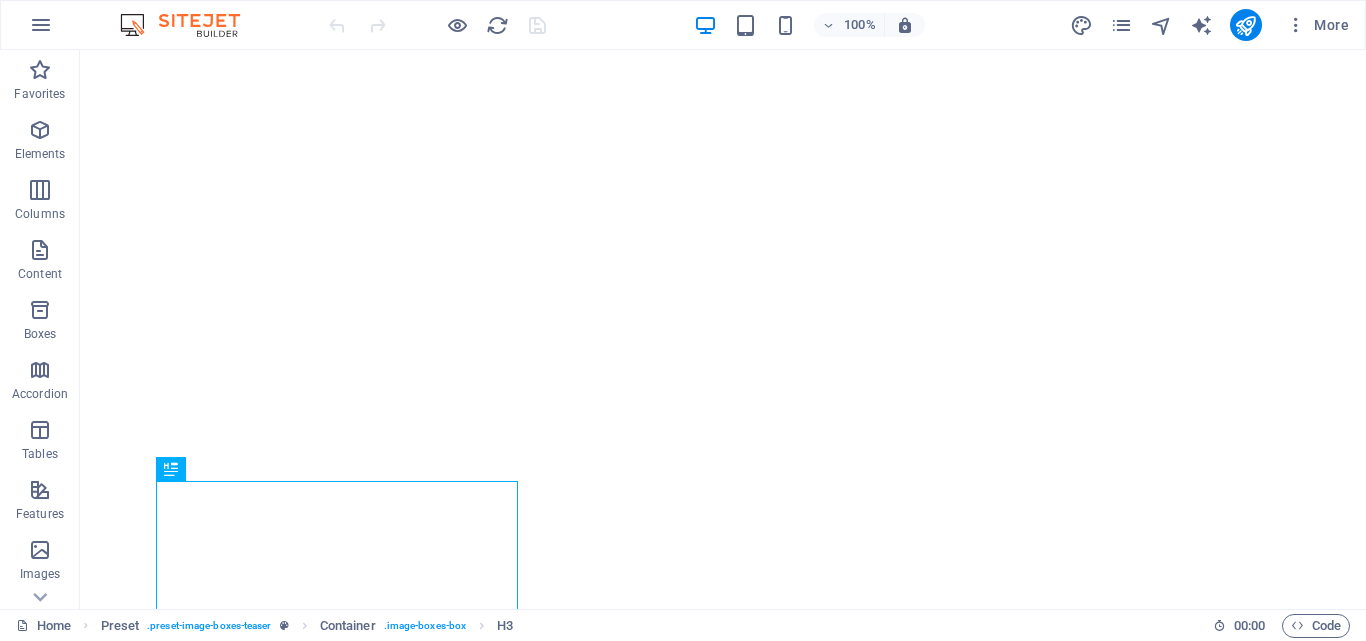 scroll, scrollTop: 0, scrollLeft: 0, axis: both 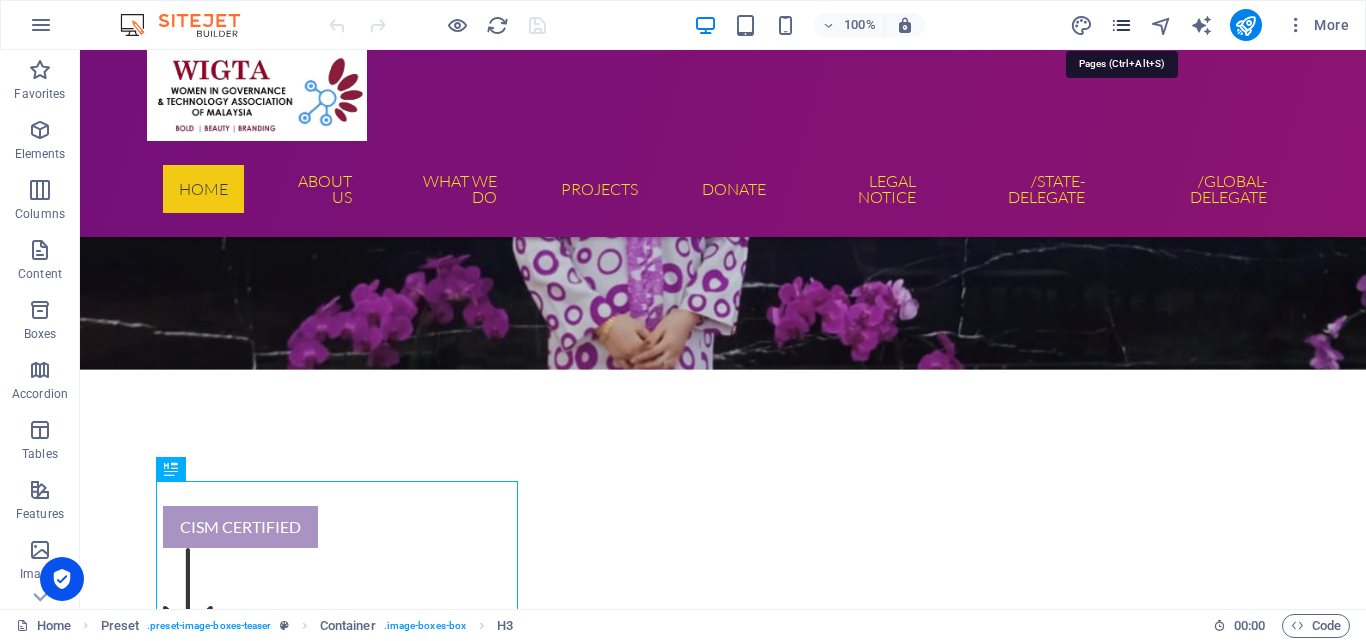 click at bounding box center [1121, 25] 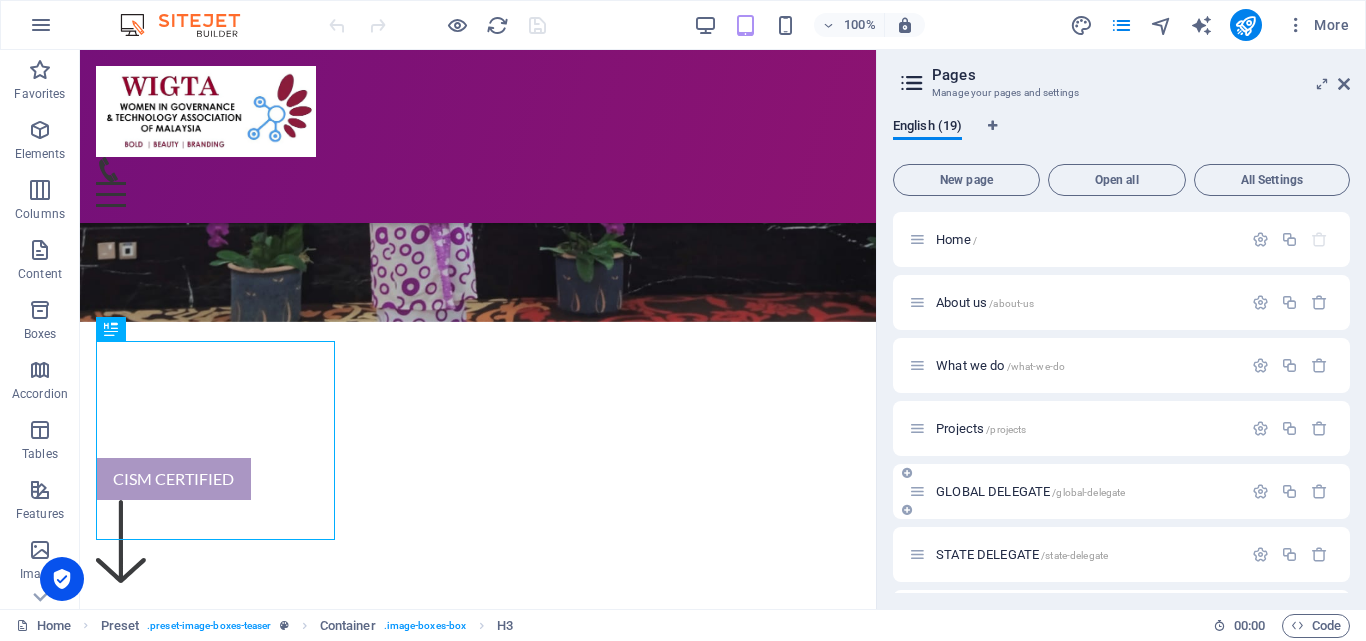 click on "/global-delegate" at bounding box center (1088, 492) 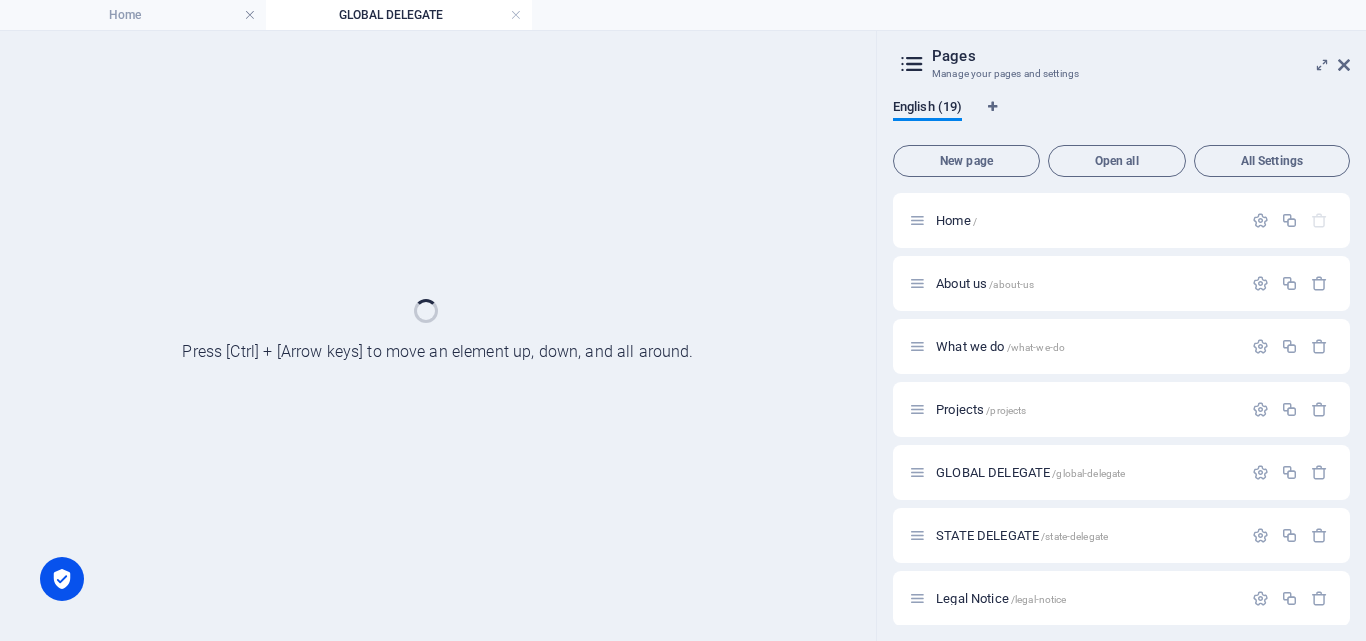 scroll, scrollTop: 0, scrollLeft: 0, axis: both 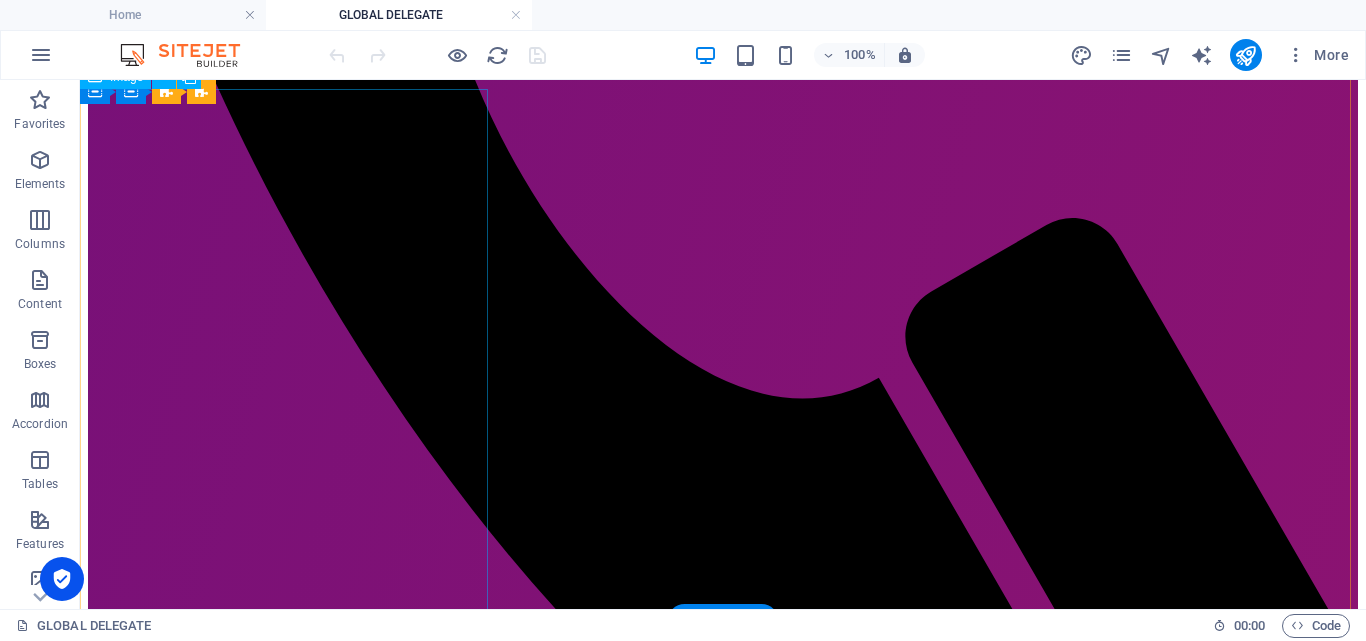 click on "[PERSON_NAME]" at bounding box center [723, 2938] 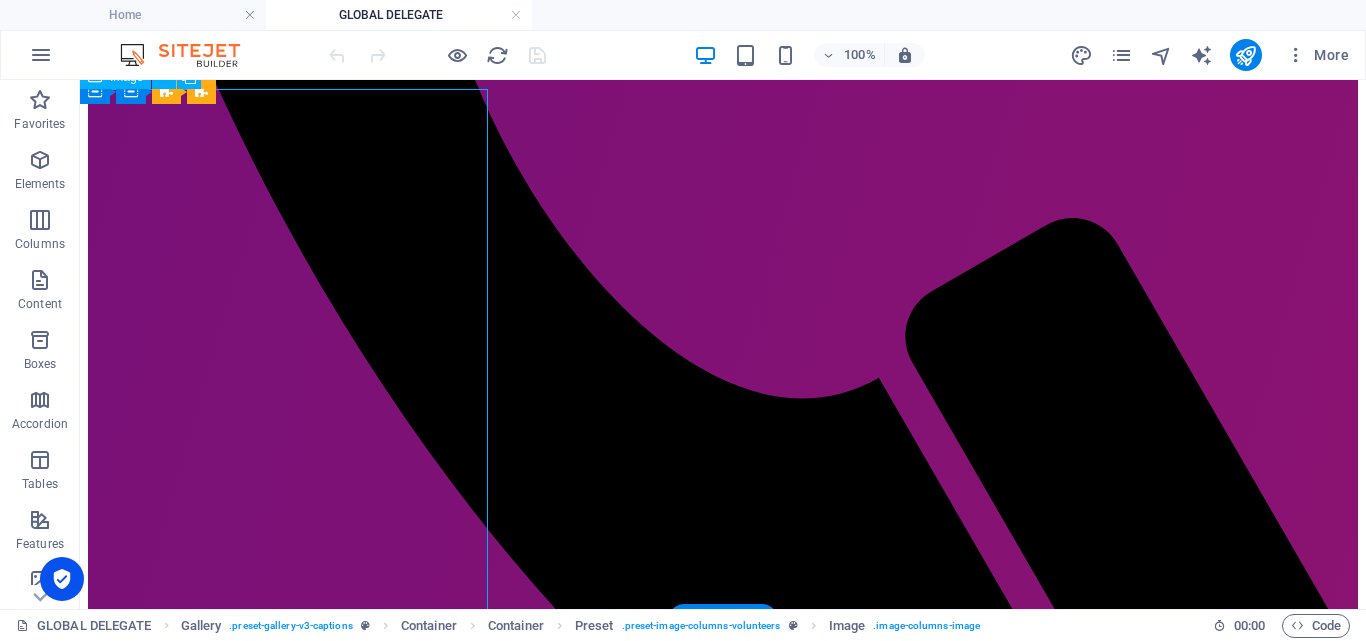 click on "[PERSON_NAME]" at bounding box center [723, 2938] 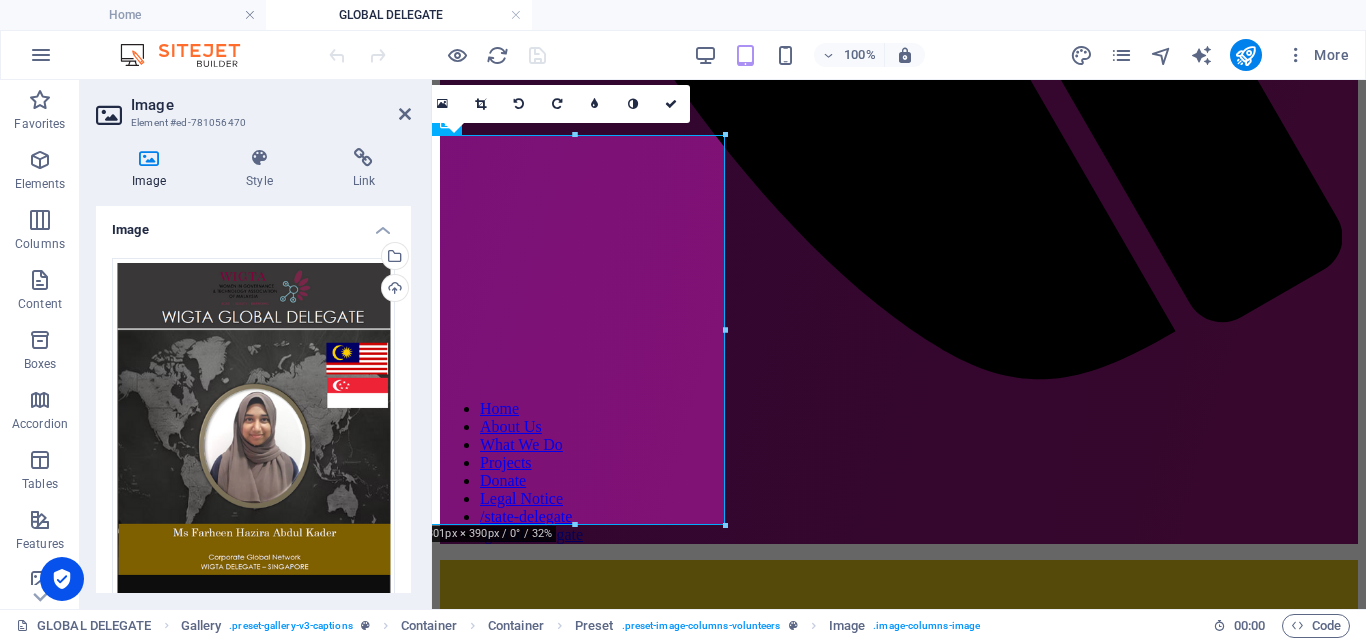 scroll, scrollTop: 926, scrollLeft: 0, axis: vertical 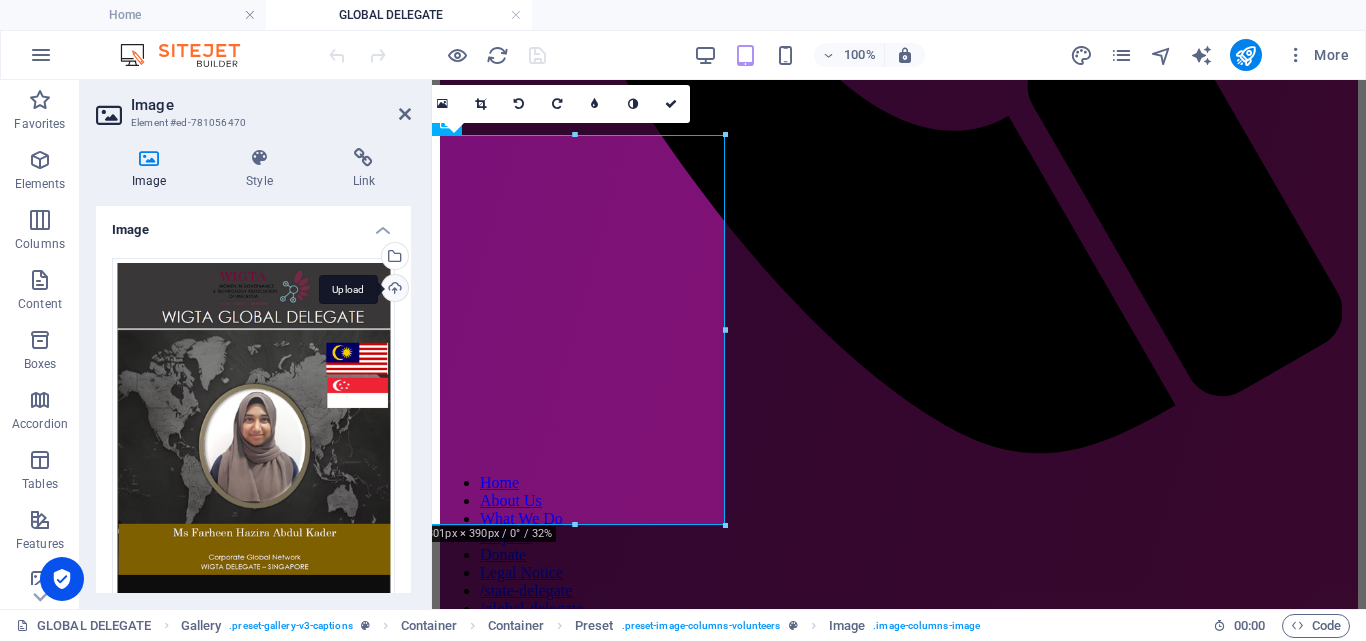 click on "Upload" at bounding box center [393, 290] 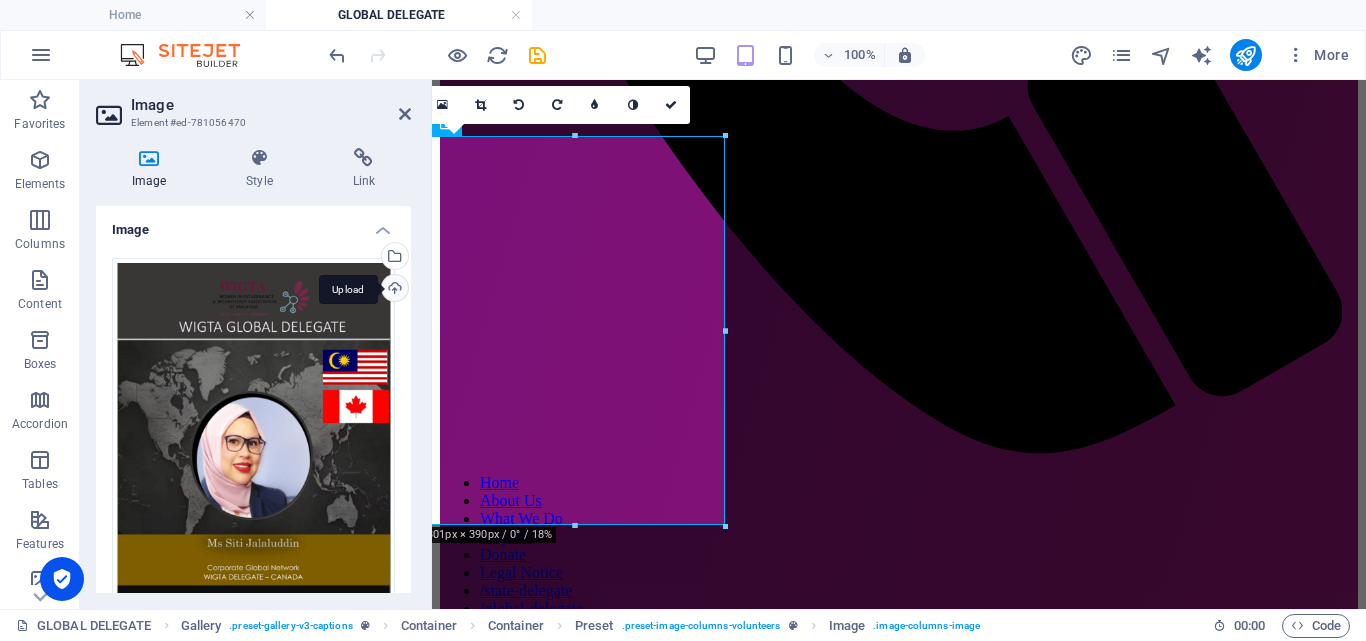 scroll, scrollTop: 925, scrollLeft: 0, axis: vertical 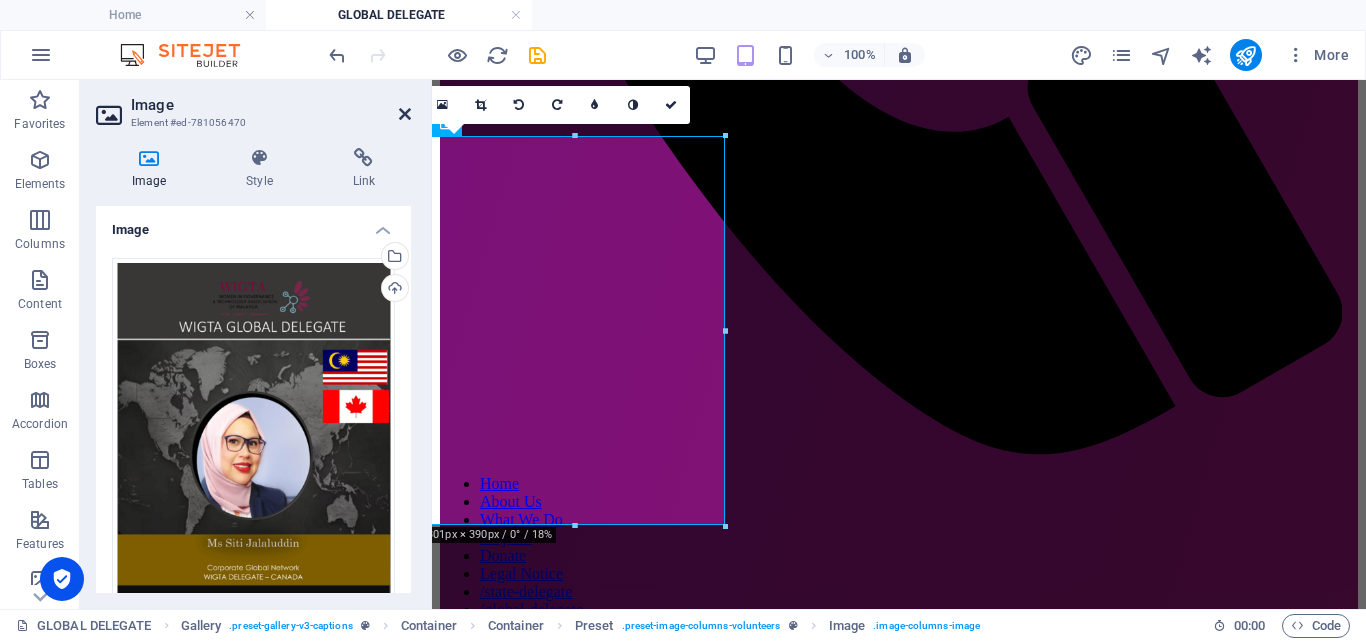 click at bounding box center [405, 114] 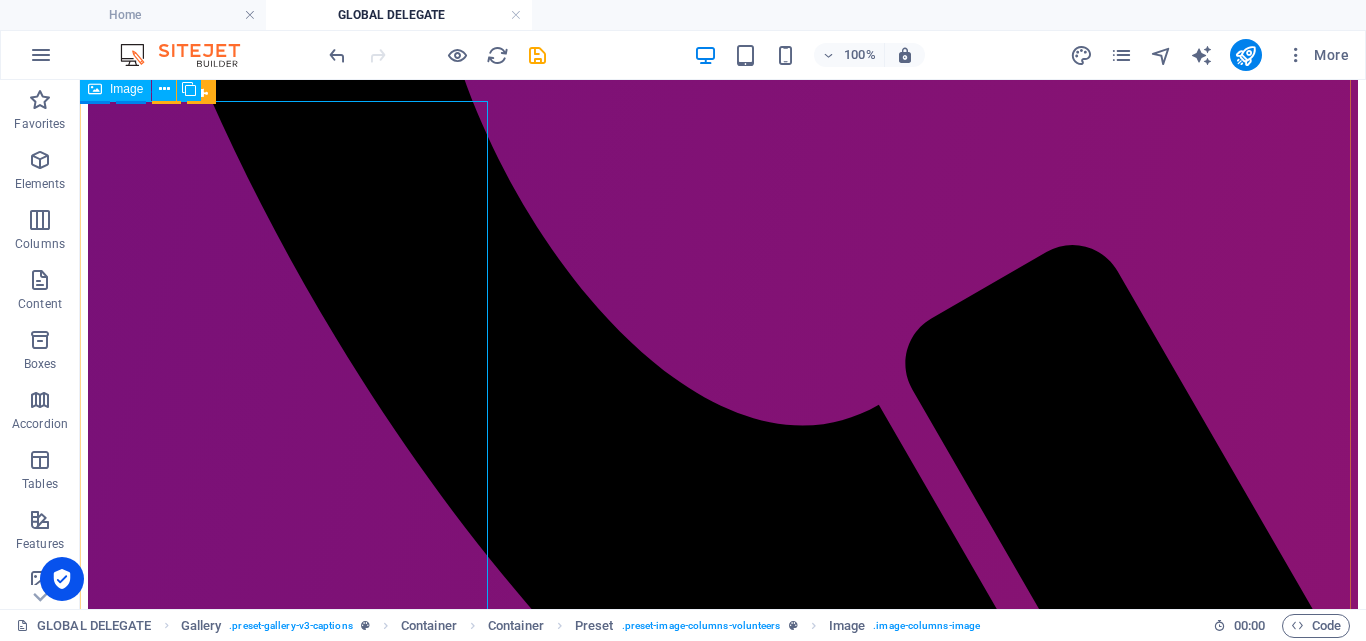 scroll, scrollTop: 1073, scrollLeft: 0, axis: vertical 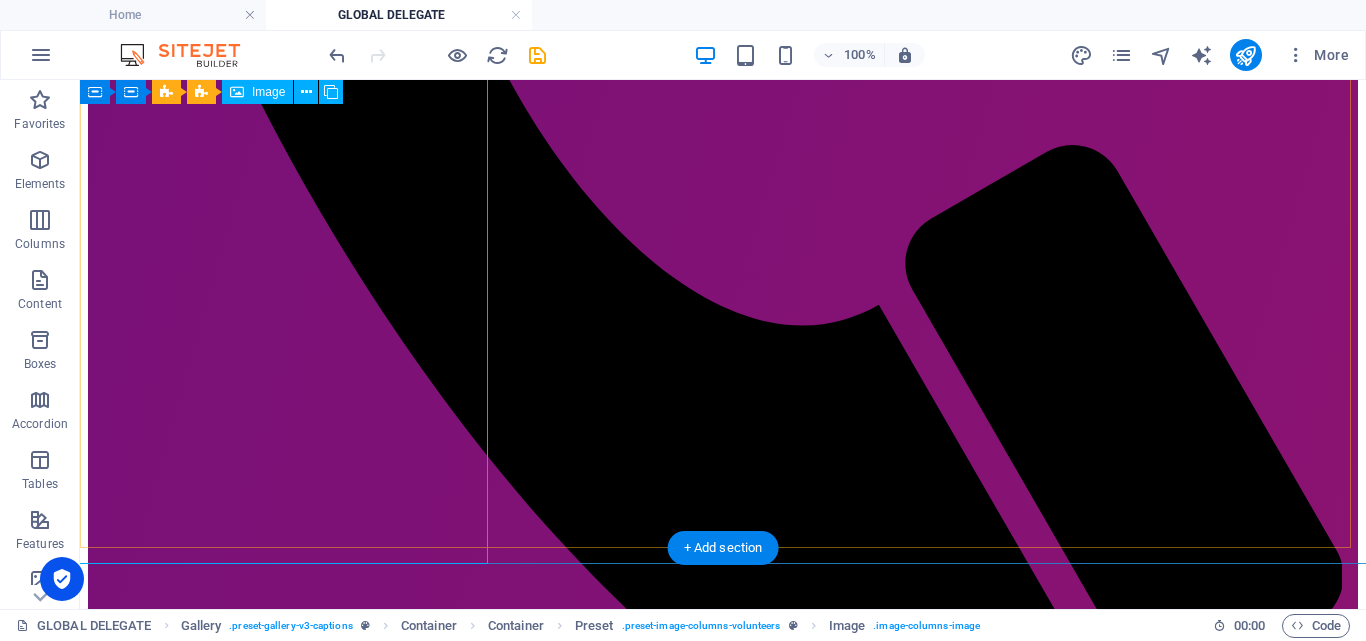 click on "[PERSON_NAME]" at bounding box center (723, 2864) 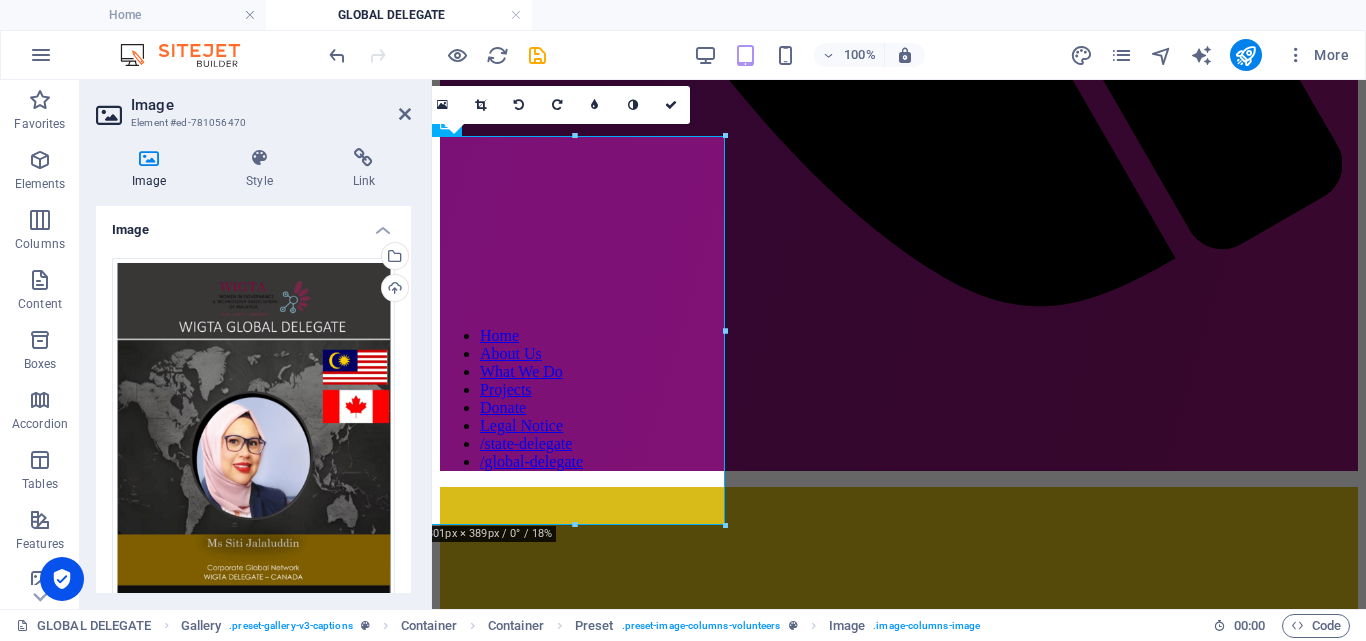 scroll, scrollTop: 925, scrollLeft: 0, axis: vertical 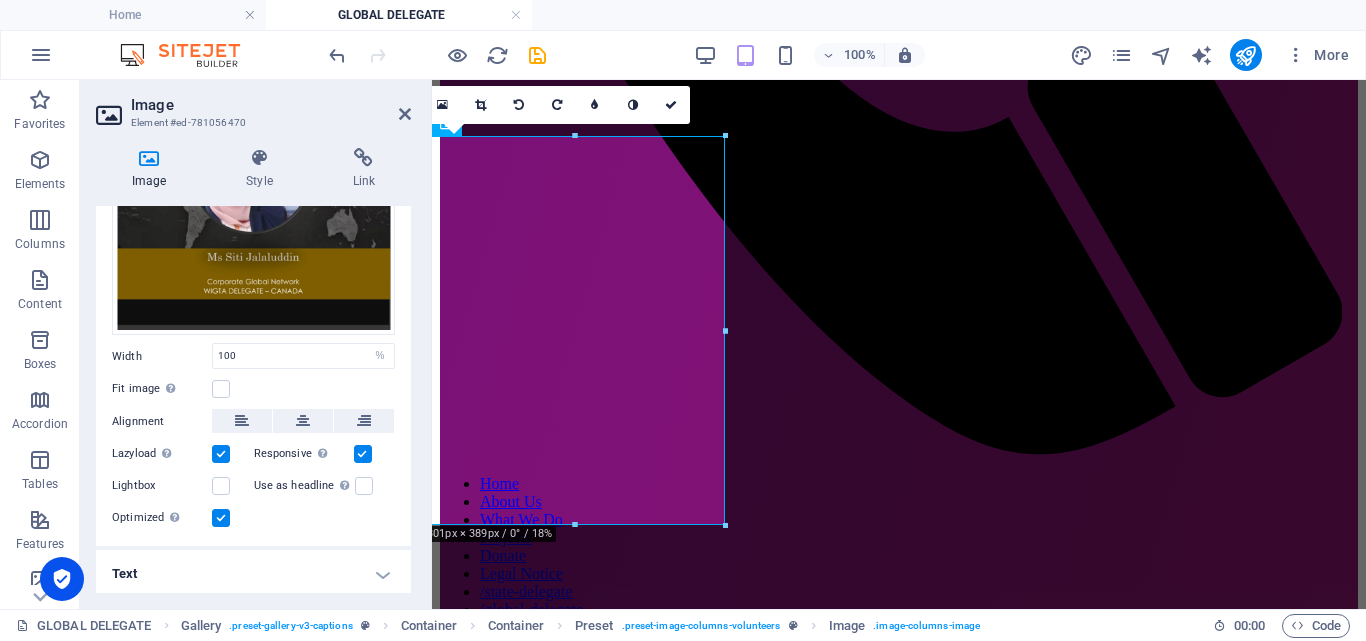 click on "Text" at bounding box center (253, 574) 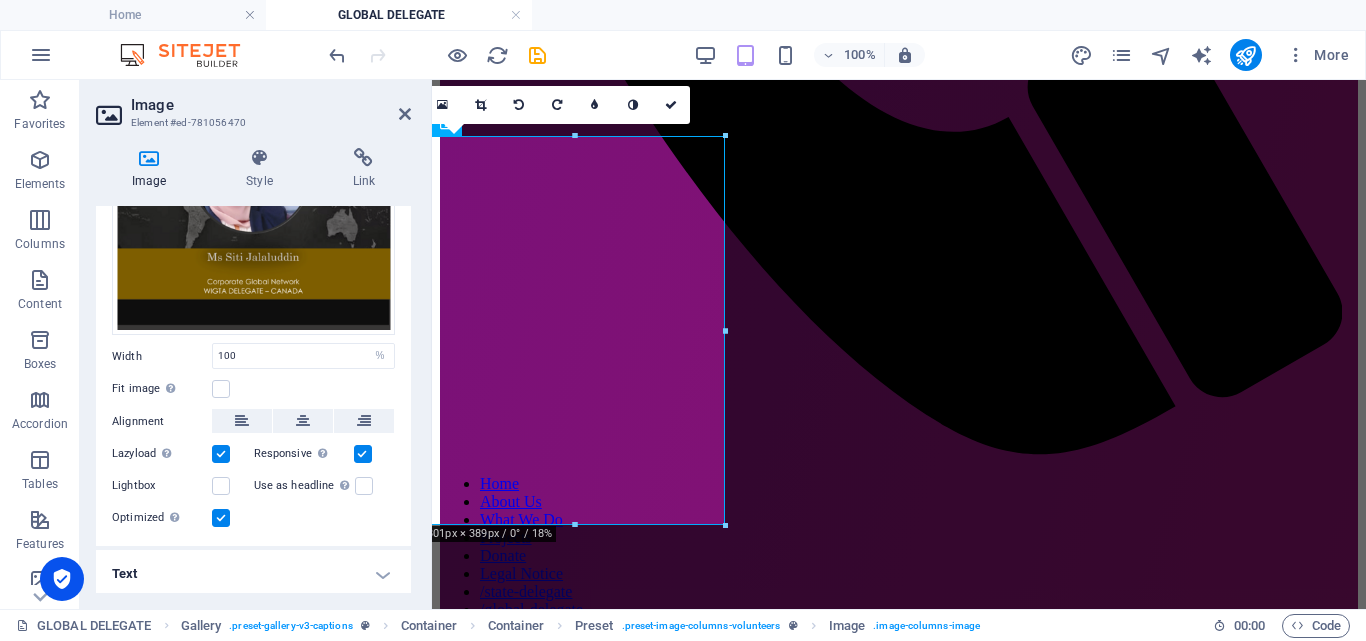 click on "Text" at bounding box center [253, 574] 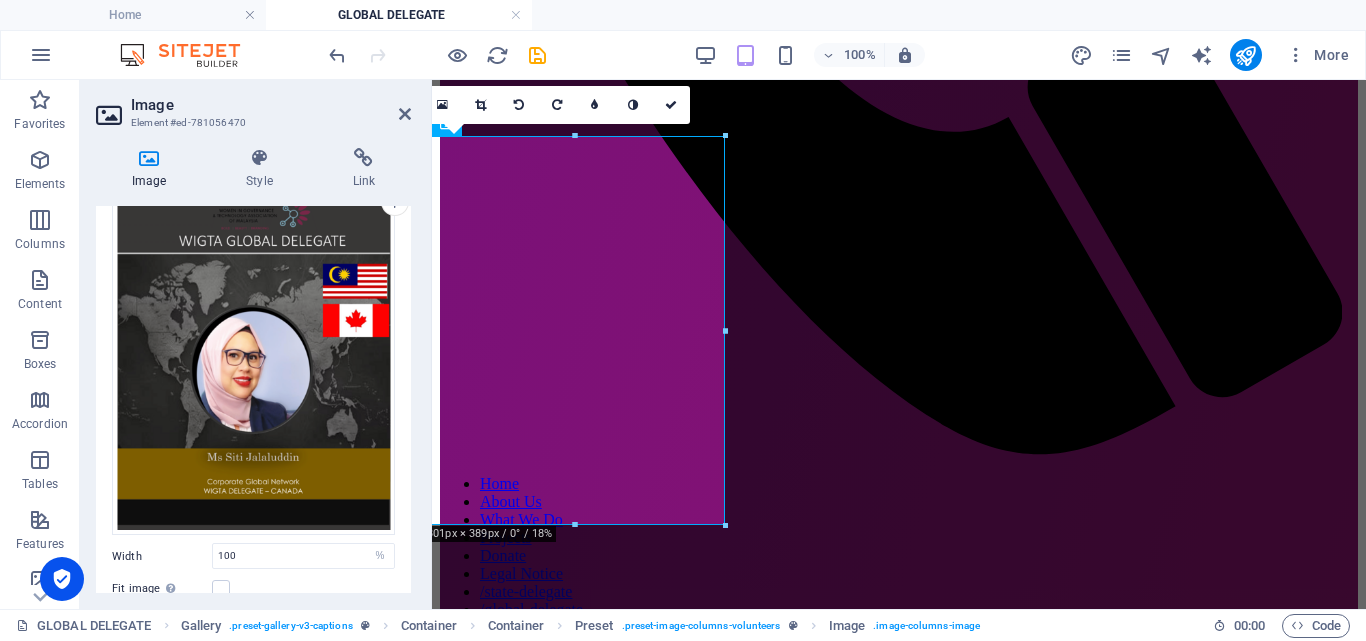 scroll, scrollTop: 286, scrollLeft: 0, axis: vertical 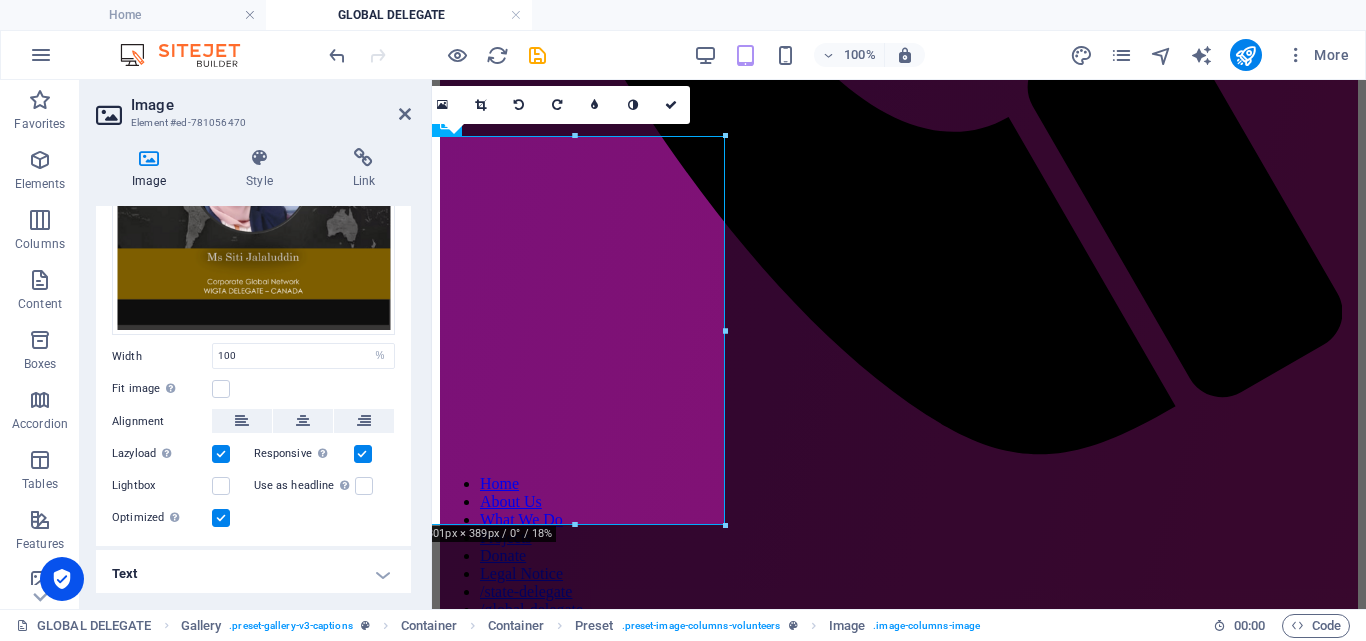 click on "Text" at bounding box center (253, 574) 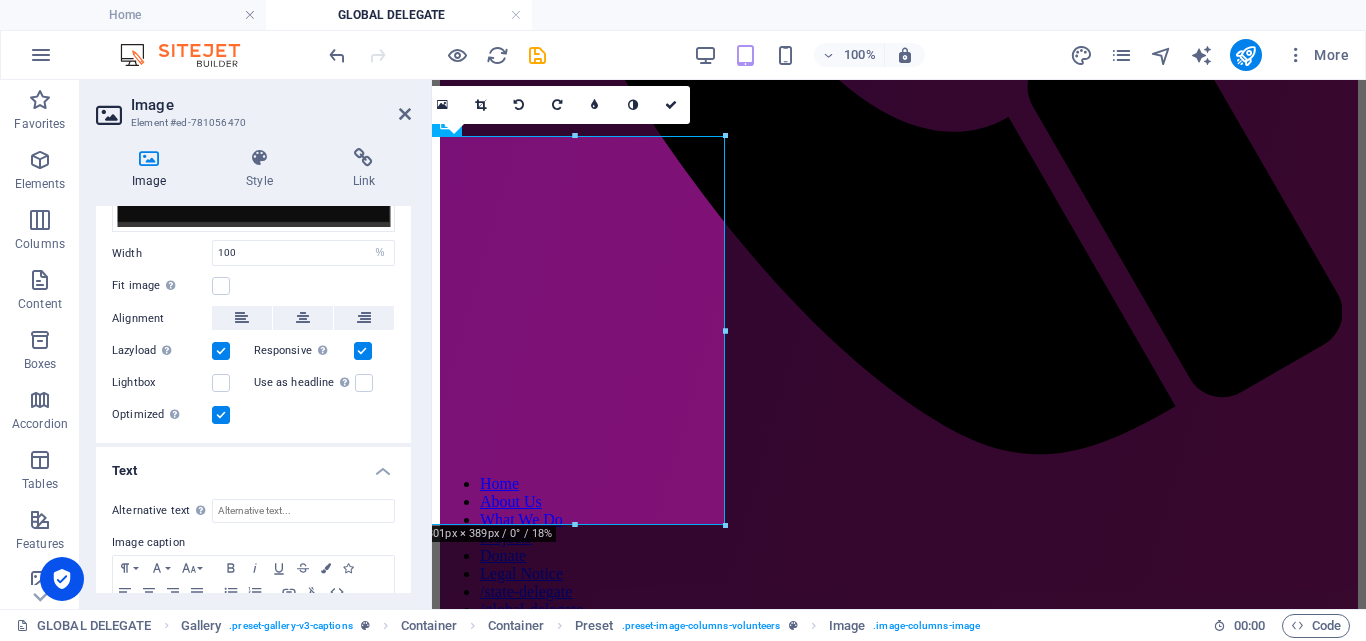 scroll, scrollTop: 474, scrollLeft: 0, axis: vertical 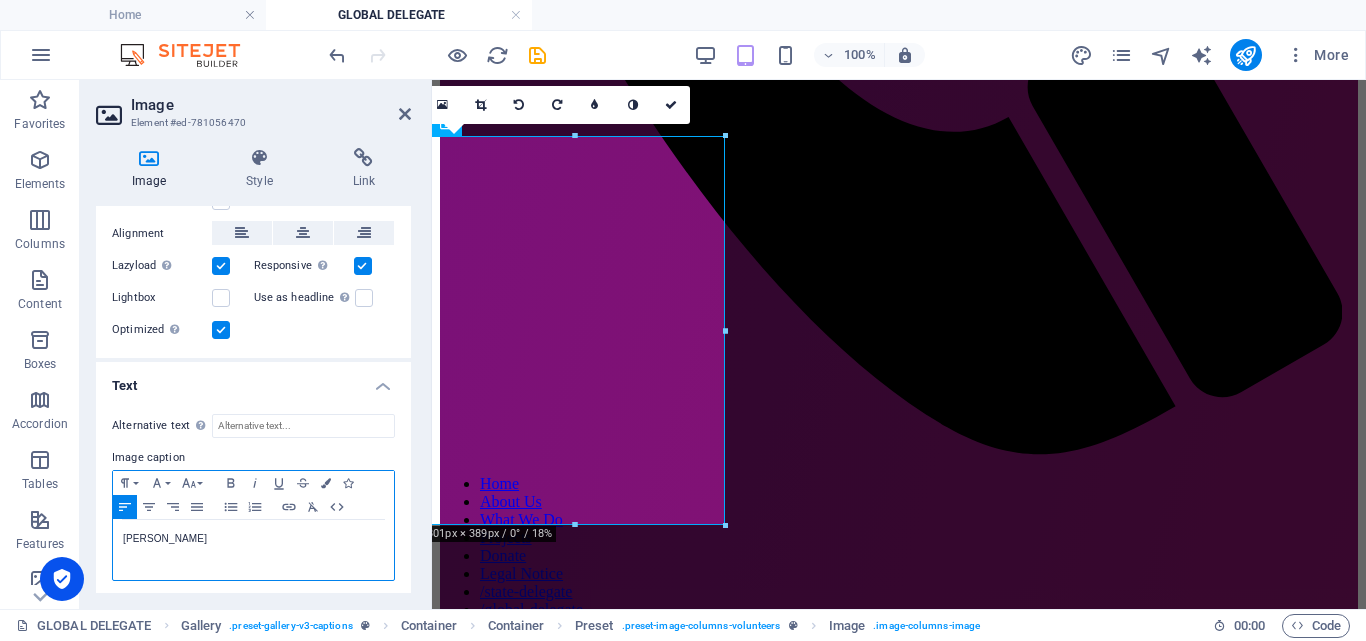 click on "[PERSON_NAME]" at bounding box center (253, 539) 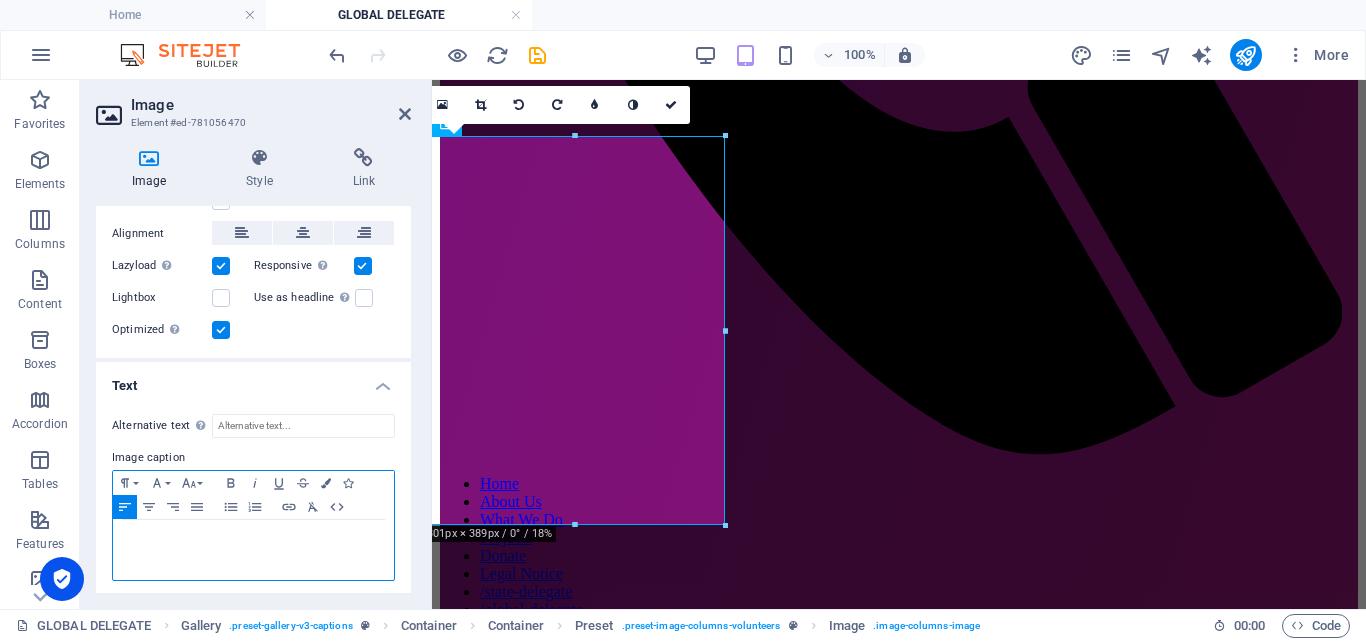 type 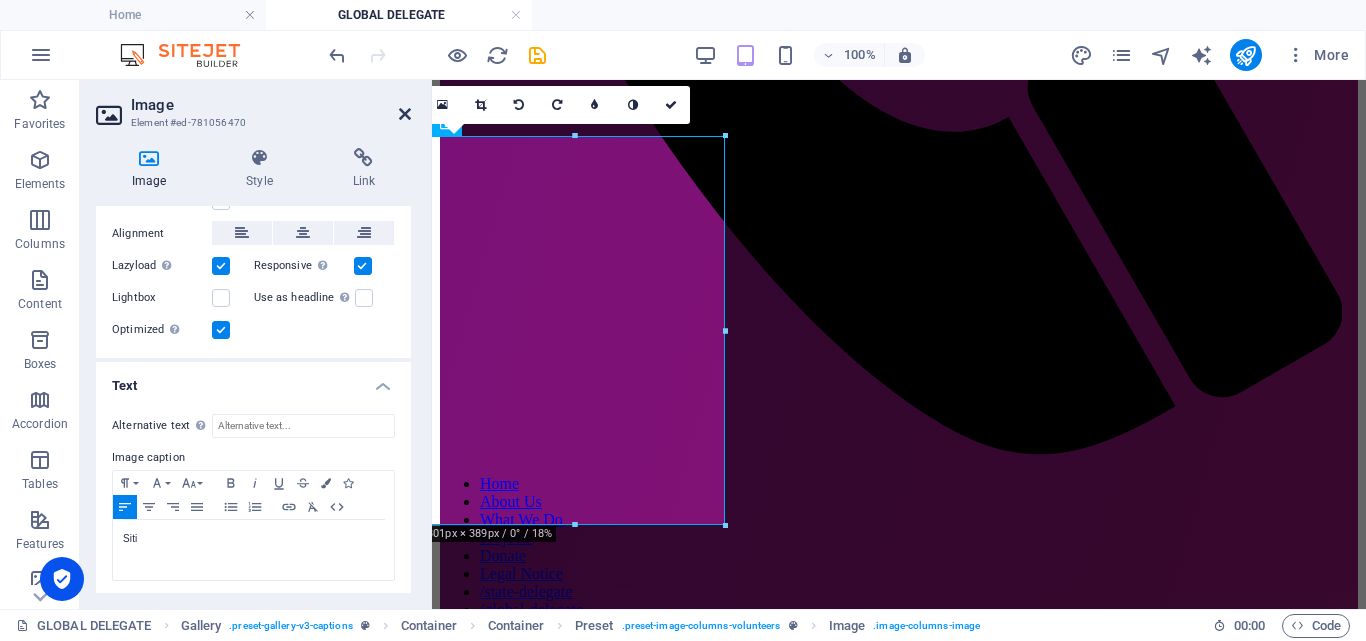 click at bounding box center (405, 114) 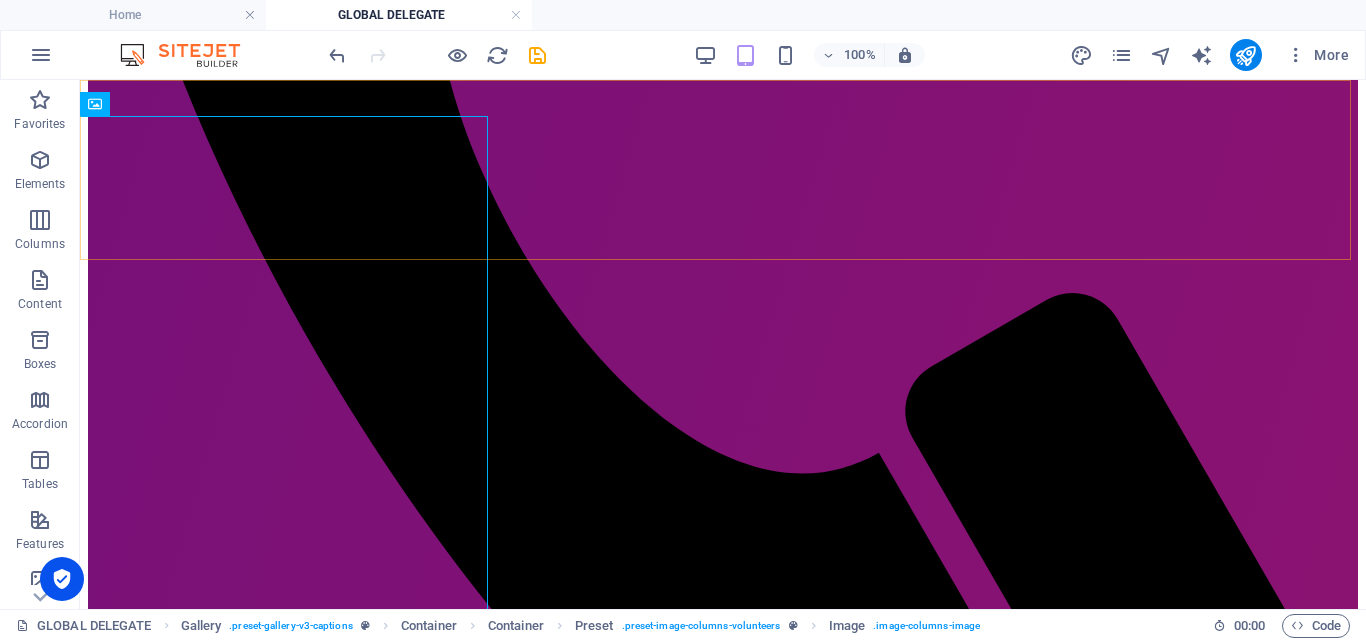 scroll, scrollTop: 973, scrollLeft: 0, axis: vertical 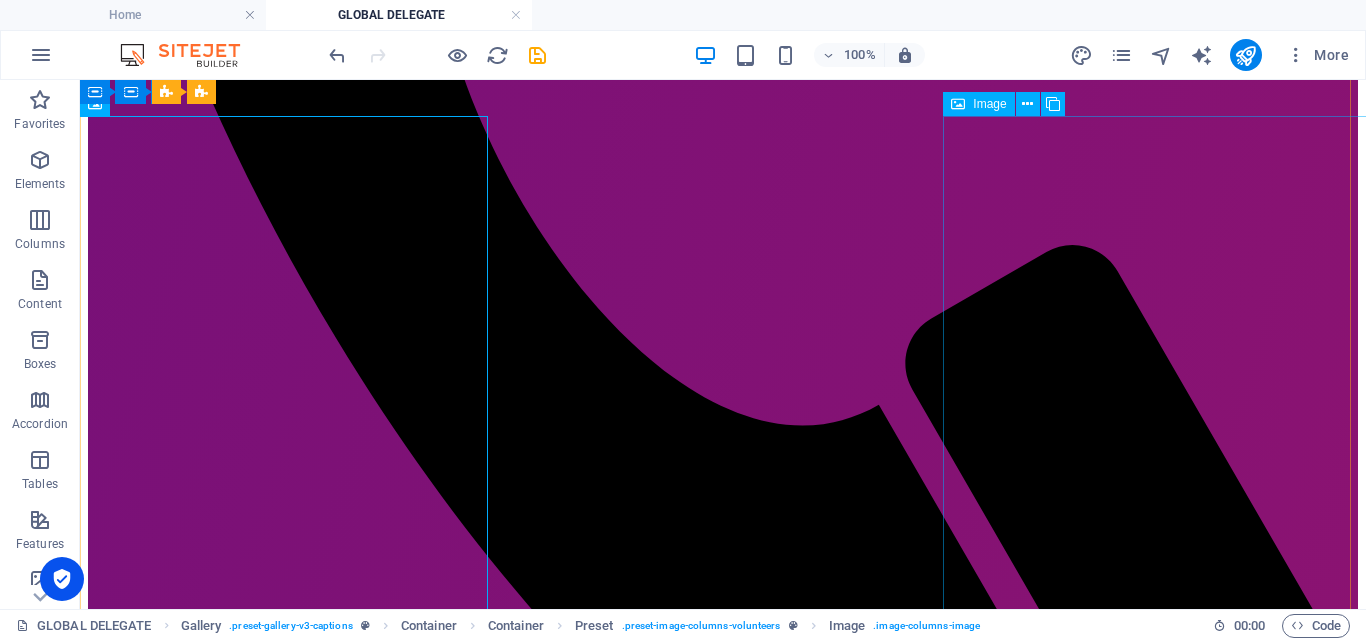 click on "Siti" at bounding box center (723, 6356) 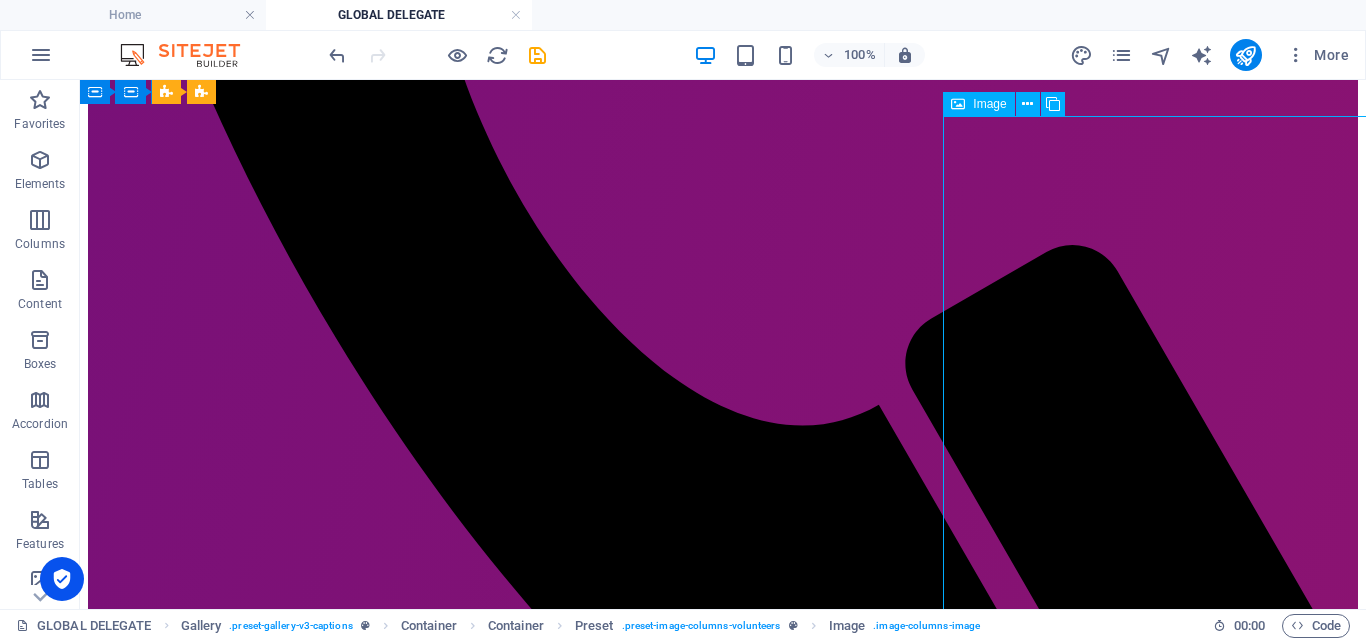 click on "Siti" at bounding box center [723, 6356] 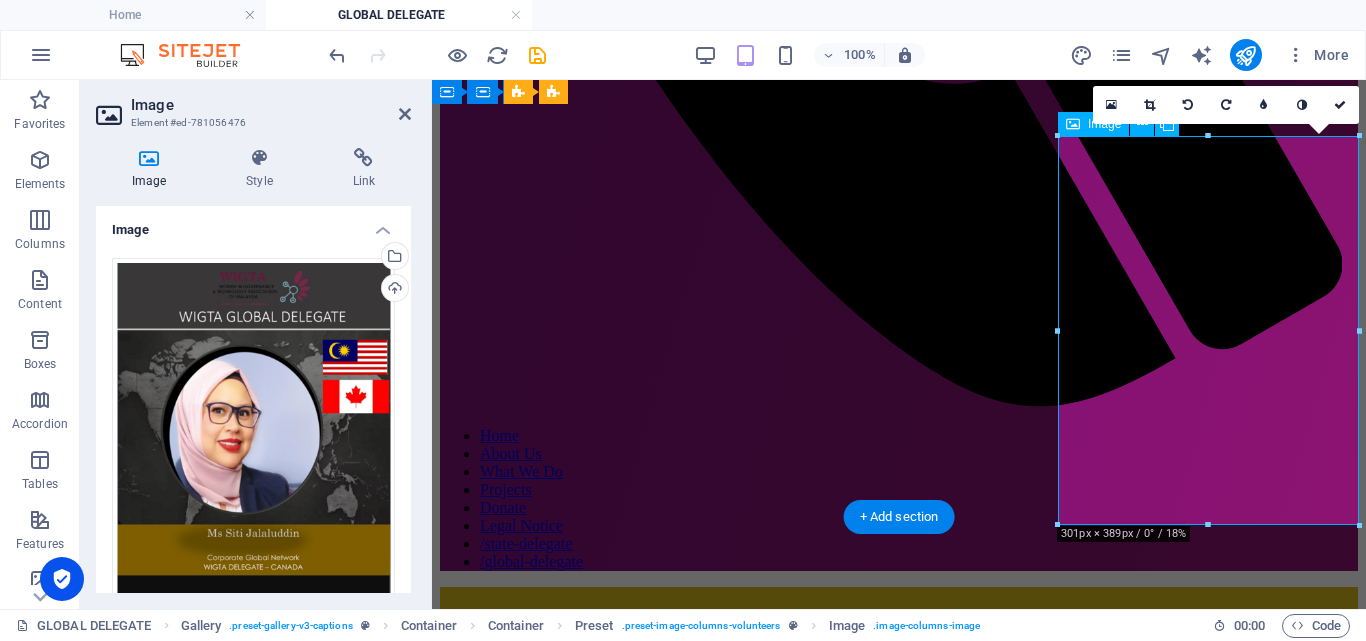 scroll, scrollTop: 925, scrollLeft: 0, axis: vertical 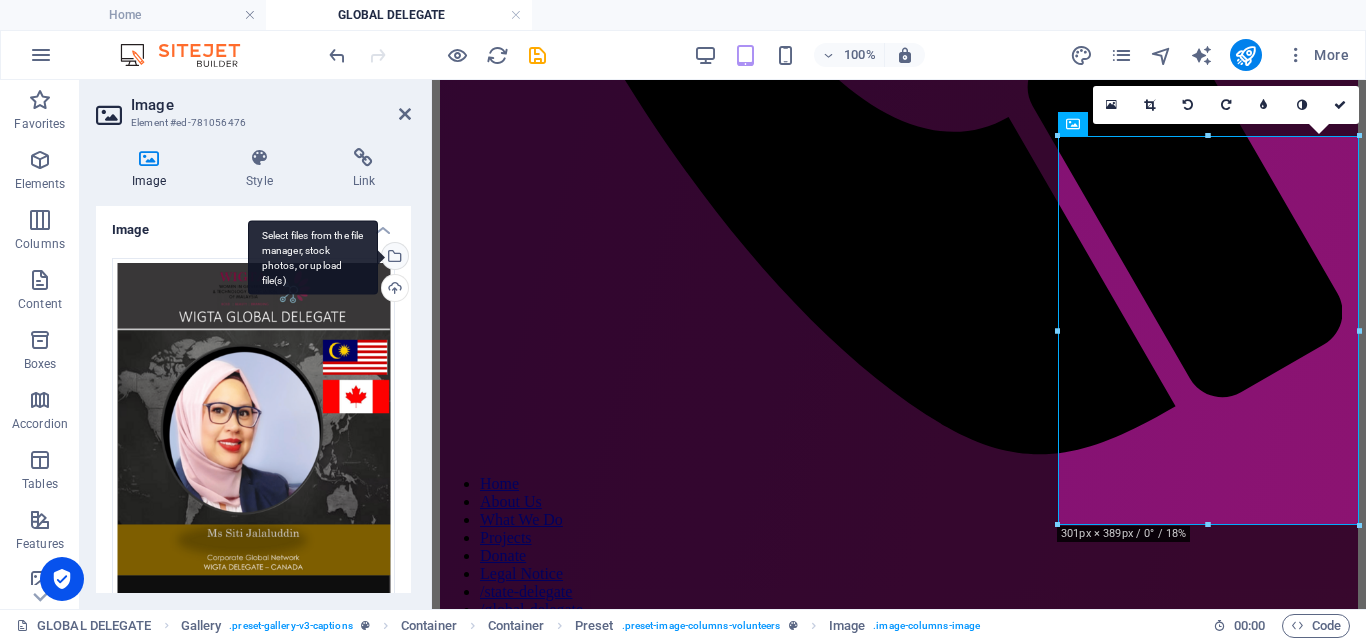 click on "Select files from the file manager, stock photos, or upload file(s)" at bounding box center [313, 257] 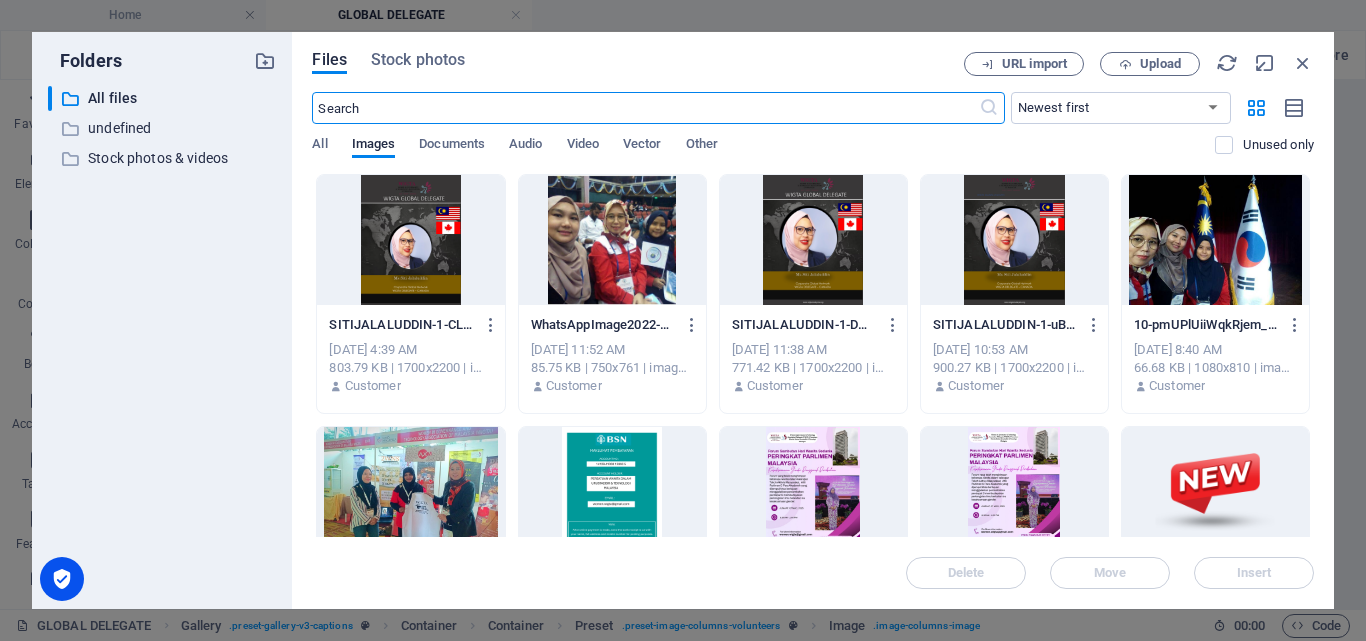 scroll, scrollTop: 2239, scrollLeft: 0, axis: vertical 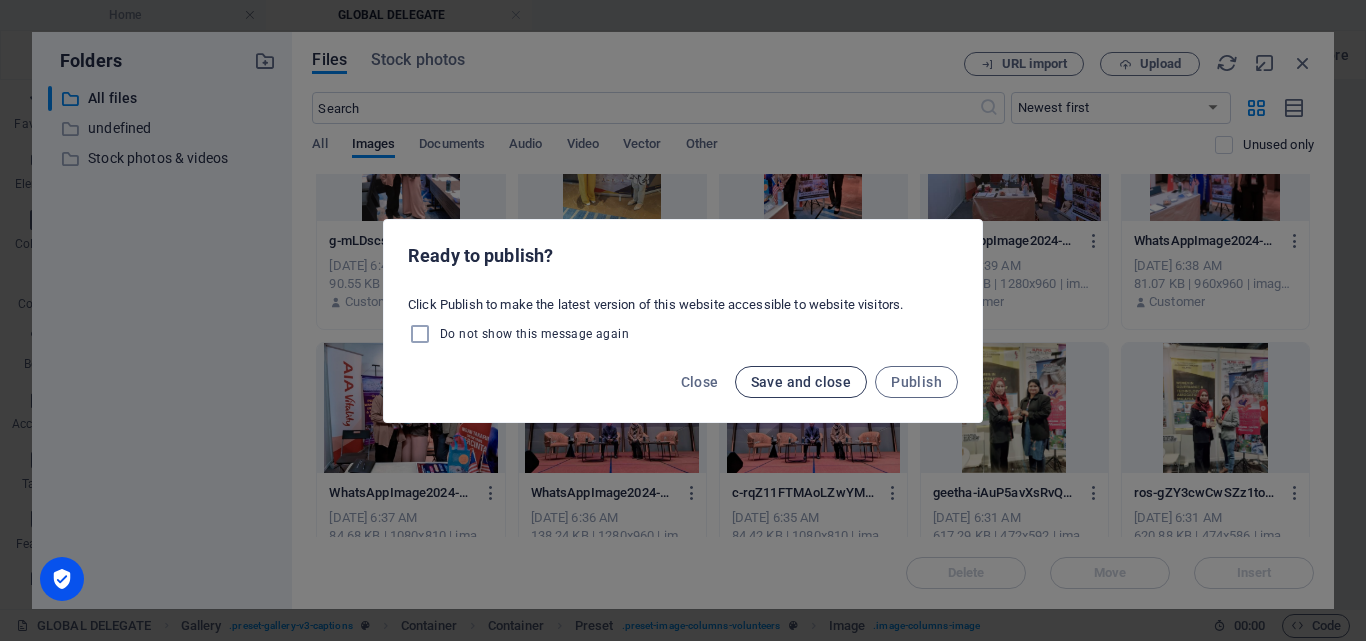 click on "Save and close" at bounding box center [801, 382] 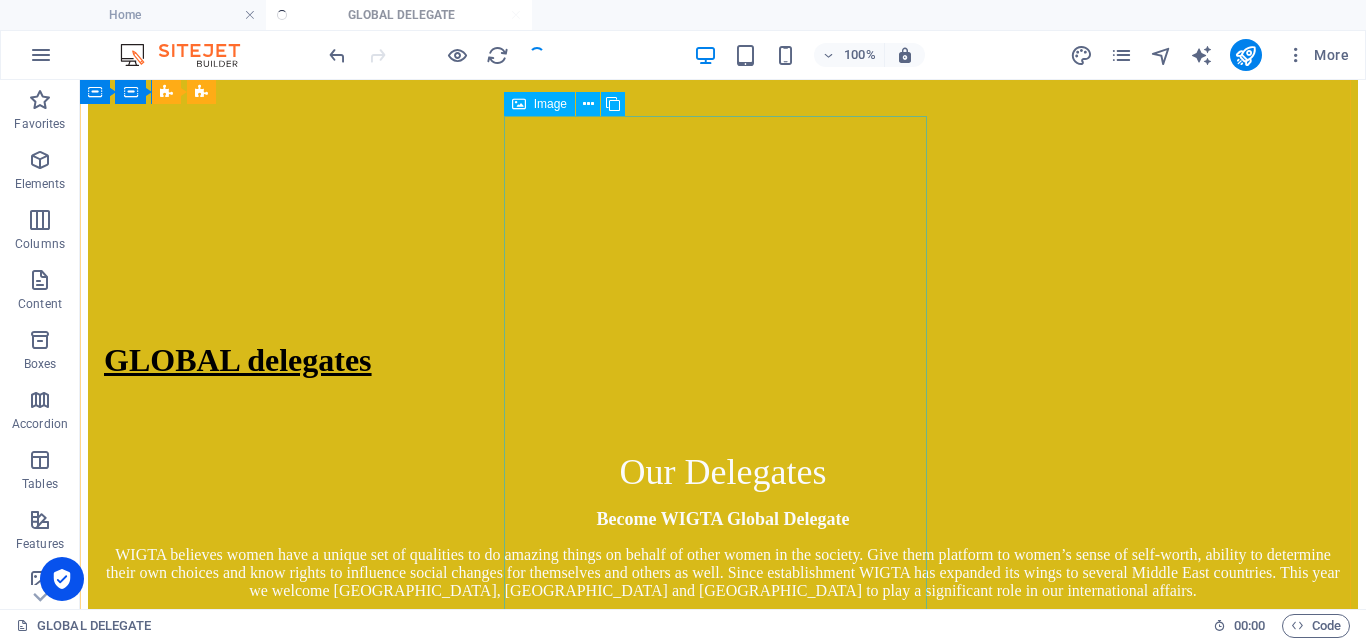 scroll, scrollTop: 973, scrollLeft: 0, axis: vertical 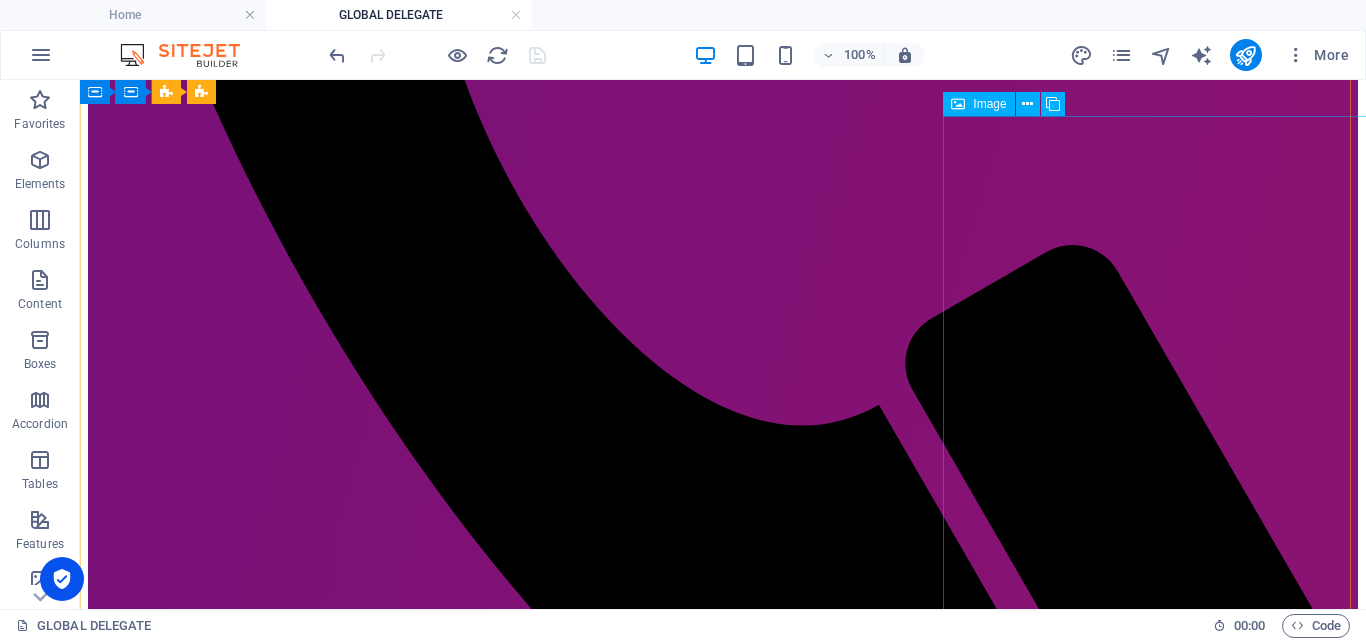 click on "Siti" at bounding box center (723, 6356) 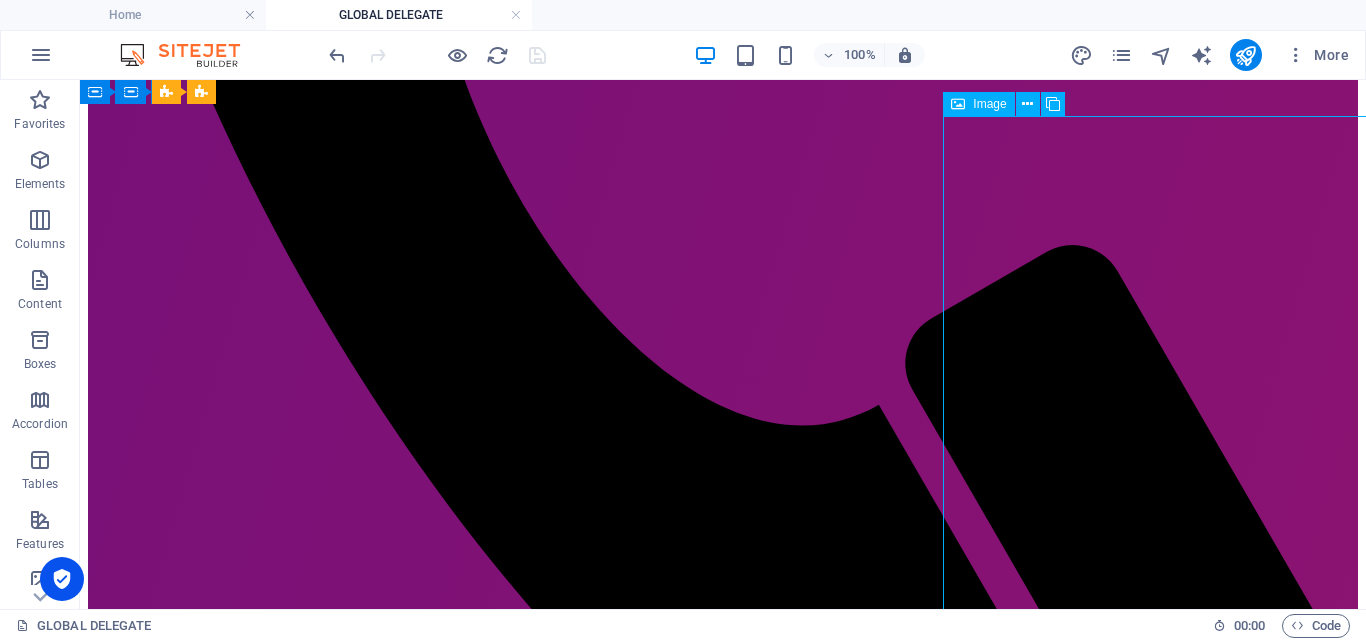 click on "Siti" at bounding box center [723, 6356] 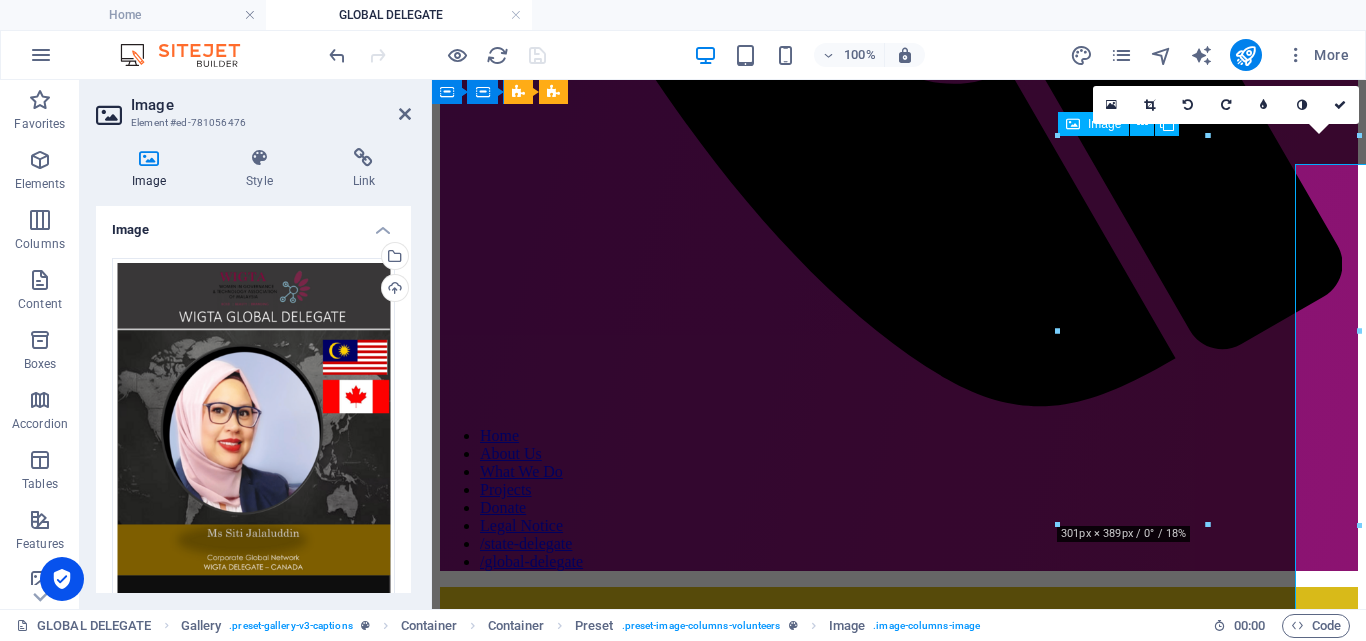 scroll, scrollTop: 925, scrollLeft: 0, axis: vertical 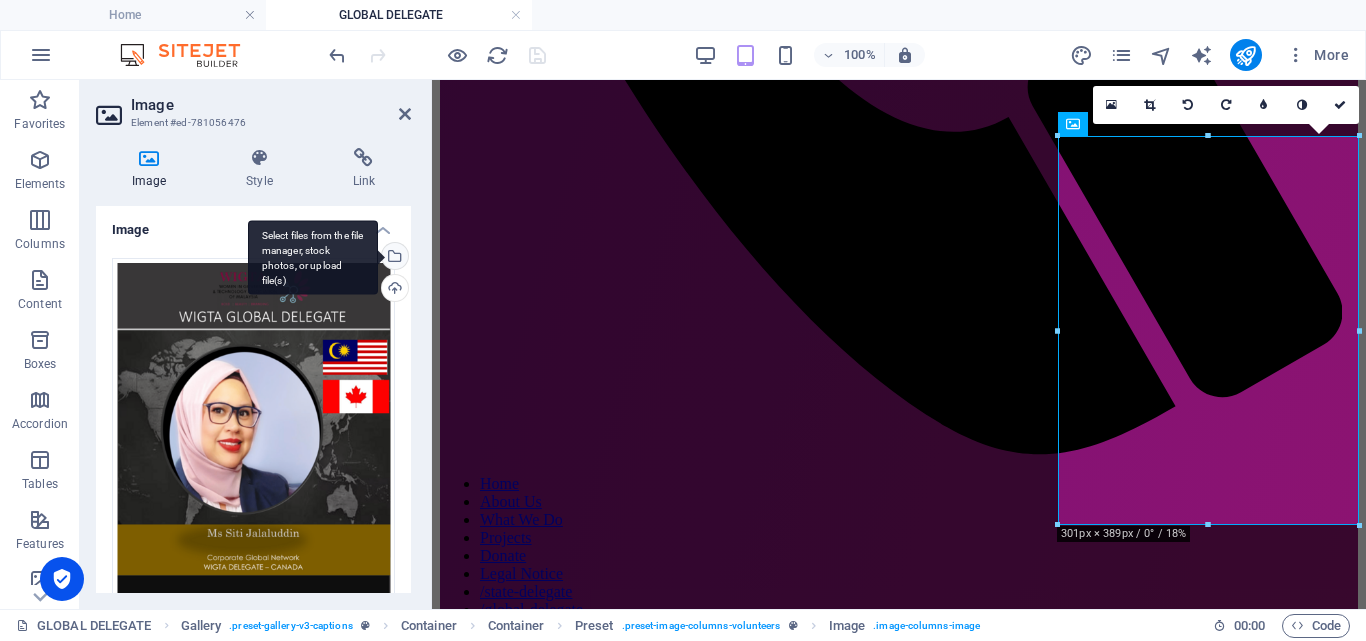 click on "Select files from the file manager, stock photos, or upload file(s)" at bounding box center [393, 258] 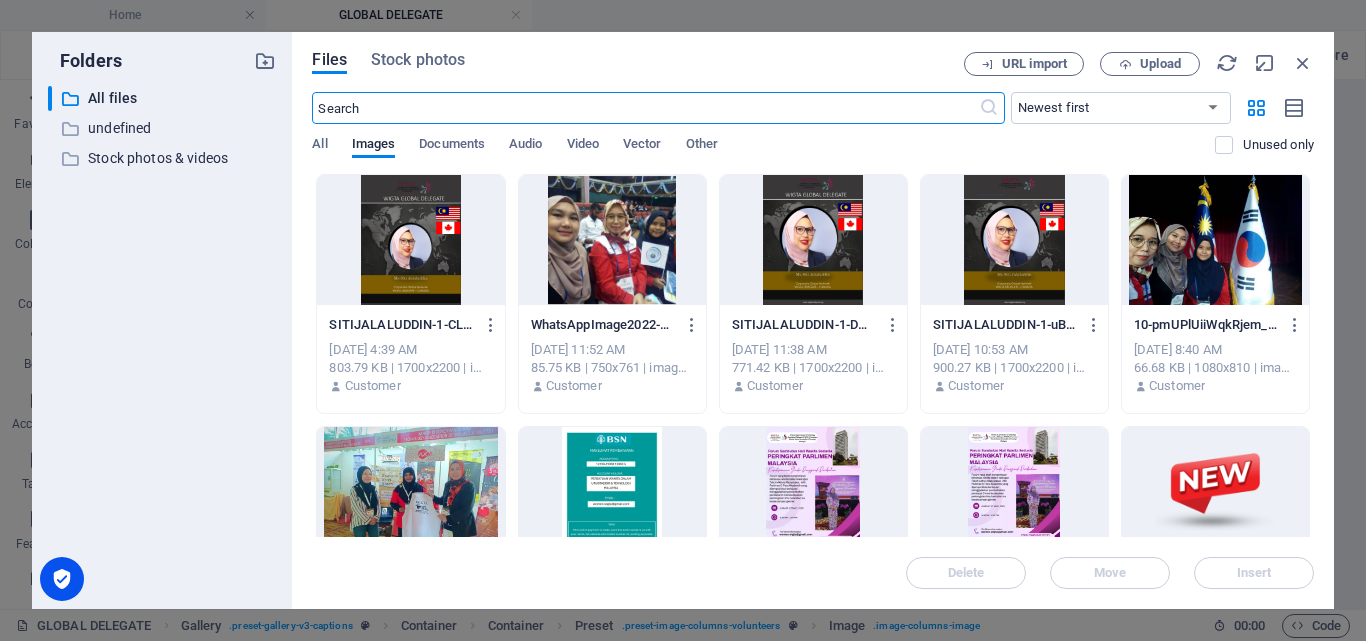 scroll, scrollTop: 2239, scrollLeft: 0, axis: vertical 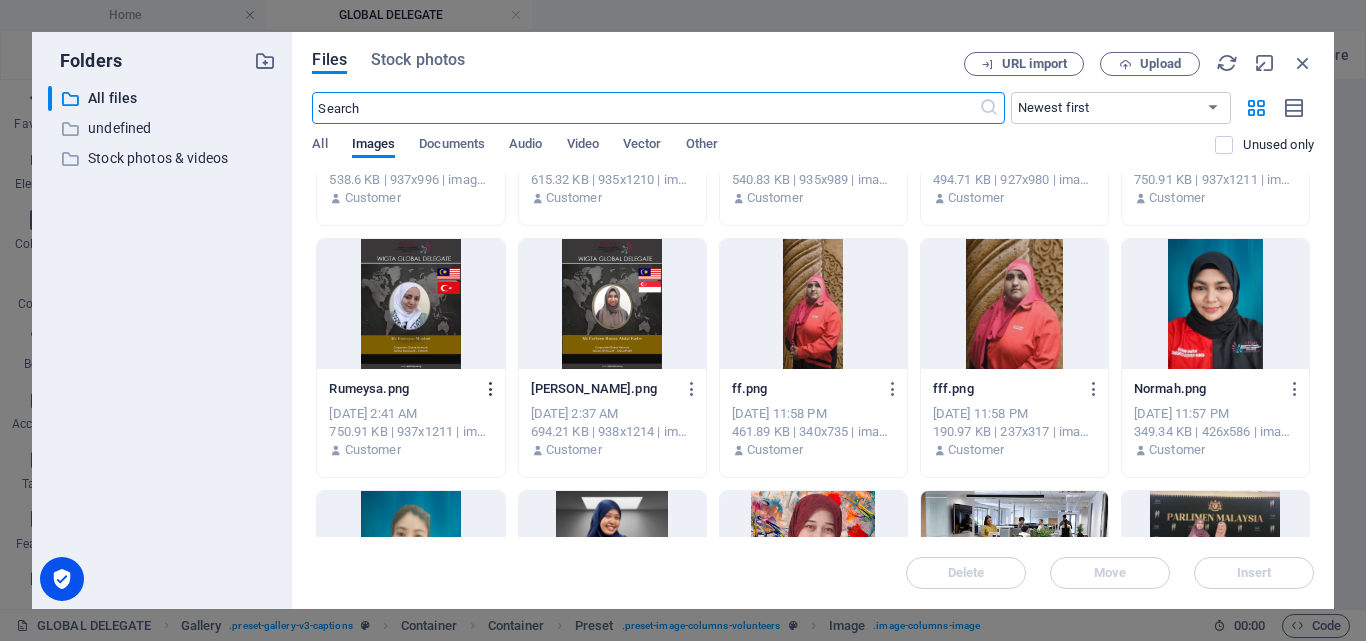 click at bounding box center (491, 389) 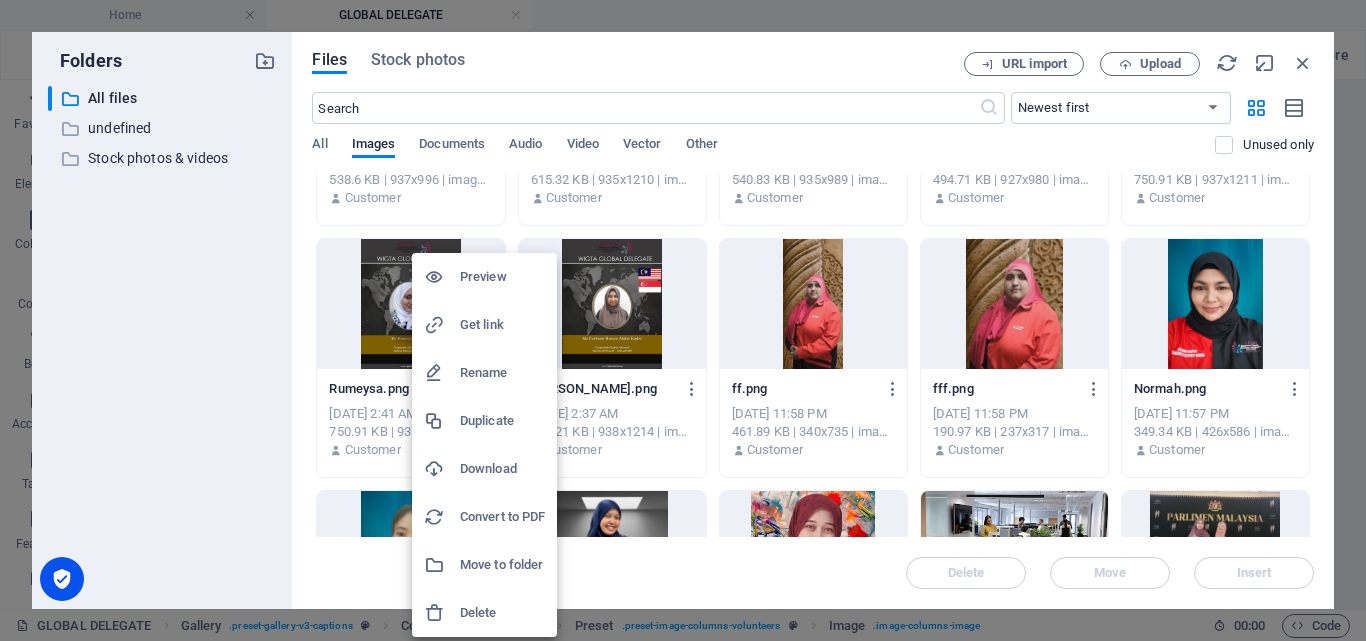drag, startPoint x: 482, startPoint y: 610, endPoint x: 512, endPoint y: 591, distance: 35.510563 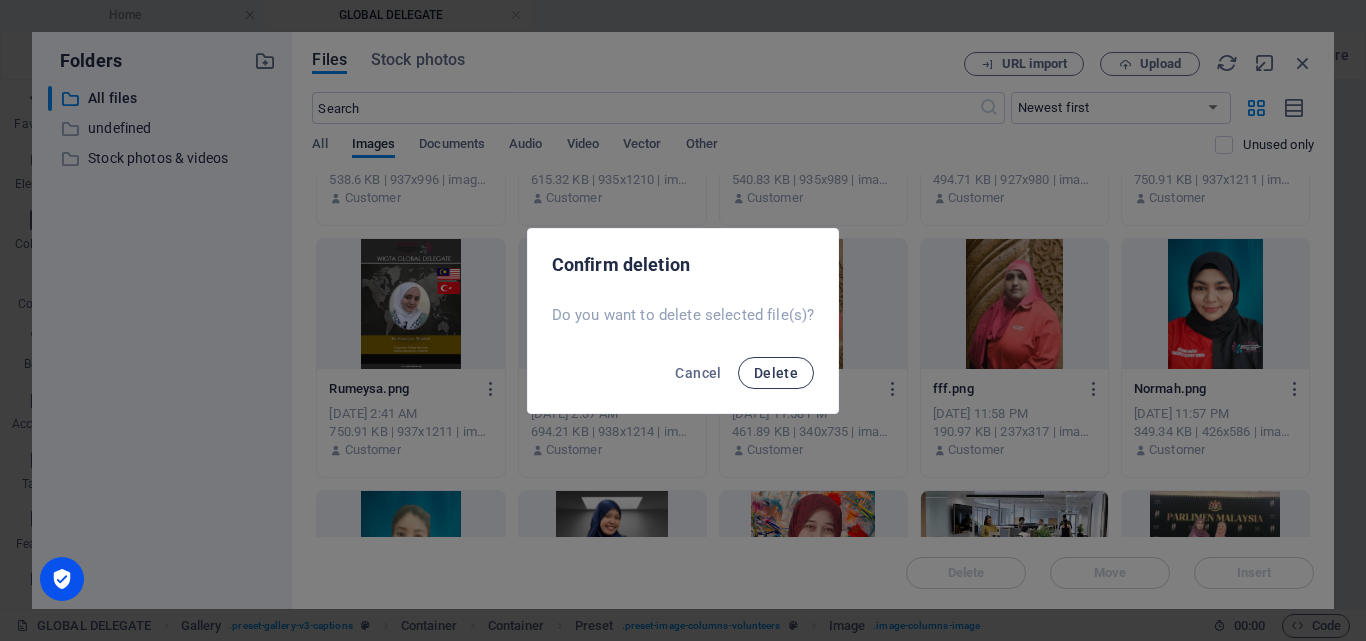 click on "Delete" at bounding box center [776, 373] 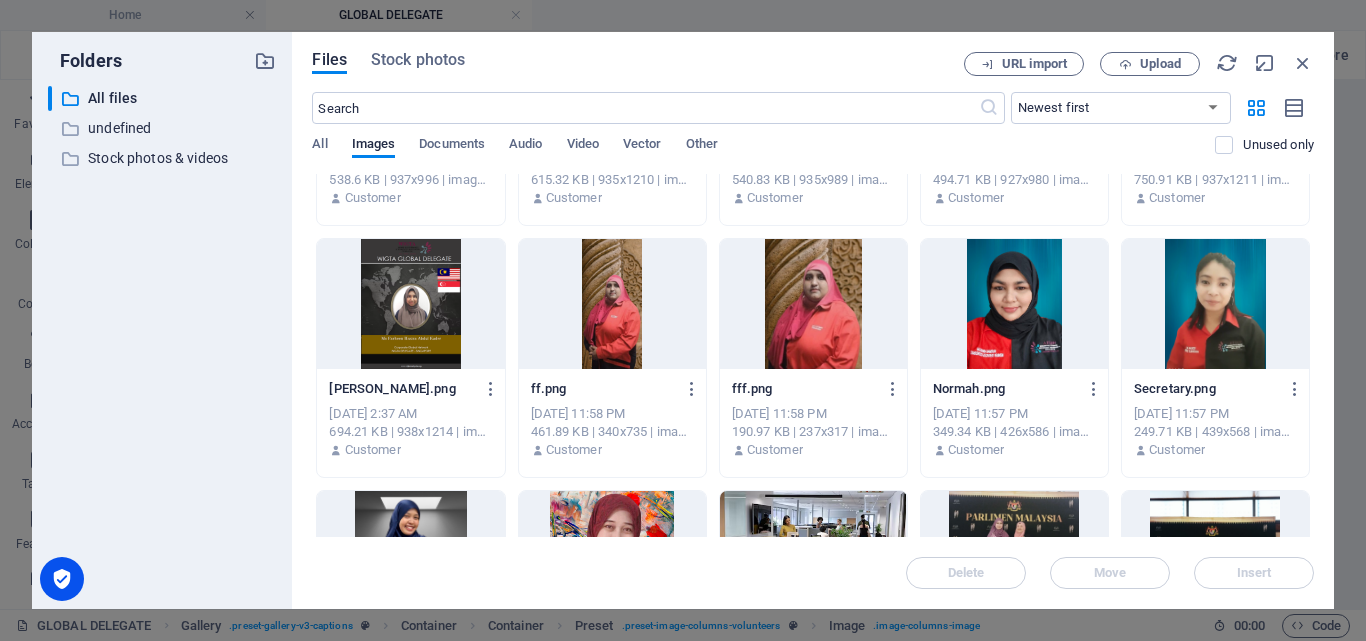 click at bounding box center (410, 304) 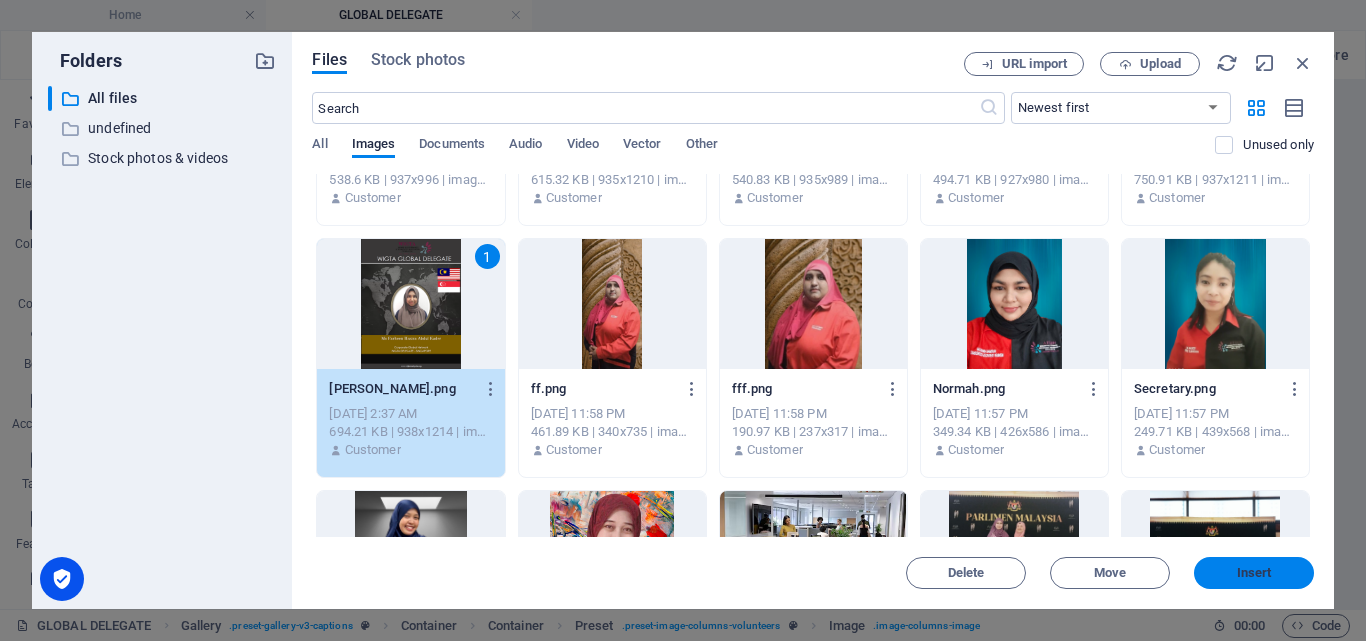 click on "Insert" at bounding box center (1254, 573) 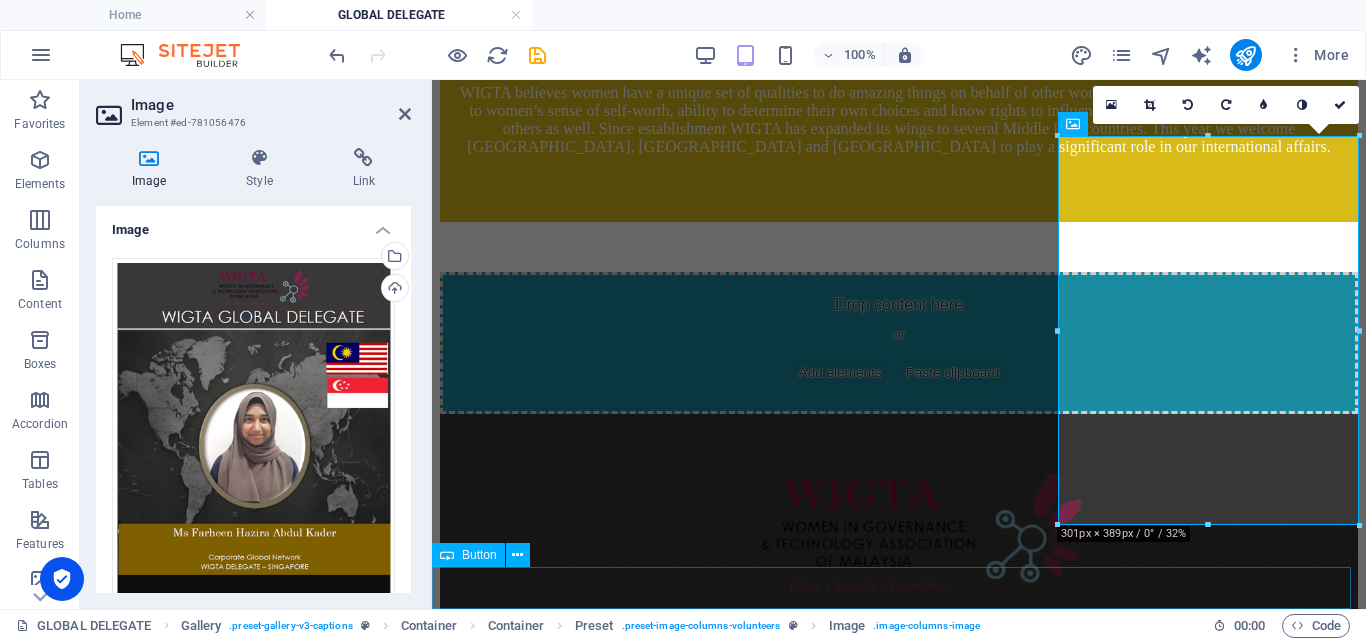 scroll, scrollTop: 925, scrollLeft: 0, axis: vertical 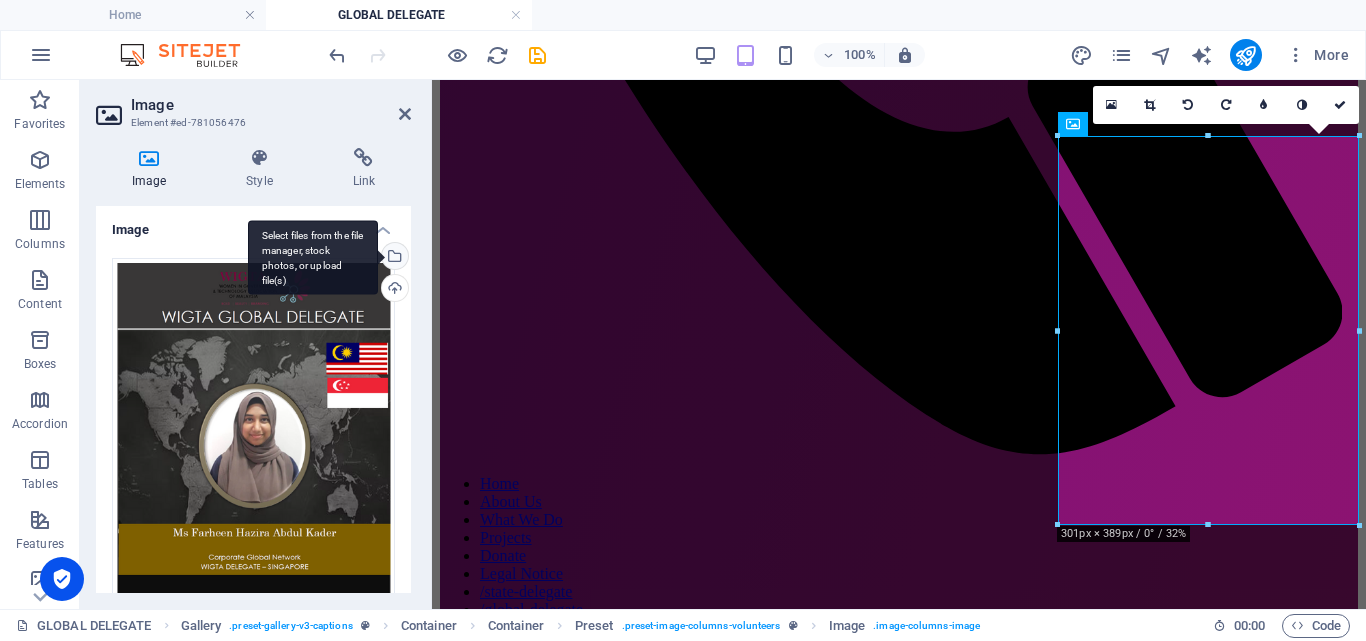 click on "Select files from the file manager, stock photos, or upload file(s)" at bounding box center (393, 258) 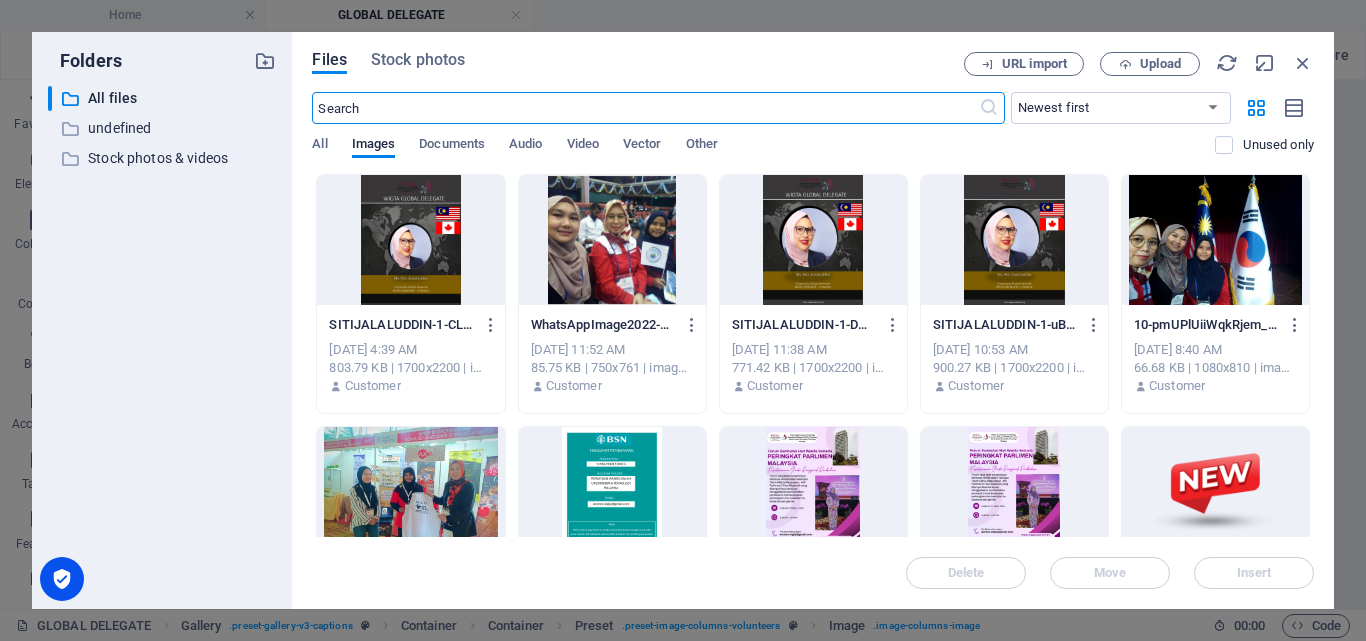 scroll, scrollTop: 2239, scrollLeft: 0, axis: vertical 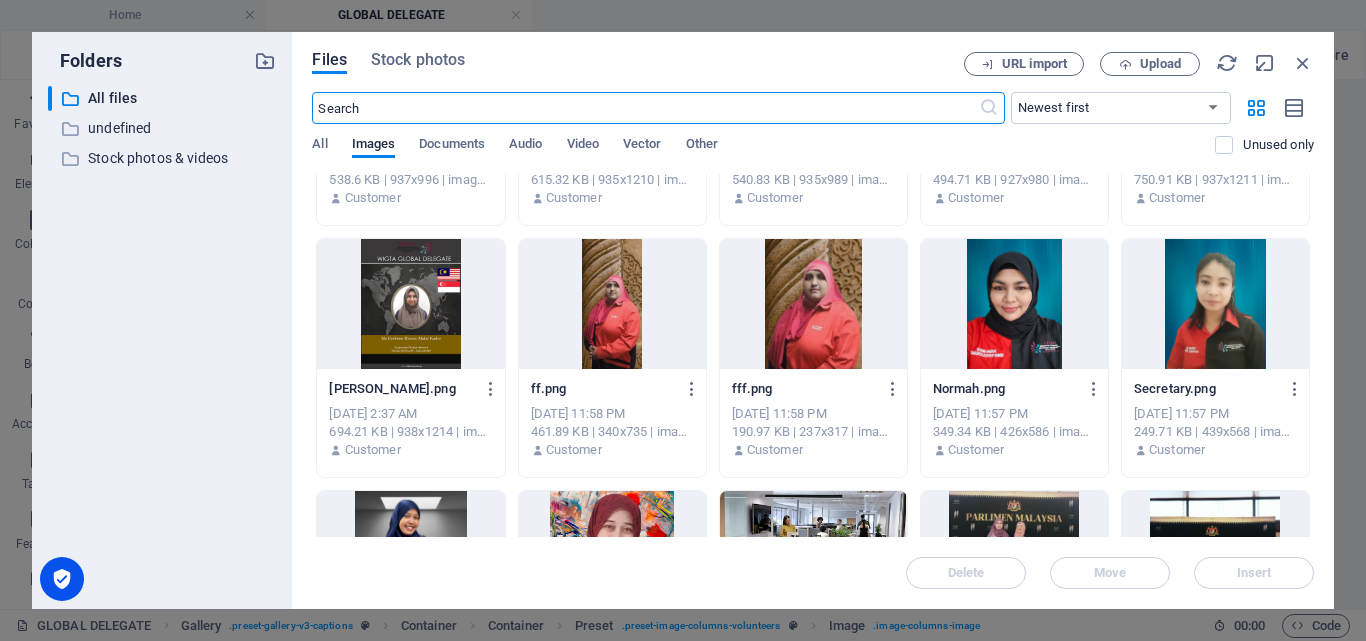 click at bounding box center (410, 304) 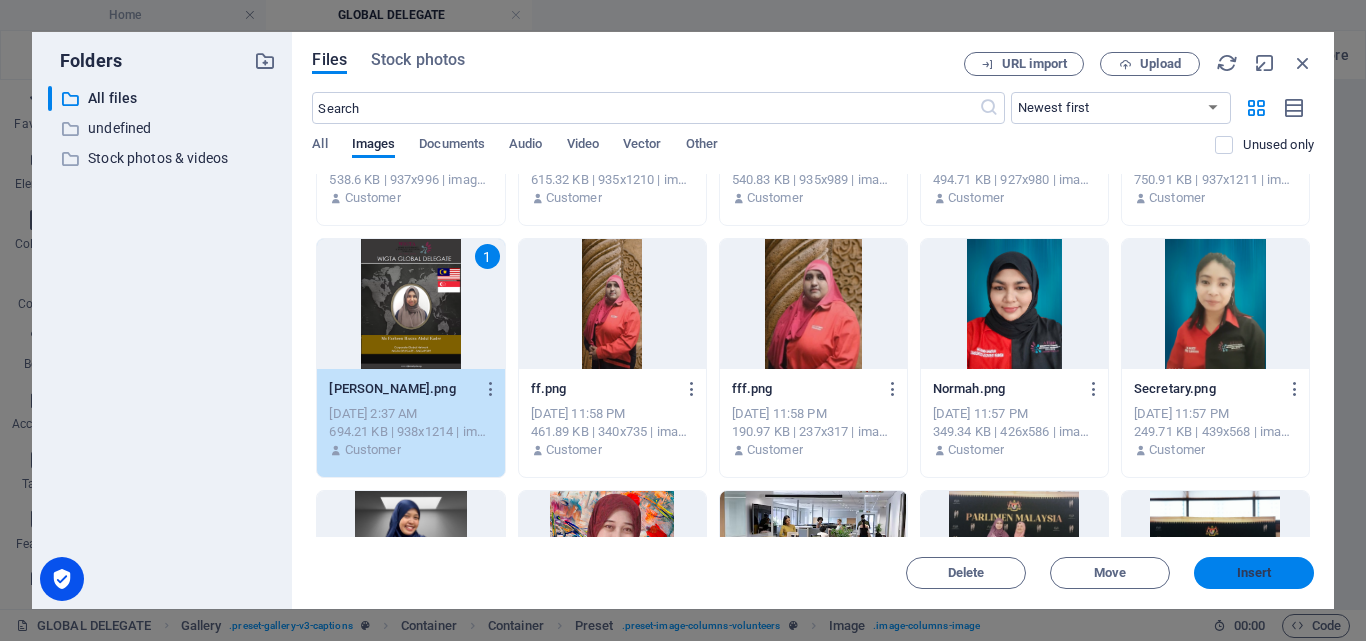 click on "Insert" at bounding box center (1254, 573) 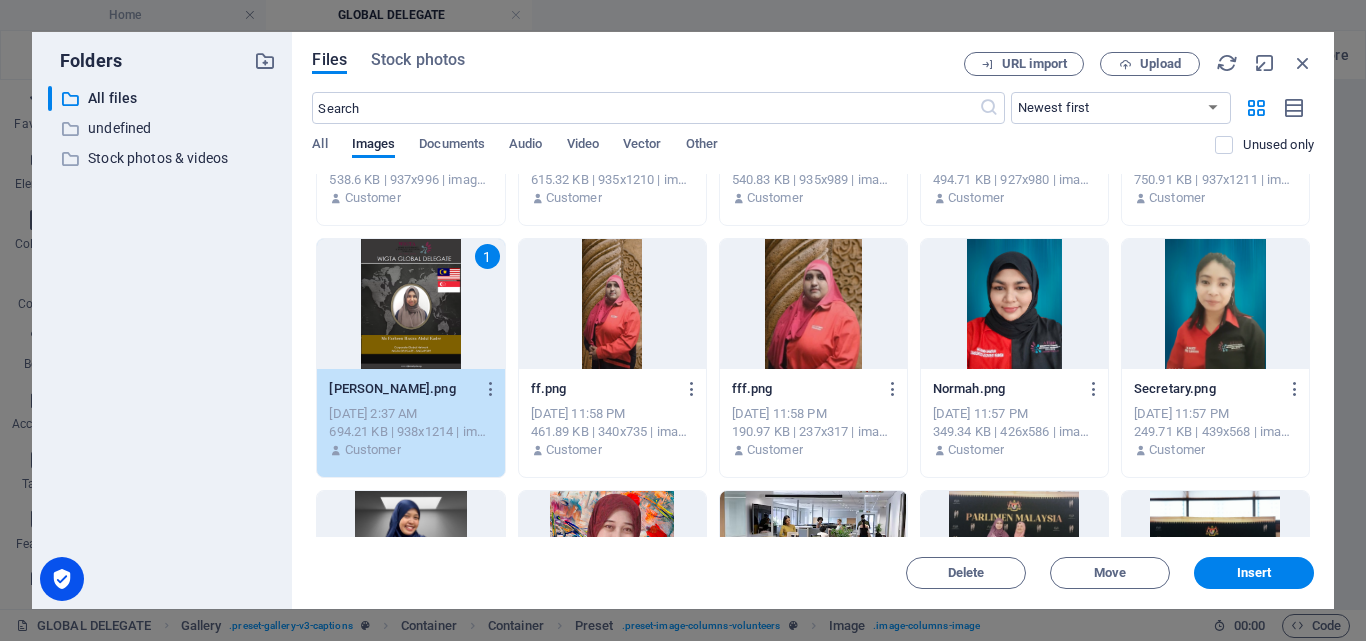 scroll, scrollTop: 925, scrollLeft: 0, axis: vertical 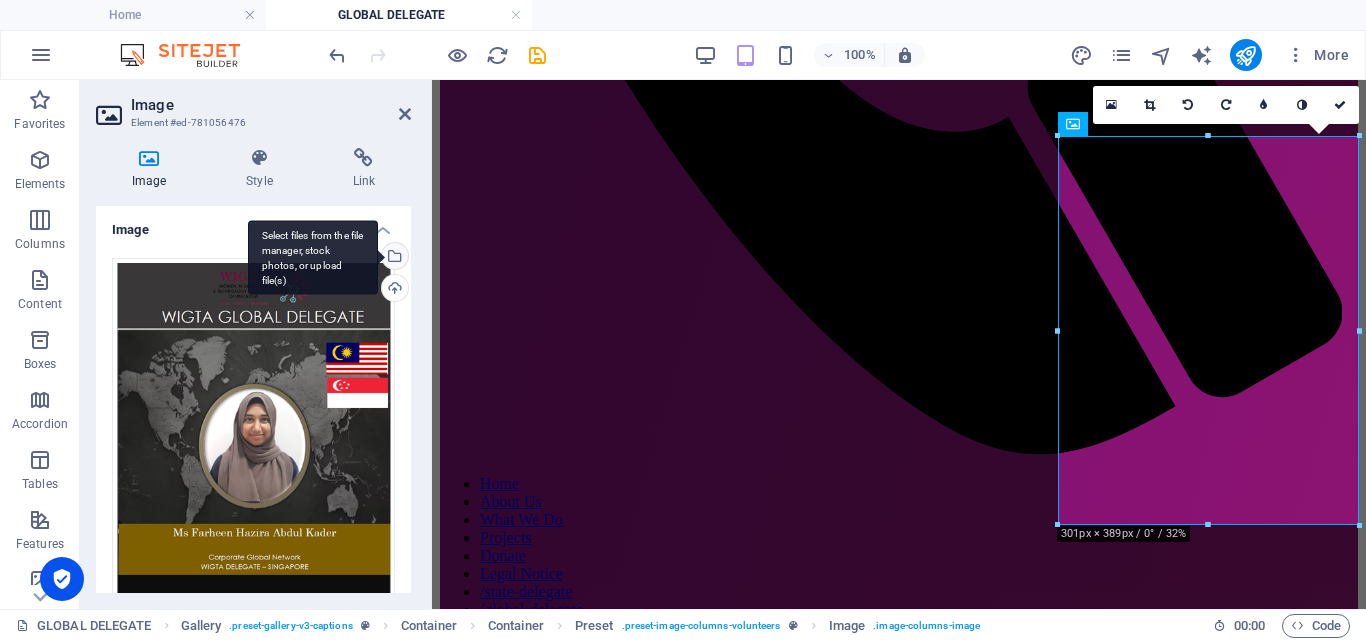 click on "Select files from the file manager, stock photos, or upload file(s)" at bounding box center [313, 257] 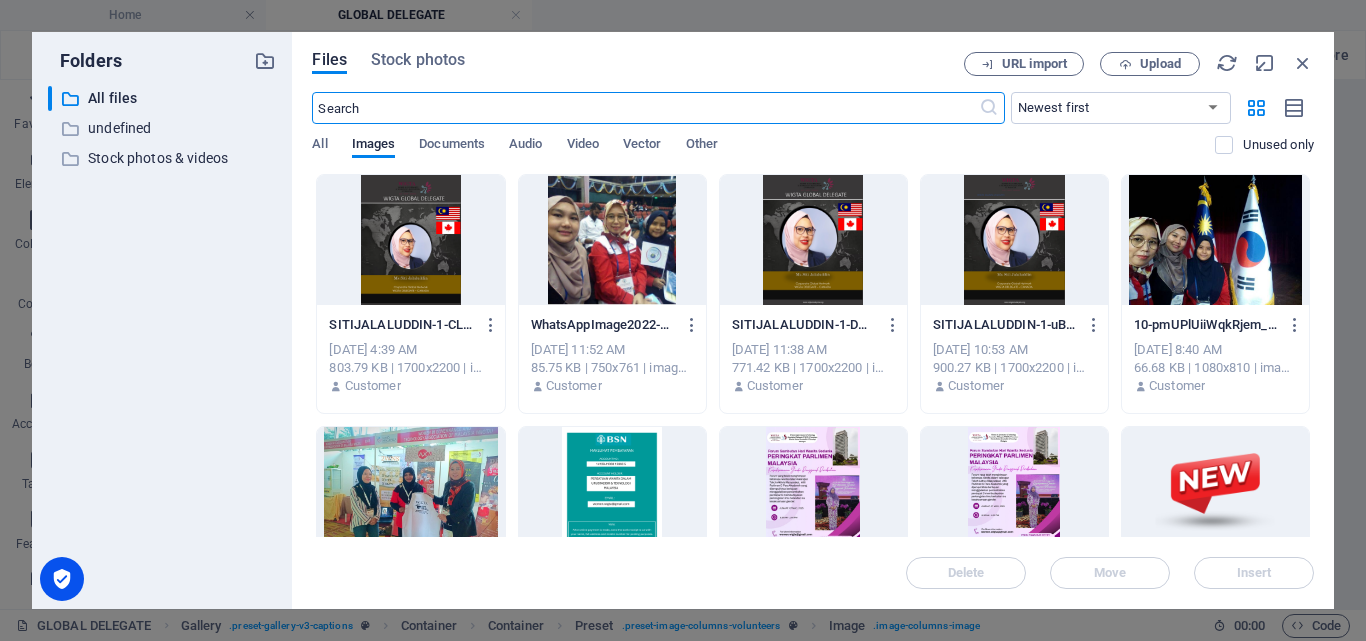 scroll, scrollTop: 2239, scrollLeft: 0, axis: vertical 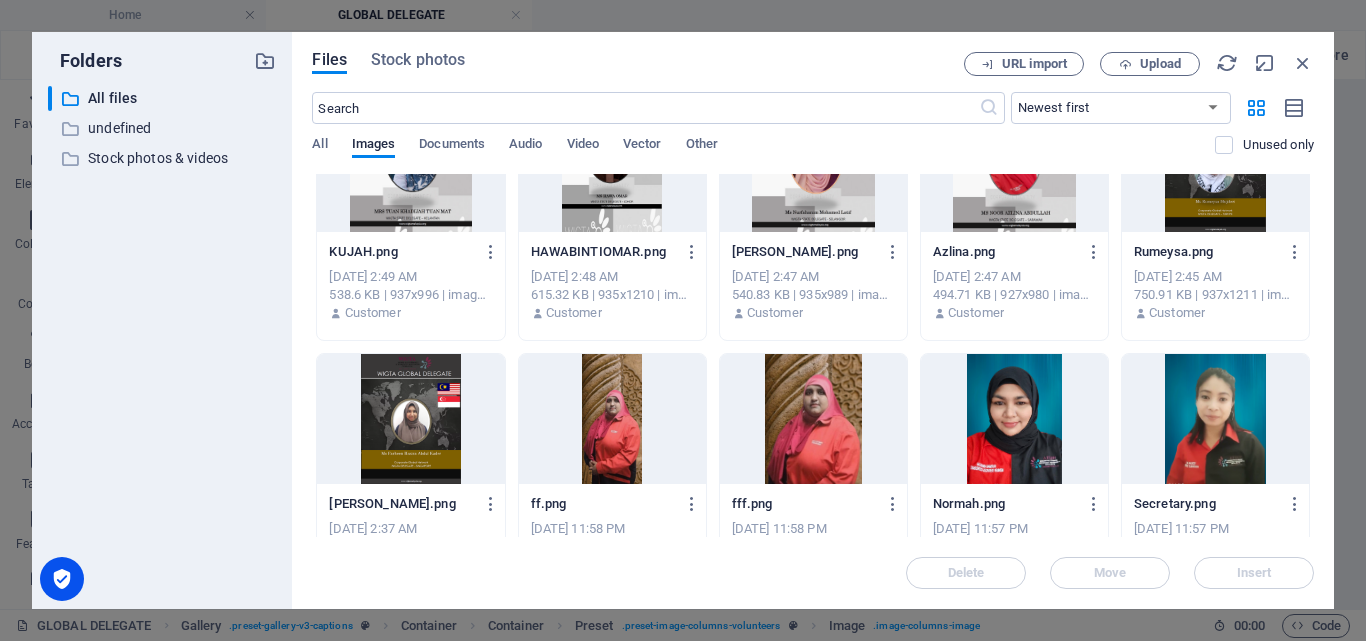 click at bounding box center [410, 419] 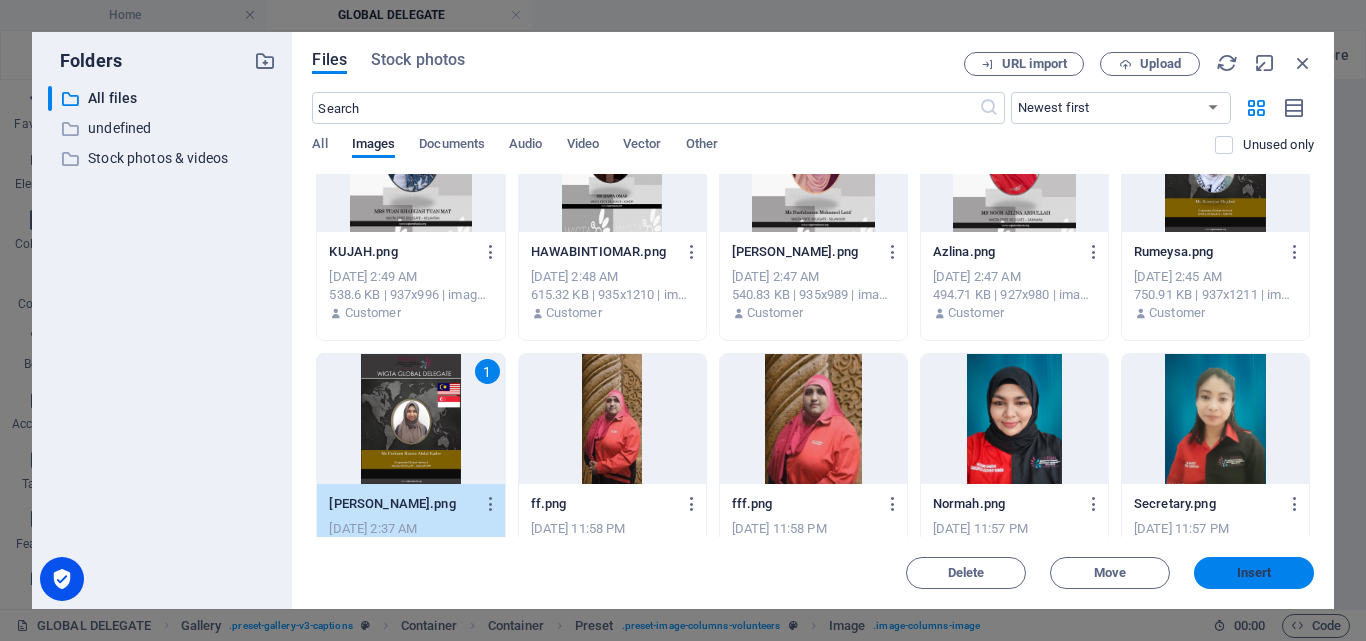 click on "Insert" at bounding box center [1254, 573] 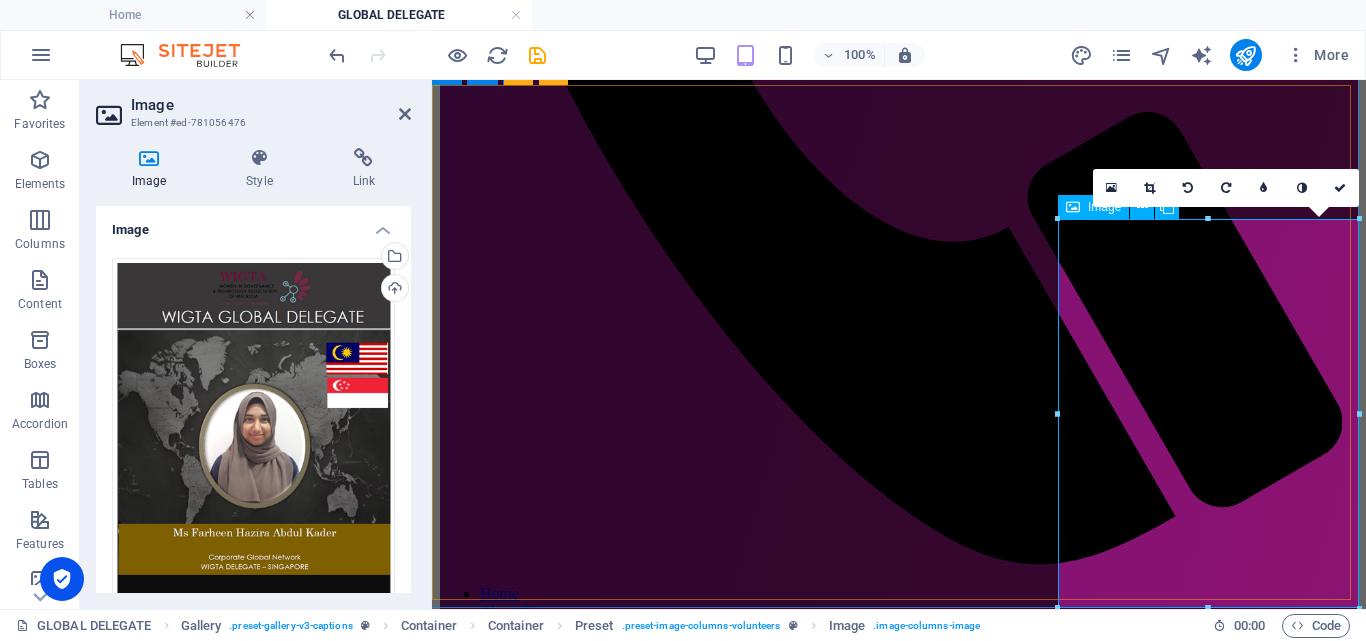 scroll, scrollTop: 925, scrollLeft: 0, axis: vertical 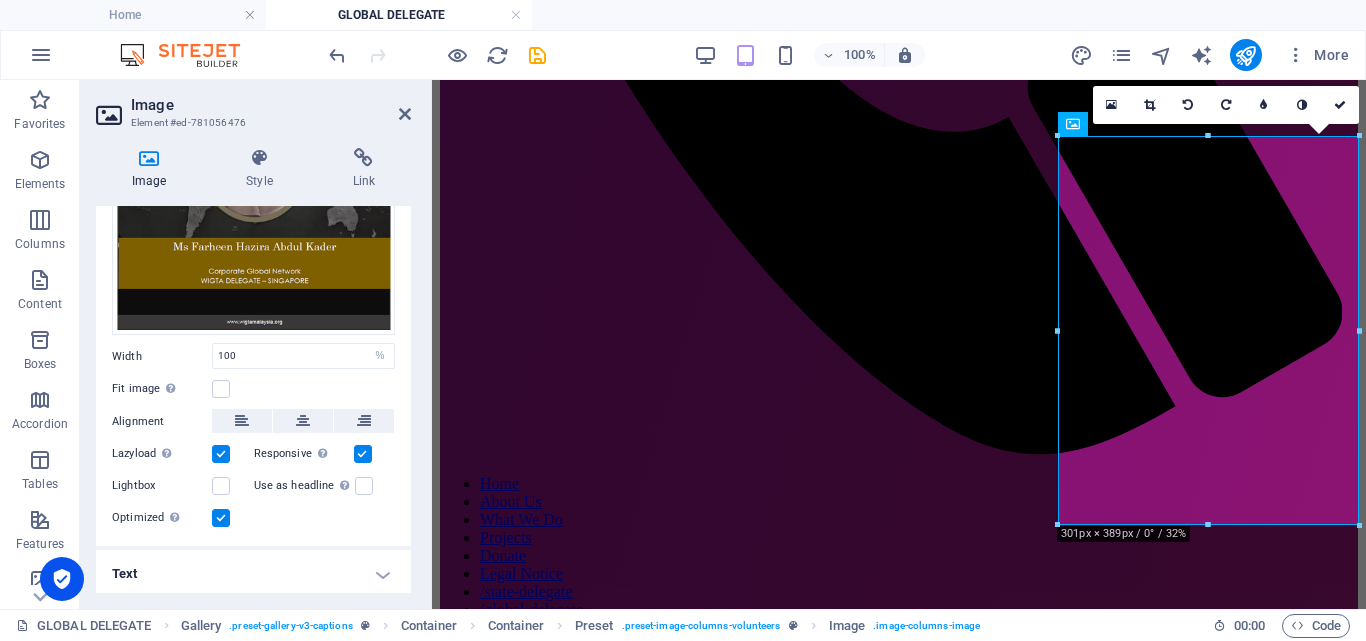 click on "Text" at bounding box center (253, 574) 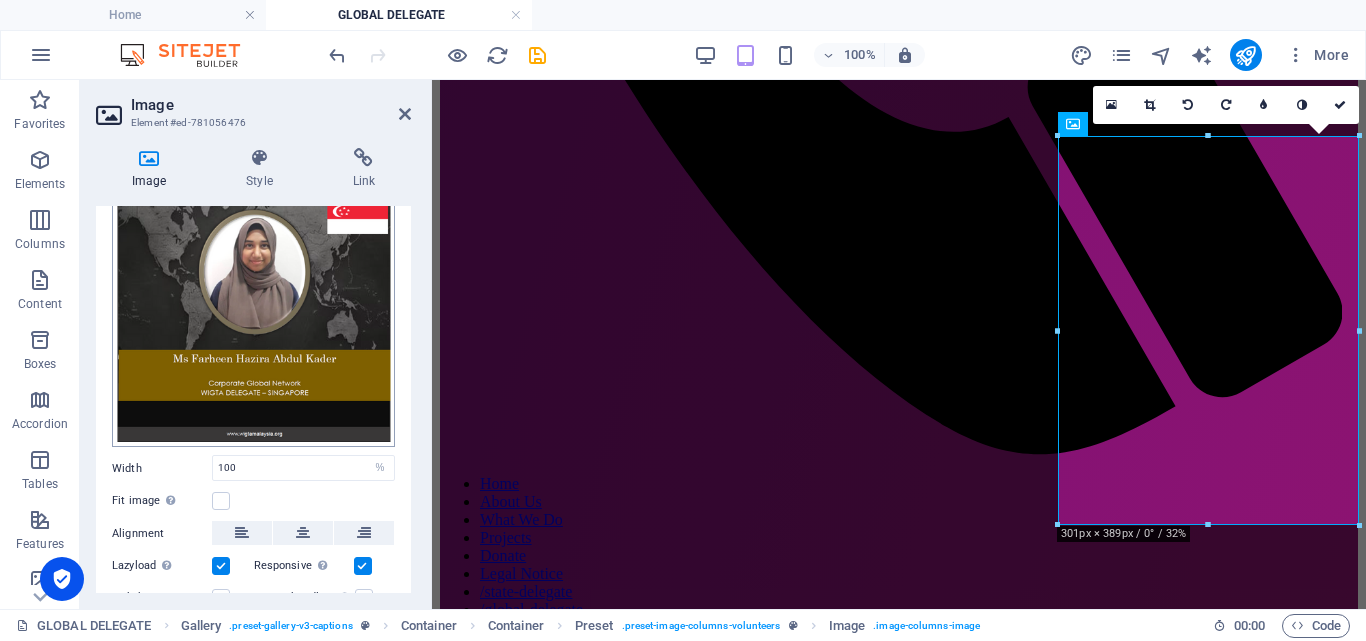 scroll, scrollTop: 0, scrollLeft: 0, axis: both 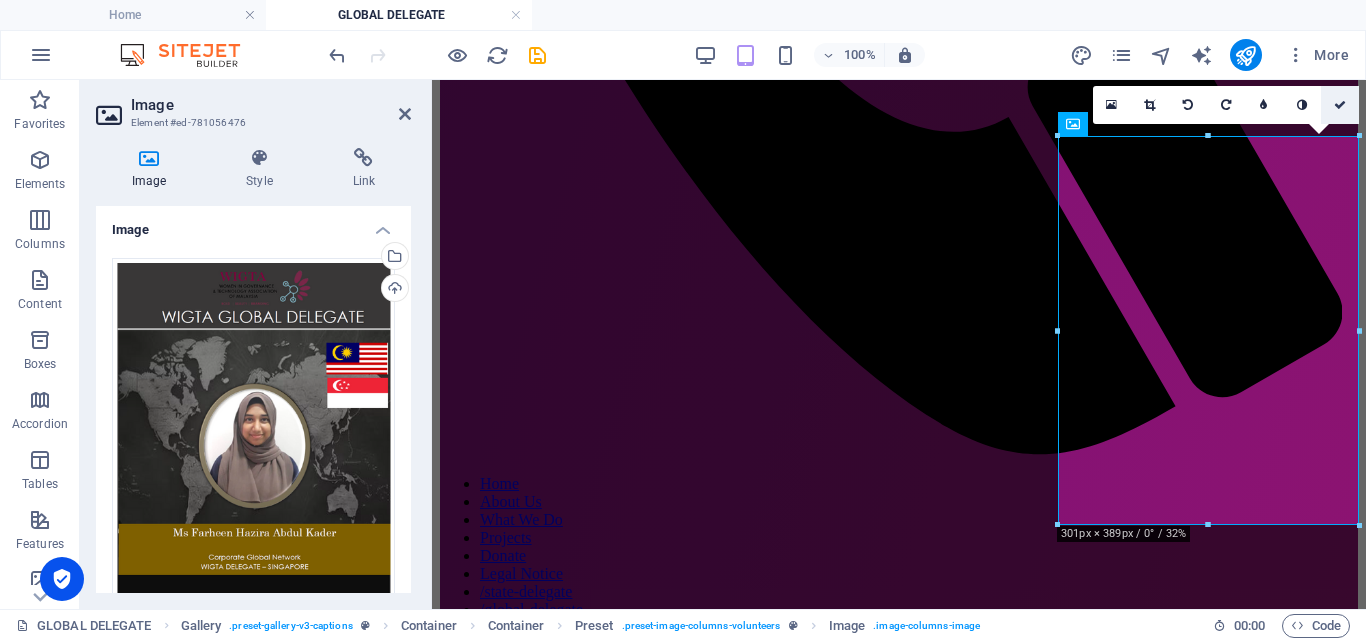 click at bounding box center (1340, 105) 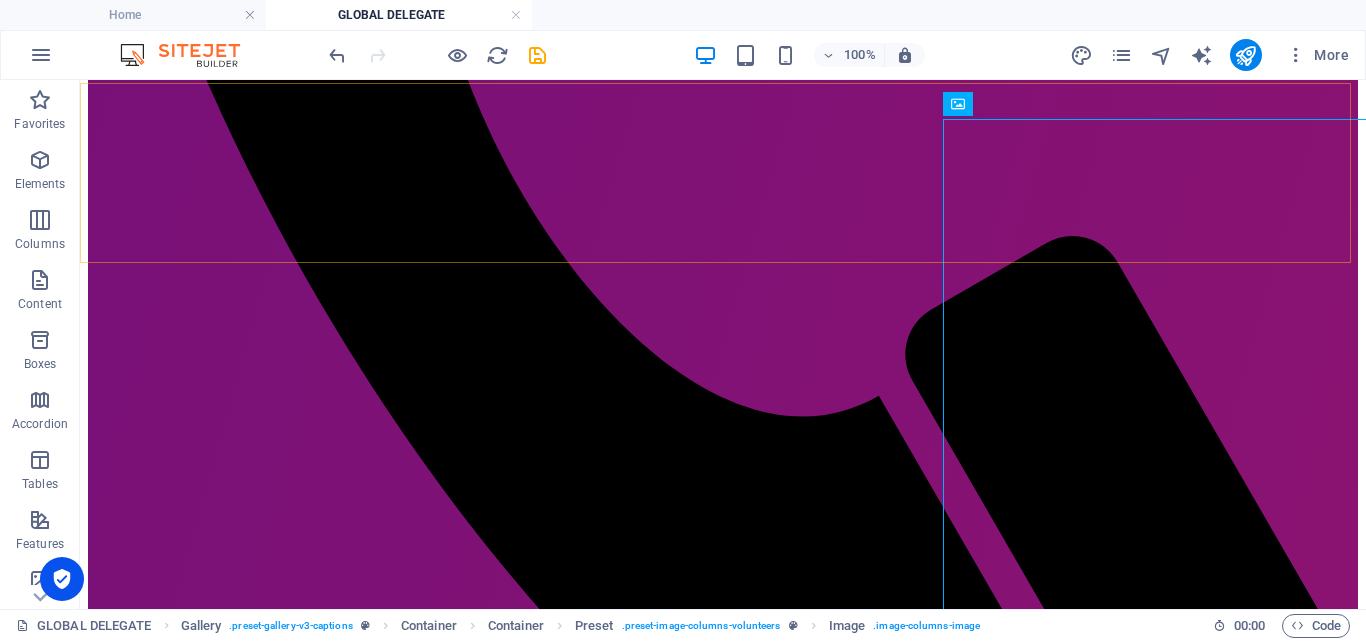 scroll, scrollTop: 973, scrollLeft: 0, axis: vertical 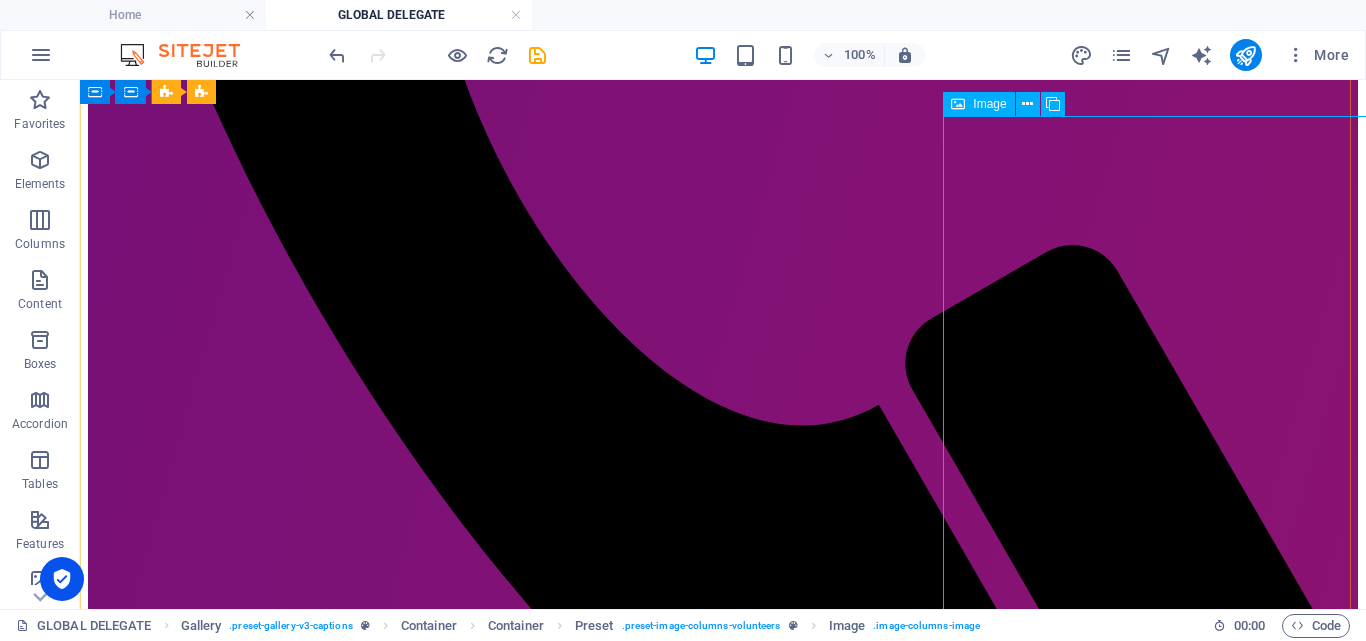 click on "Siti" at bounding box center (723, 6356) 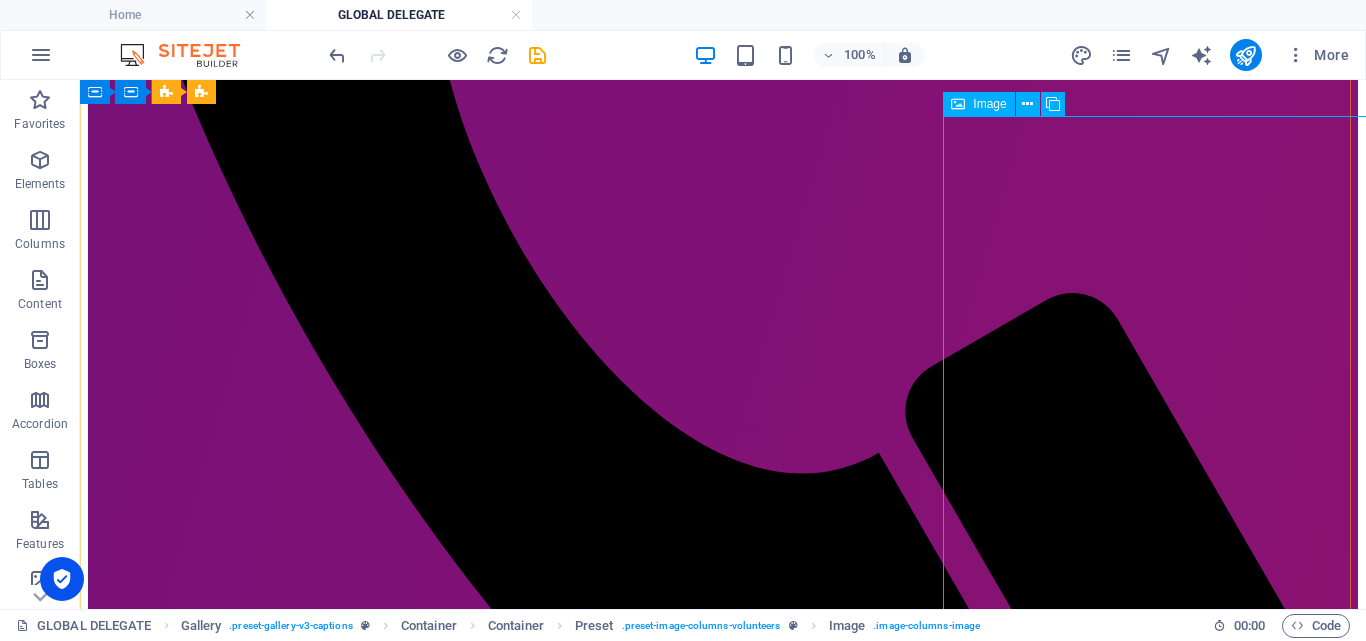 select on "%" 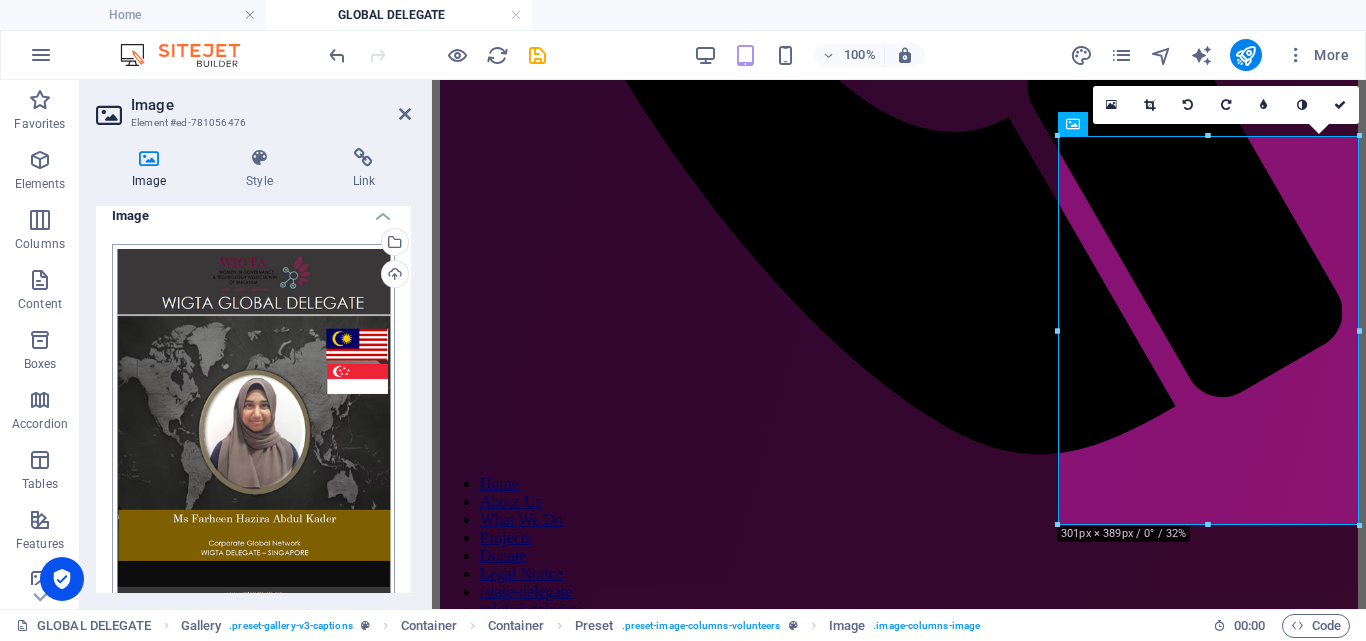 scroll, scrollTop: 0, scrollLeft: 0, axis: both 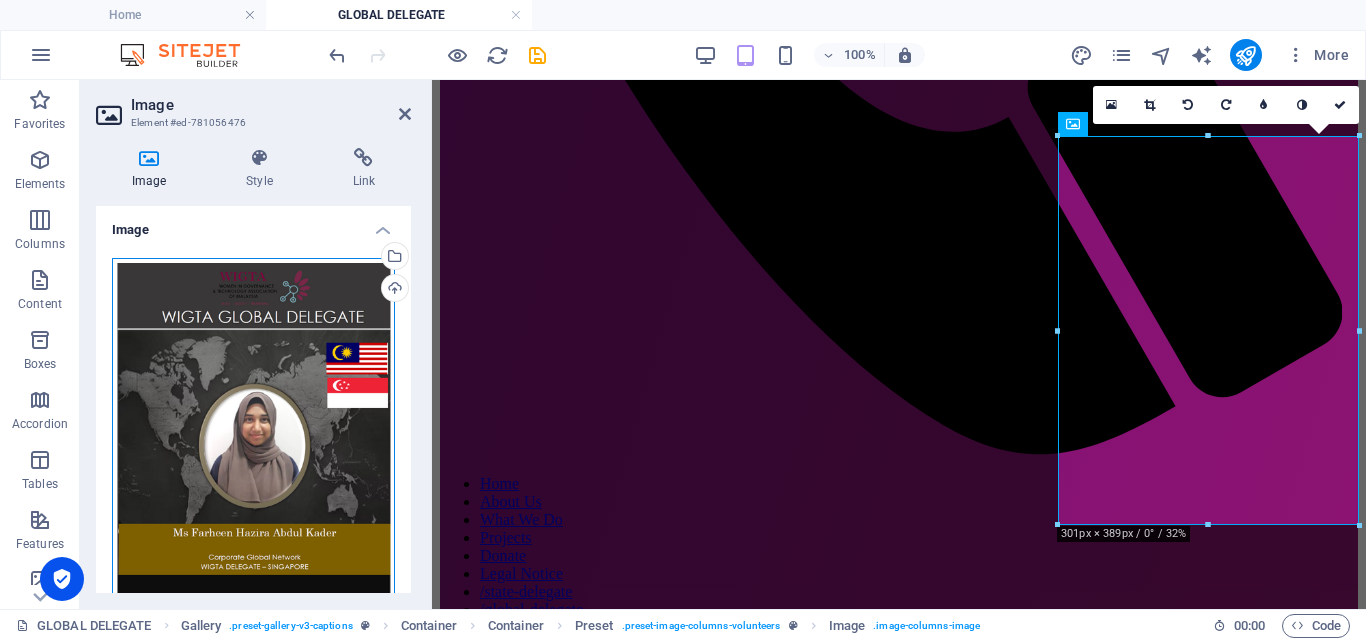 click on "Drag files here, click to choose files or select files from Files or our free stock photos & videos" at bounding box center (253, 440) 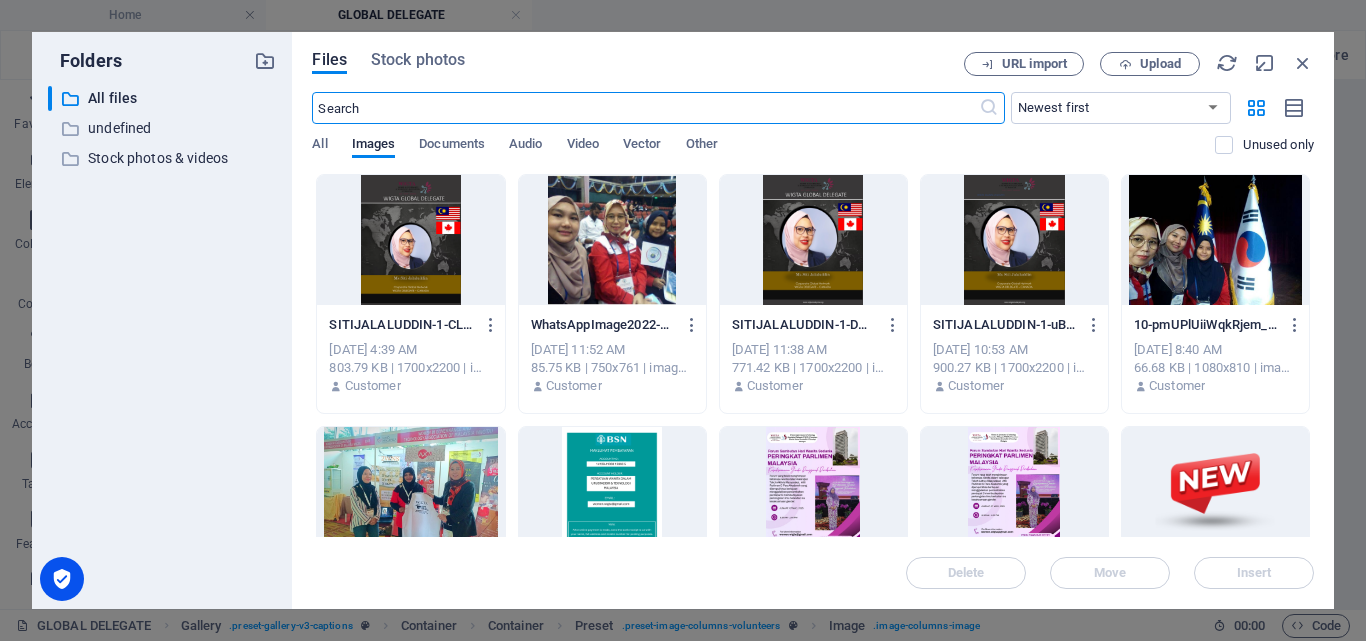 scroll, scrollTop: 2239, scrollLeft: 0, axis: vertical 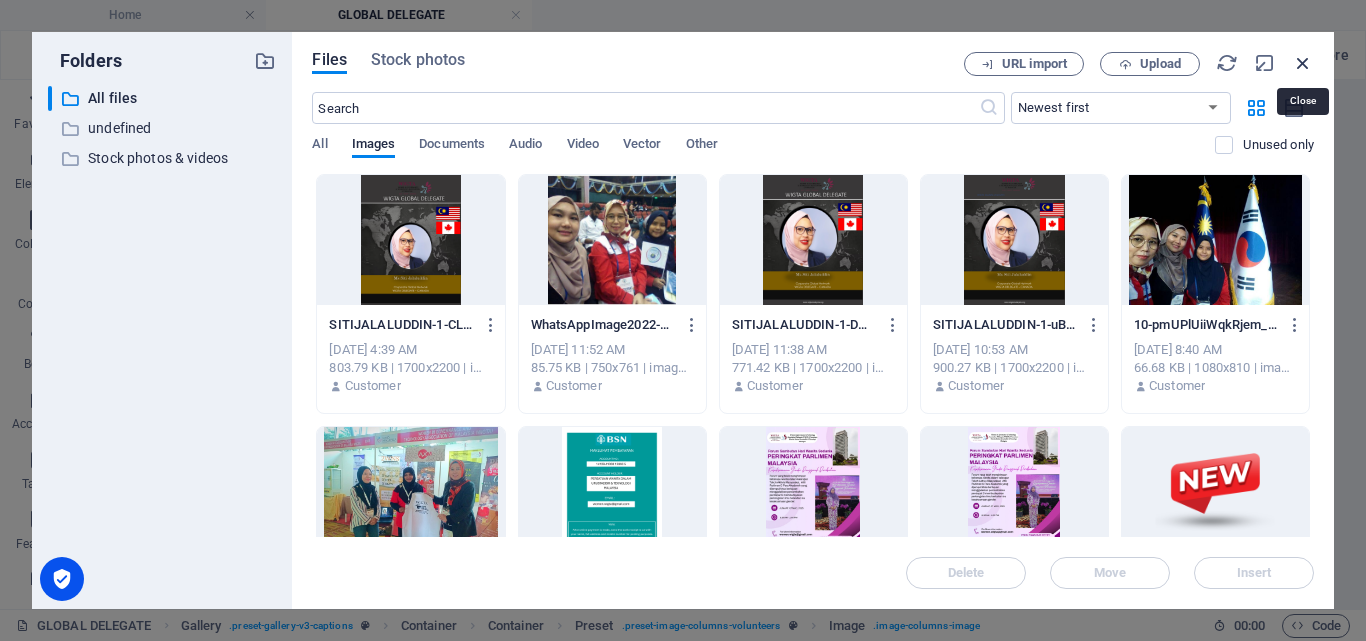 drag, startPoint x: 1300, startPoint y: 55, endPoint x: 305, endPoint y: 111, distance: 996.57465 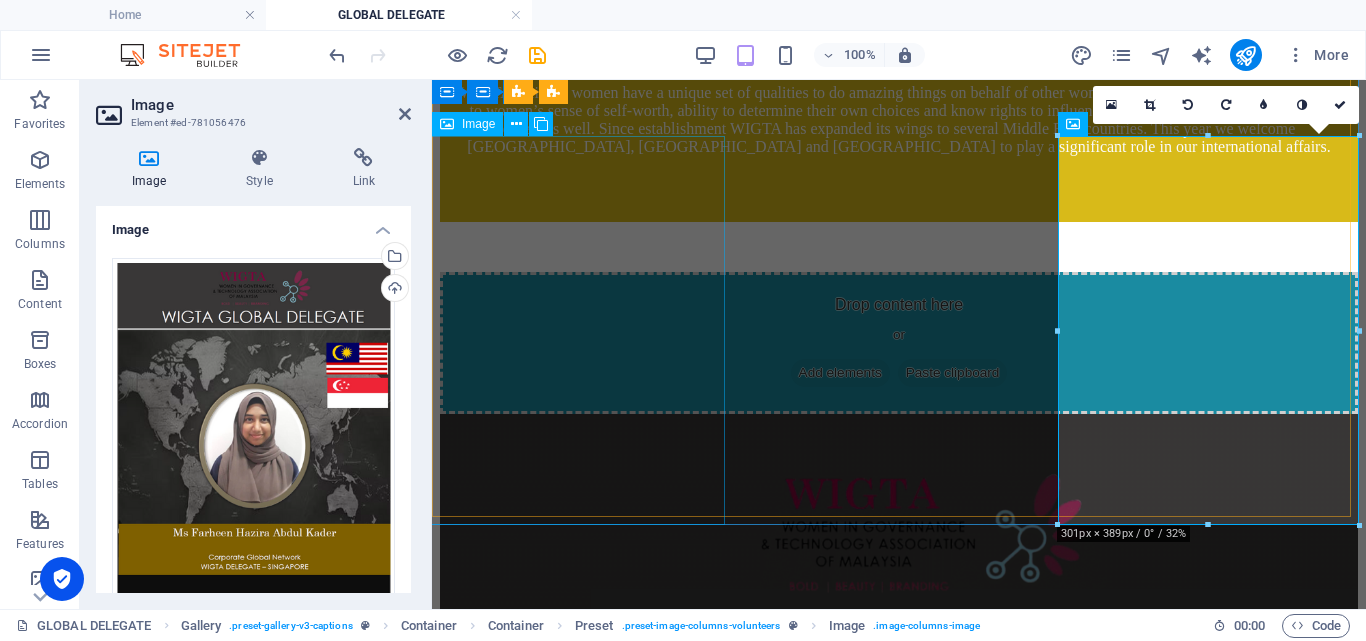 scroll, scrollTop: 925, scrollLeft: 0, axis: vertical 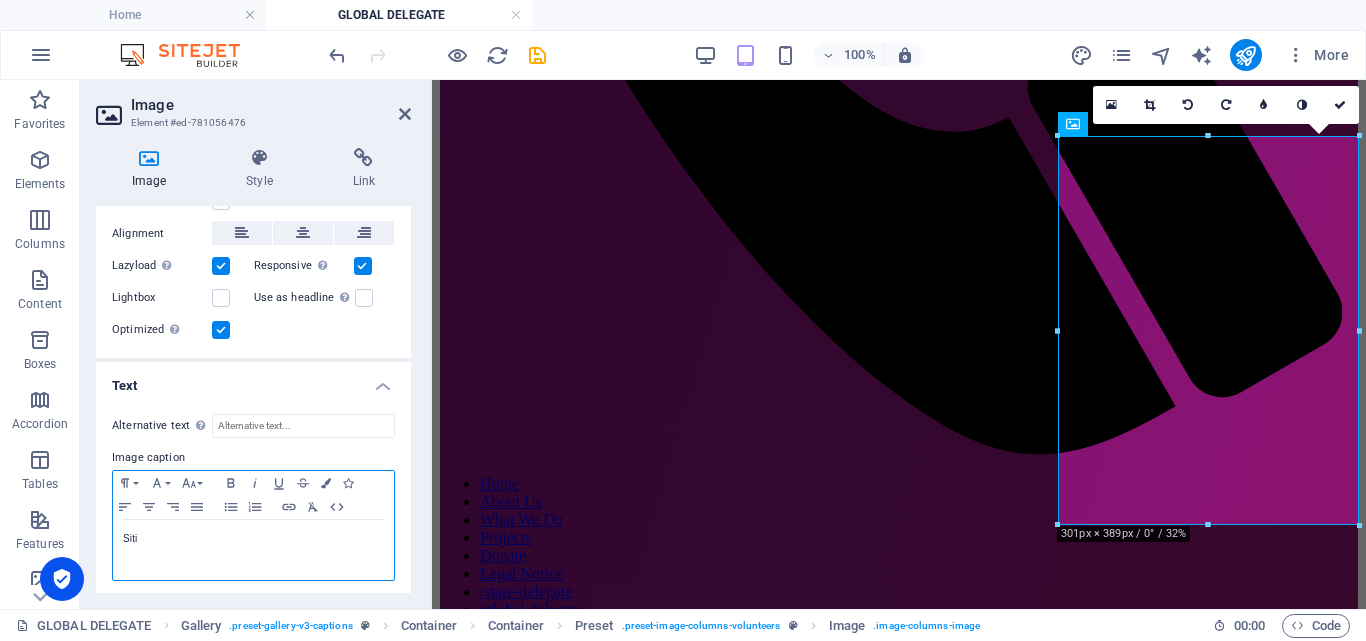 click on "Siti" at bounding box center [253, 539] 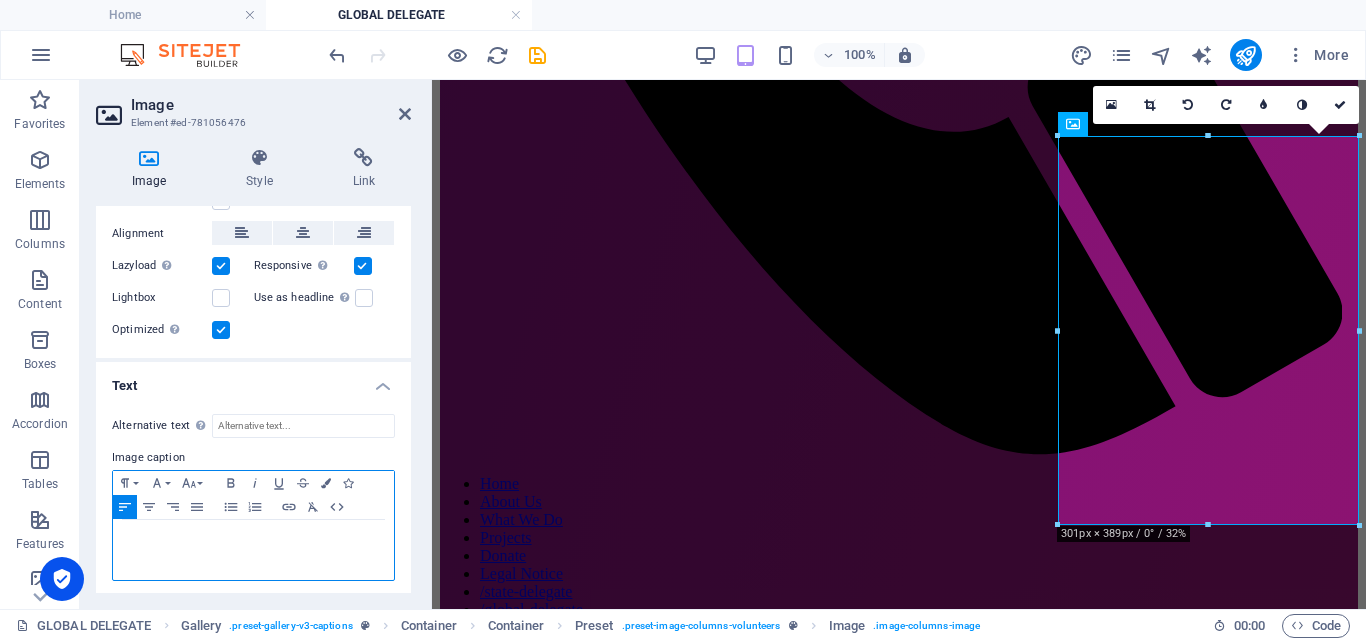 type 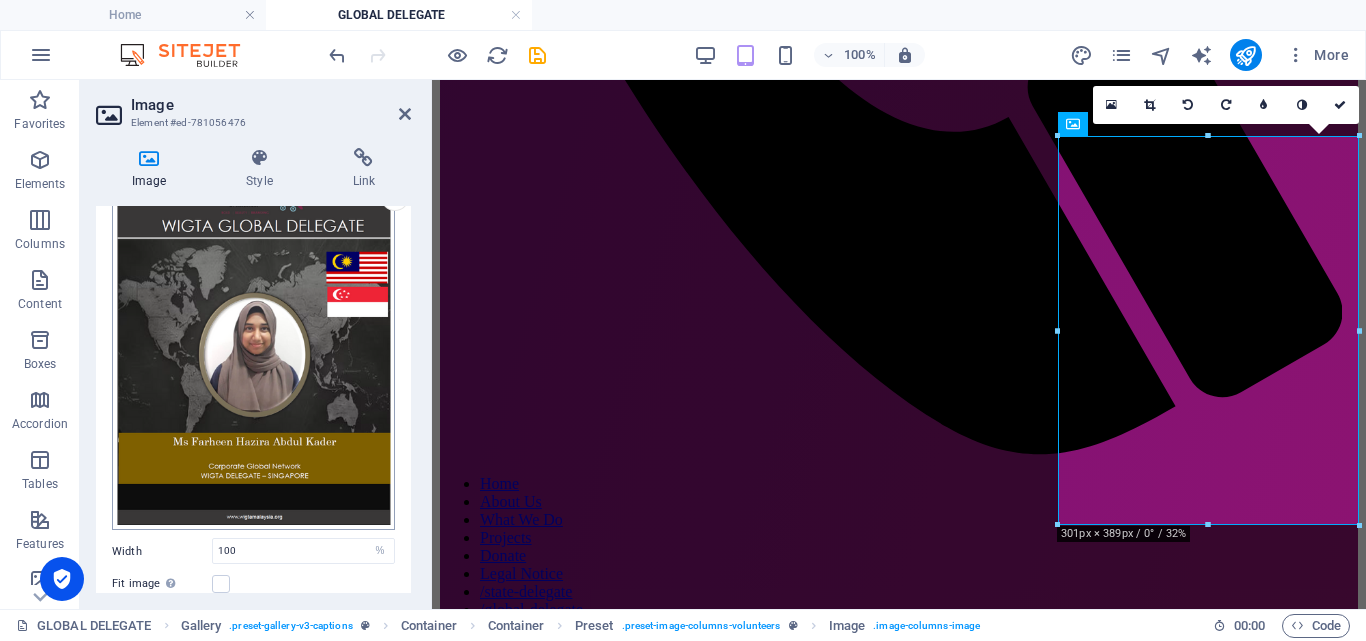 scroll, scrollTop: 200, scrollLeft: 0, axis: vertical 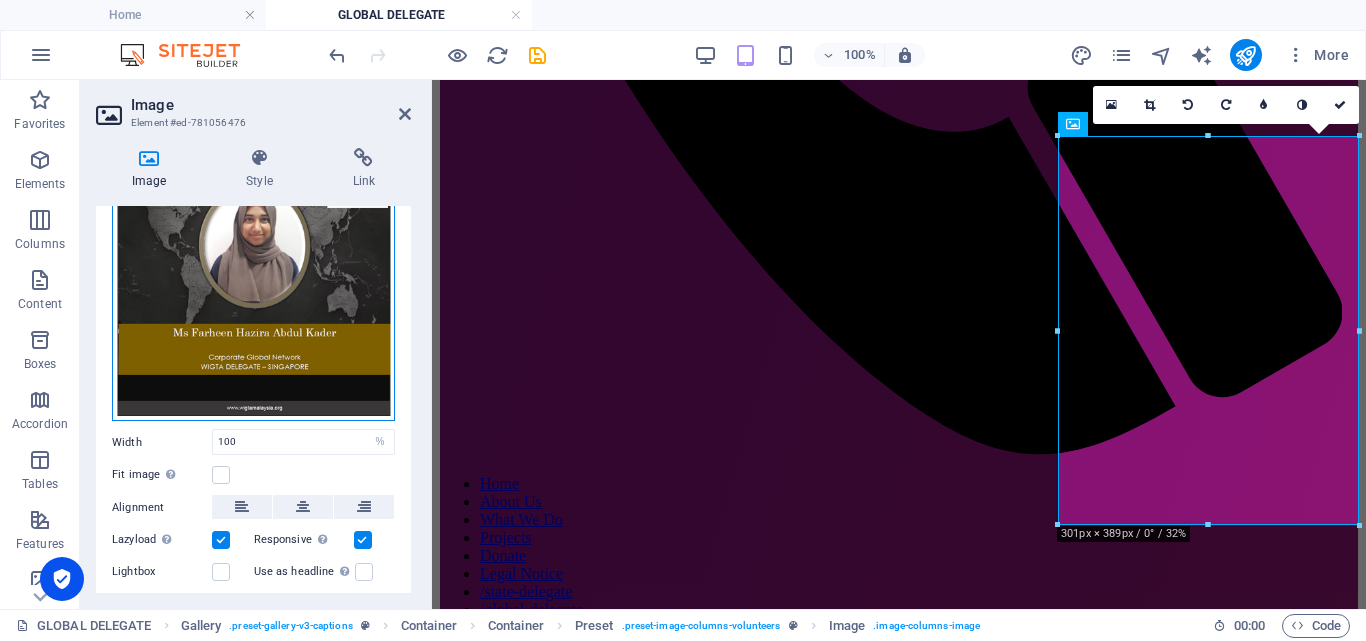 click on "Drag files here, click to choose files or select files from Files or our free stock photos & videos" at bounding box center (253, 240) 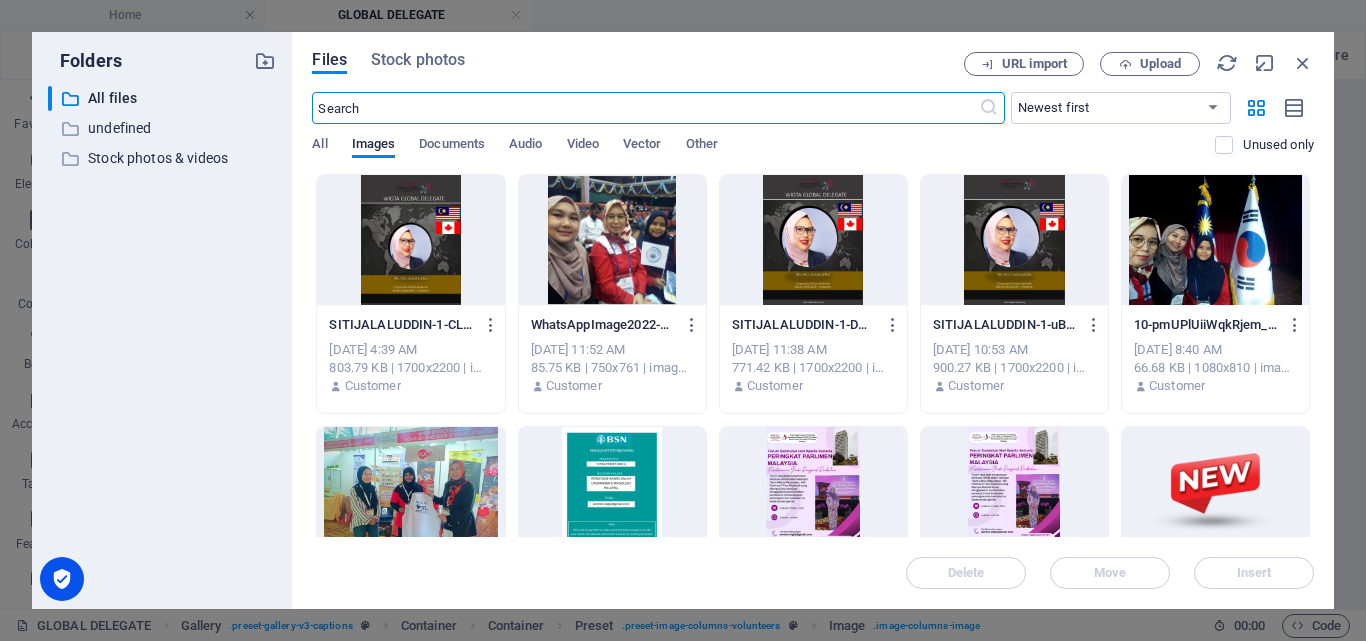 scroll, scrollTop: 2239, scrollLeft: 0, axis: vertical 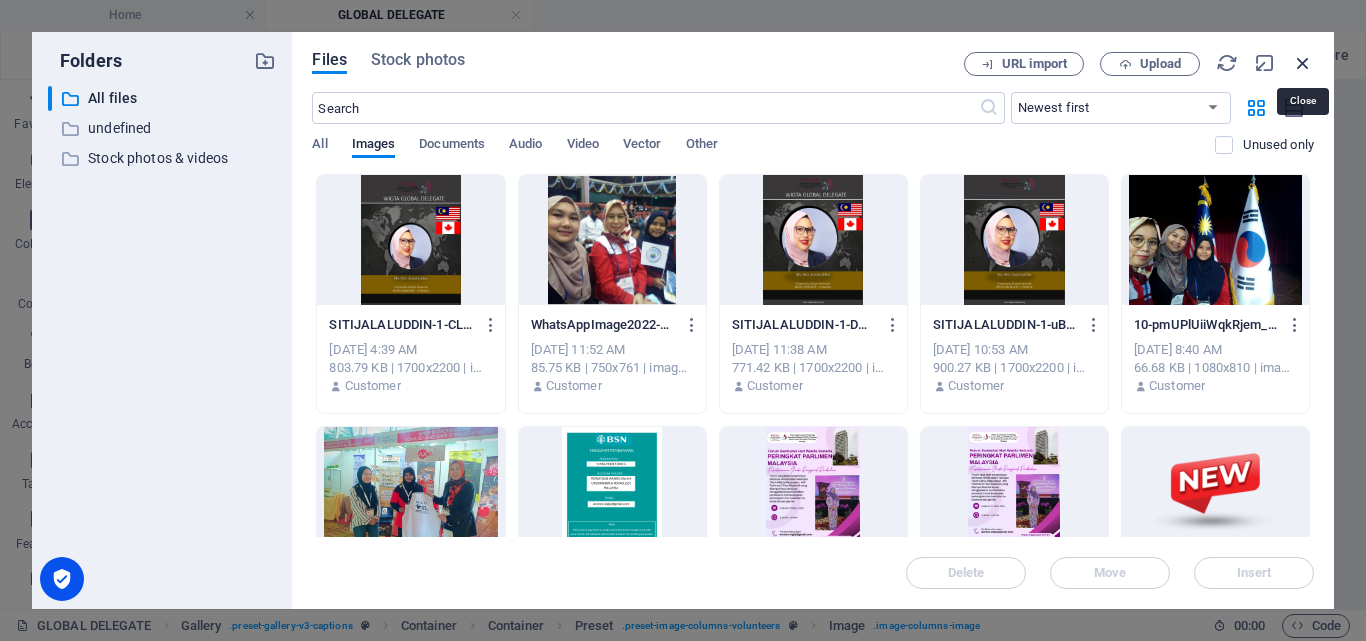 click at bounding box center (1303, 63) 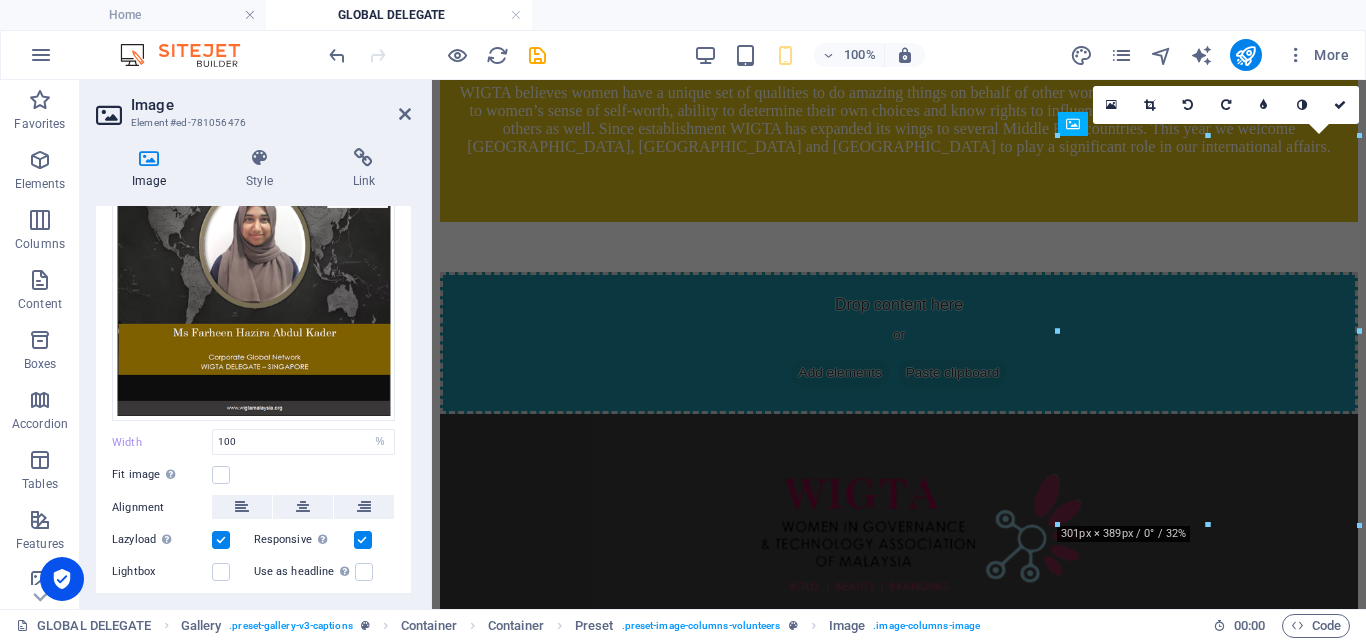scroll, scrollTop: 925, scrollLeft: 0, axis: vertical 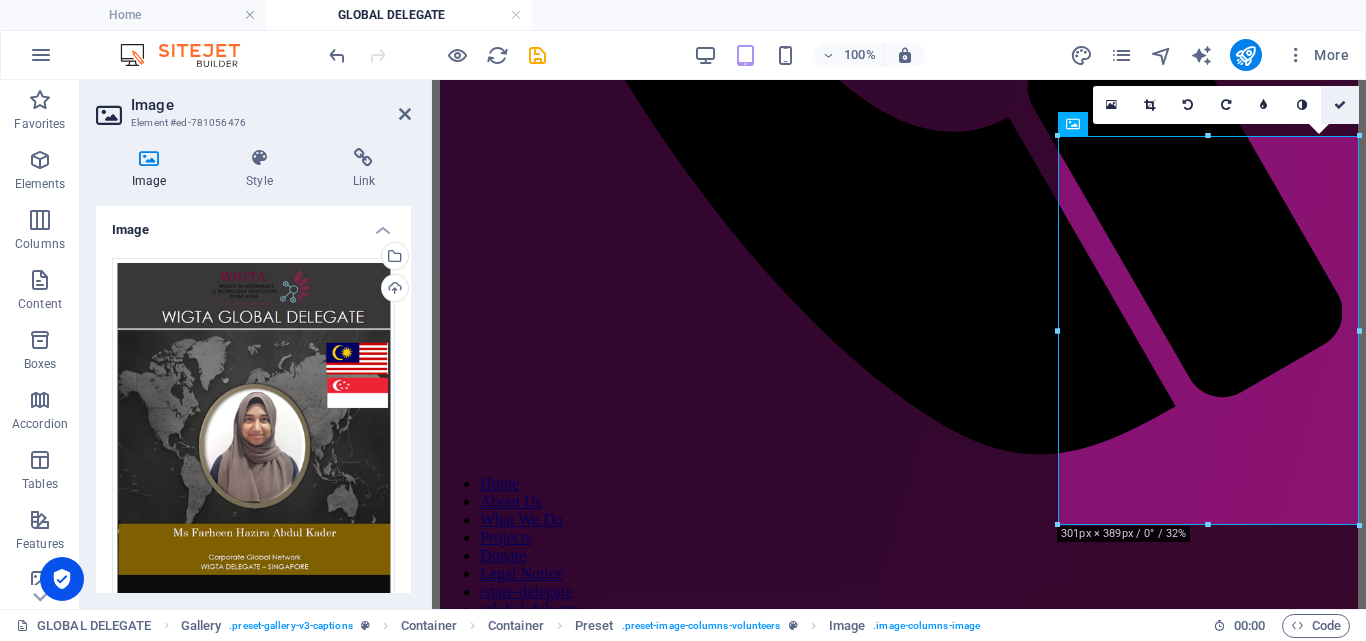 click at bounding box center [1340, 105] 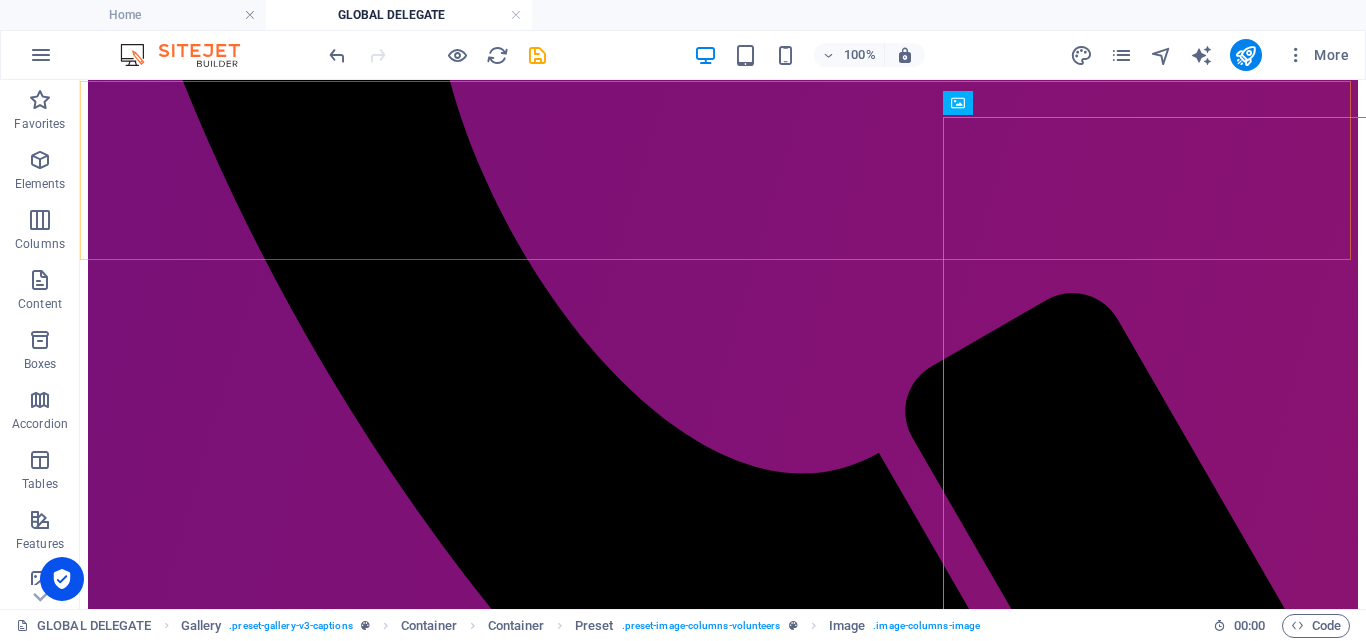 scroll, scrollTop: 973, scrollLeft: 0, axis: vertical 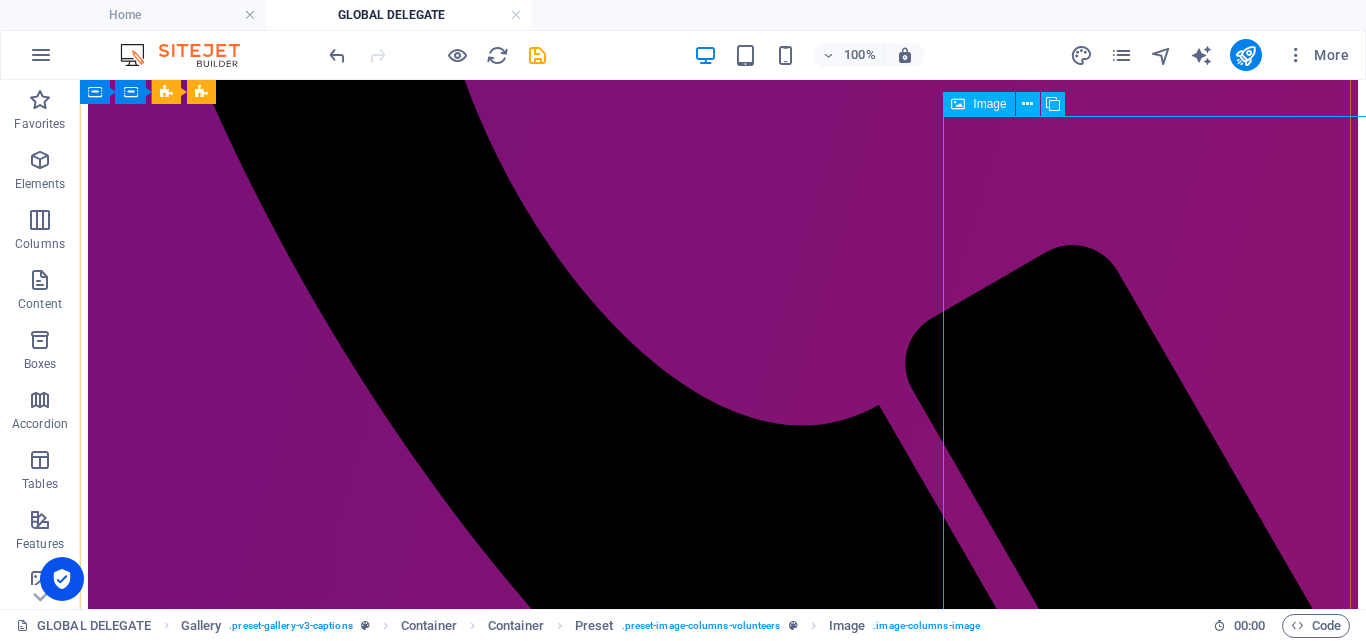 click on "[PERSON_NAME]" at bounding box center [723, 6357] 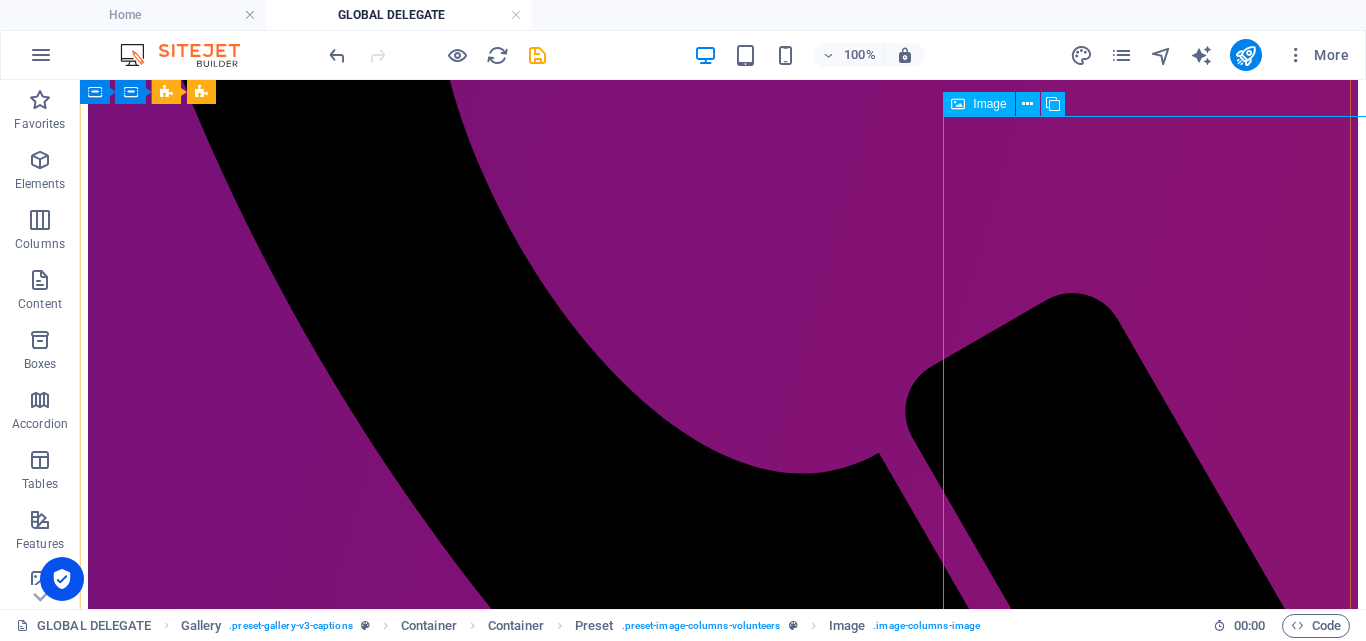 select on "%" 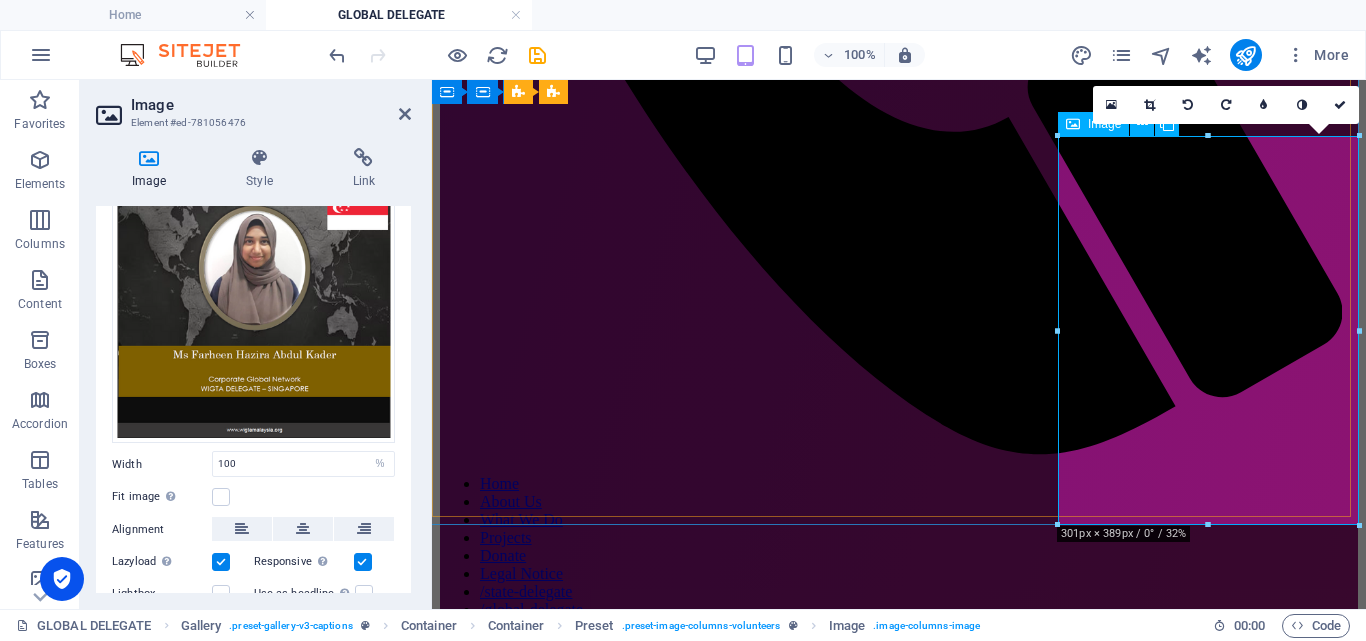 scroll, scrollTop: 174, scrollLeft: 0, axis: vertical 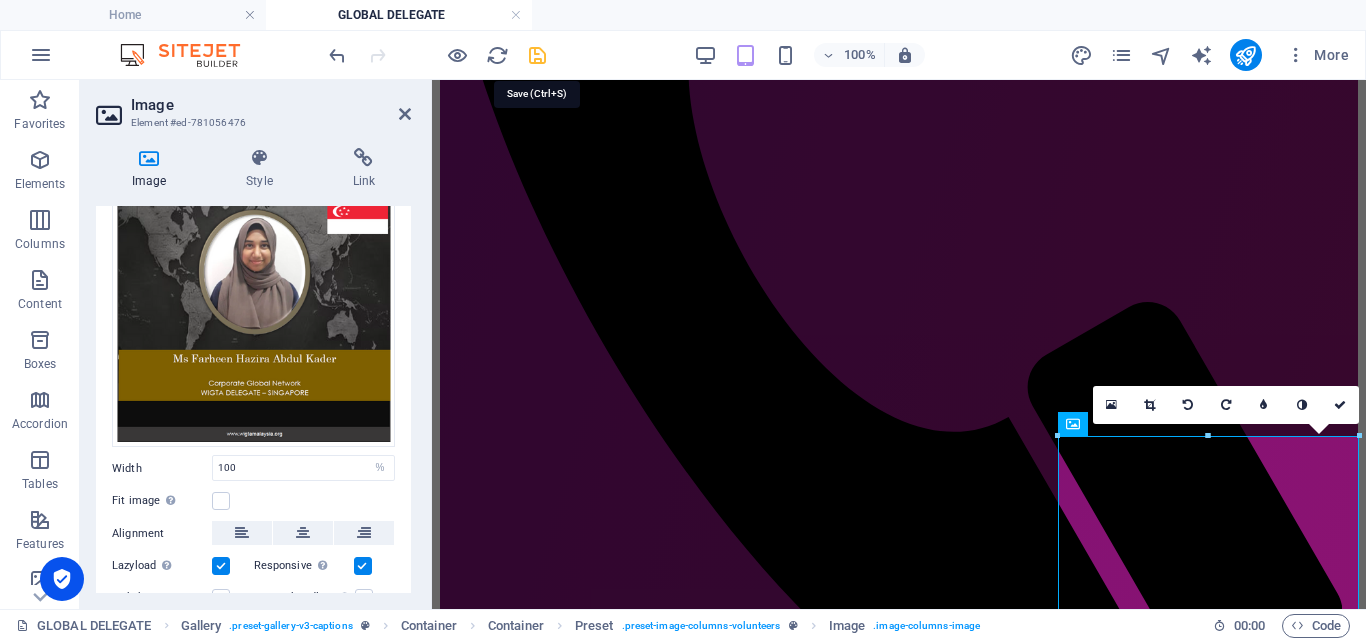 click at bounding box center (537, 55) 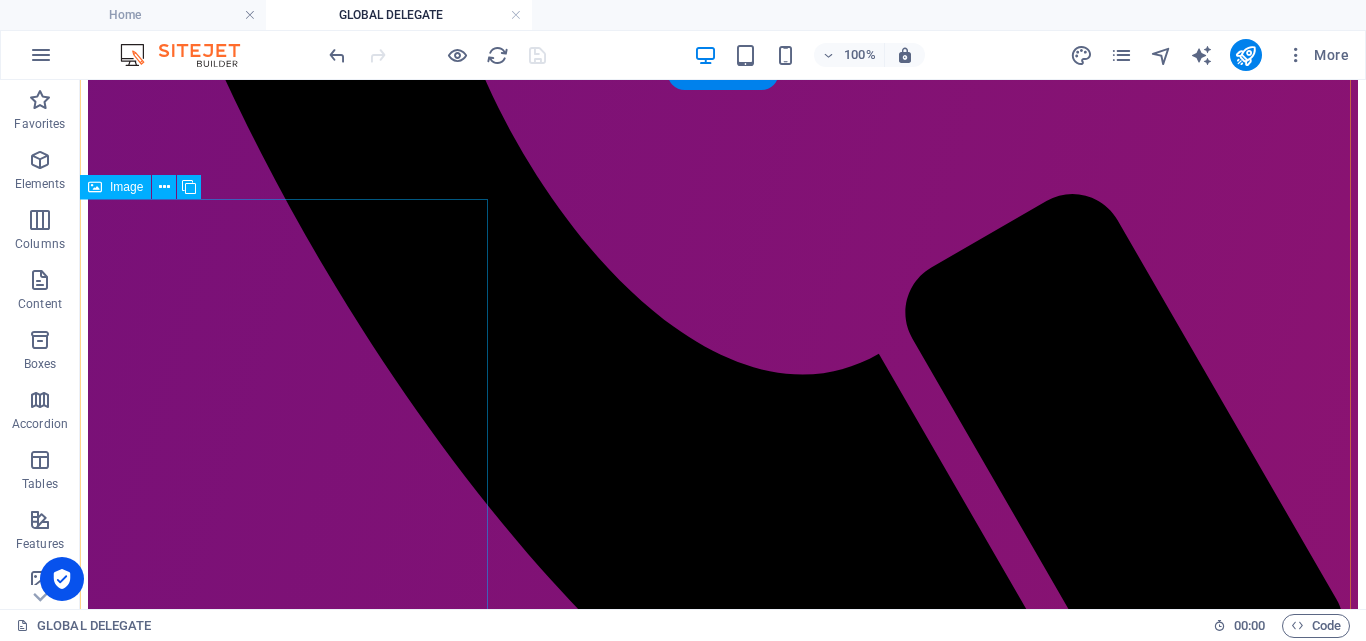 scroll, scrollTop: 1025, scrollLeft: 0, axis: vertical 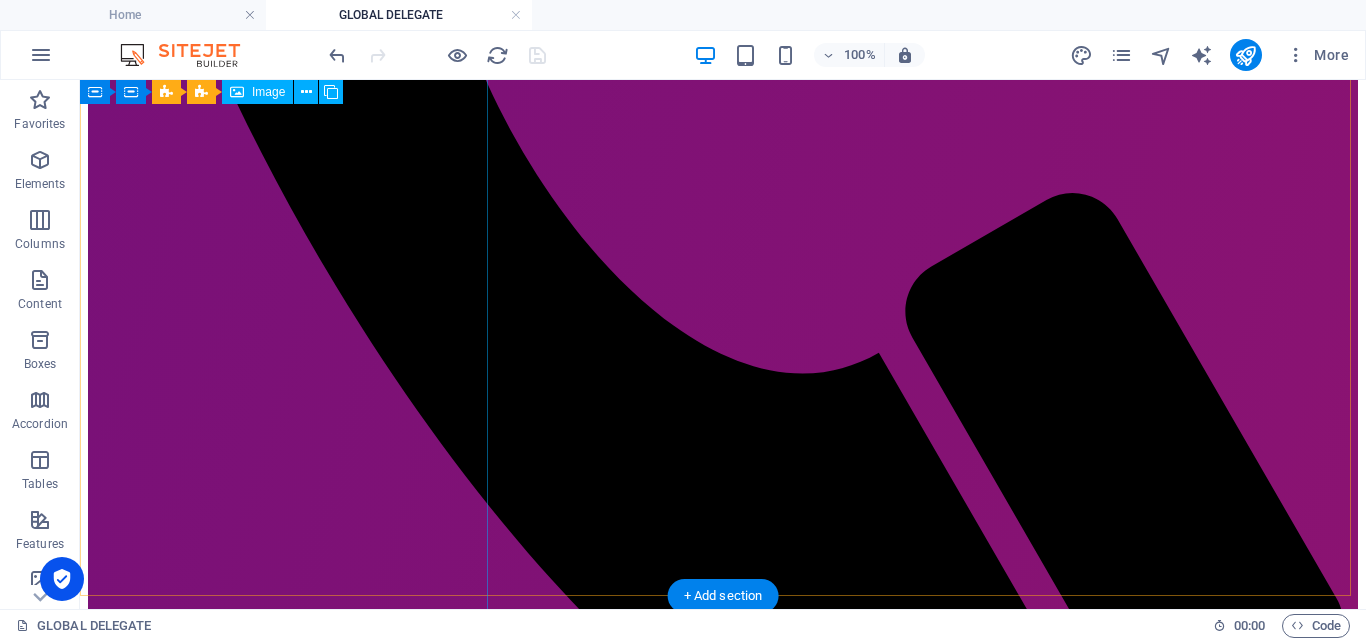 click on "Siti" at bounding box center [723, 2912] 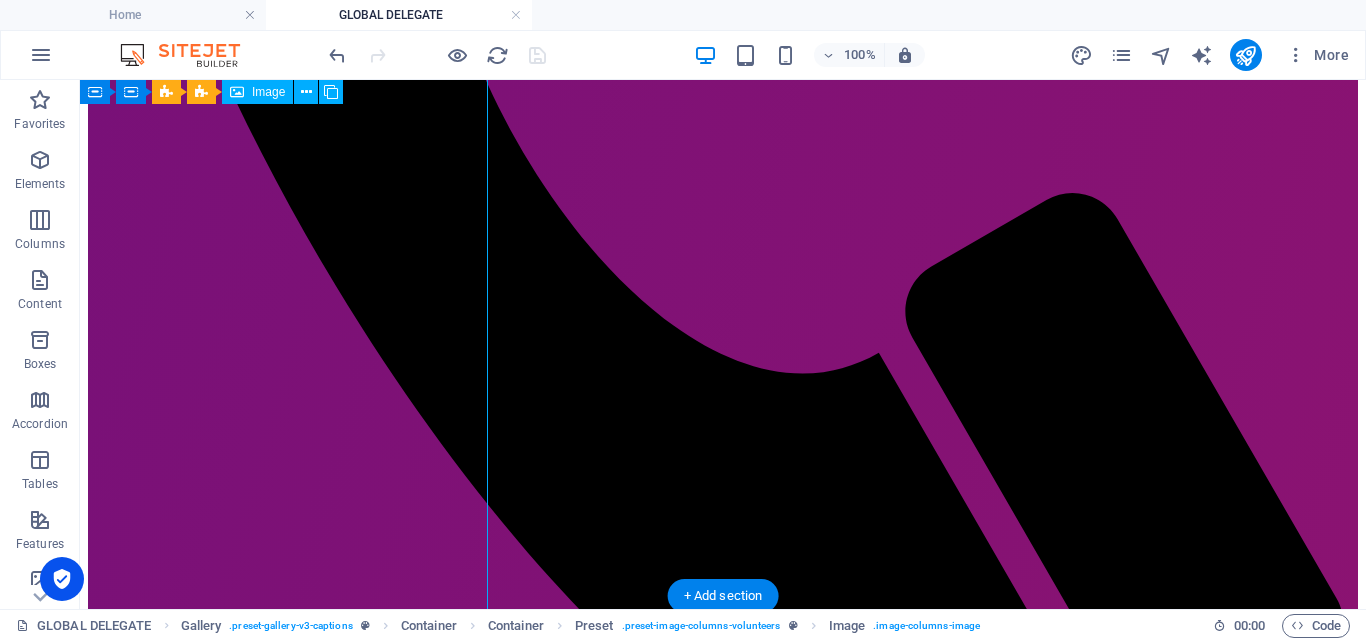 click on "Siti" at bounding box center (723, 2912) 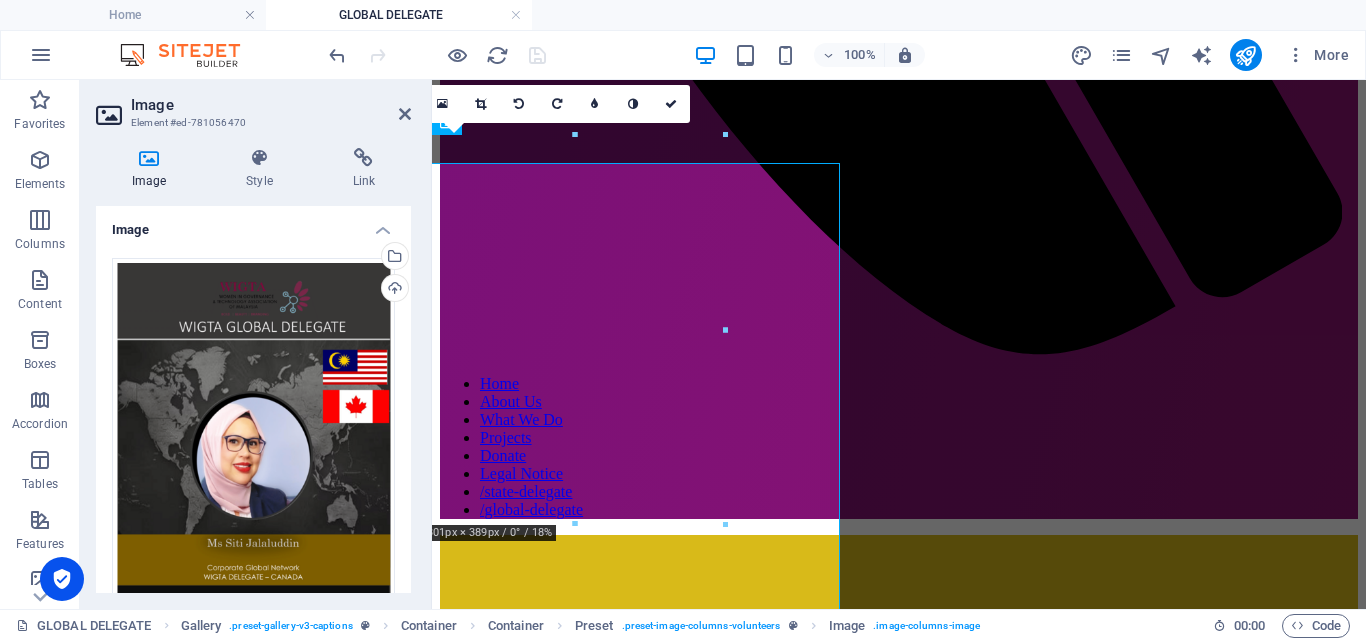 scroll, scrollTop: 926, scrollLeft: 0, axis: vertical 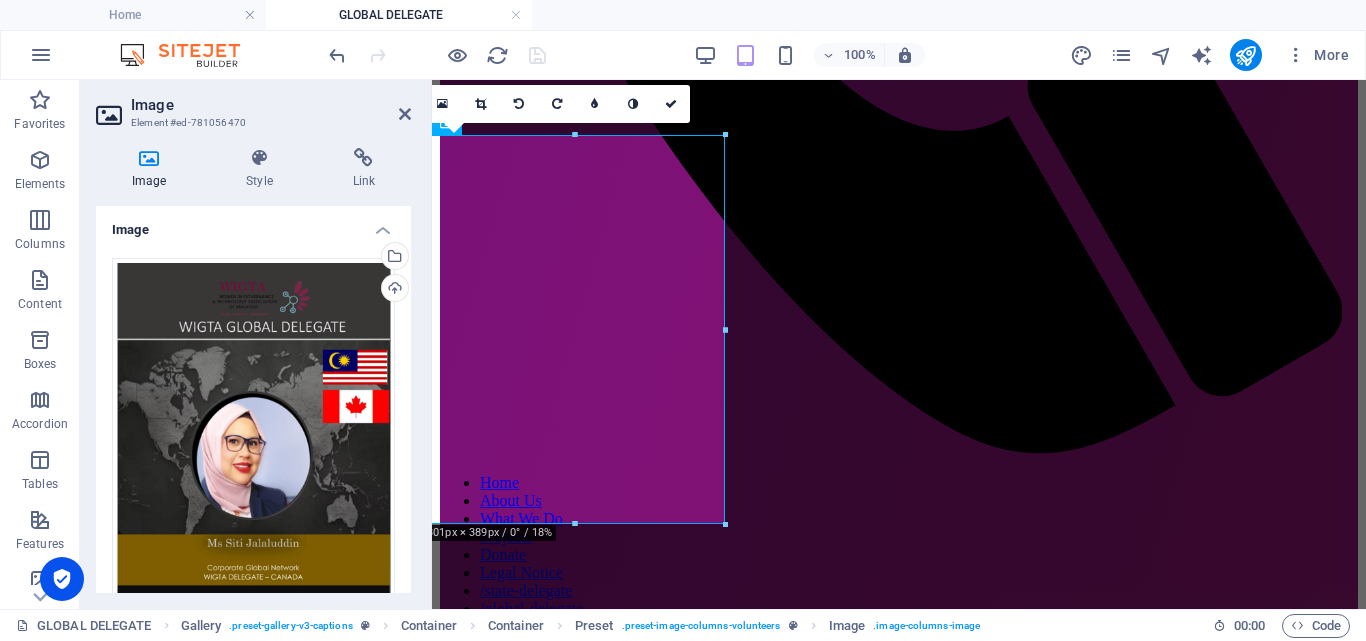 click at bounding box center (481, 104) 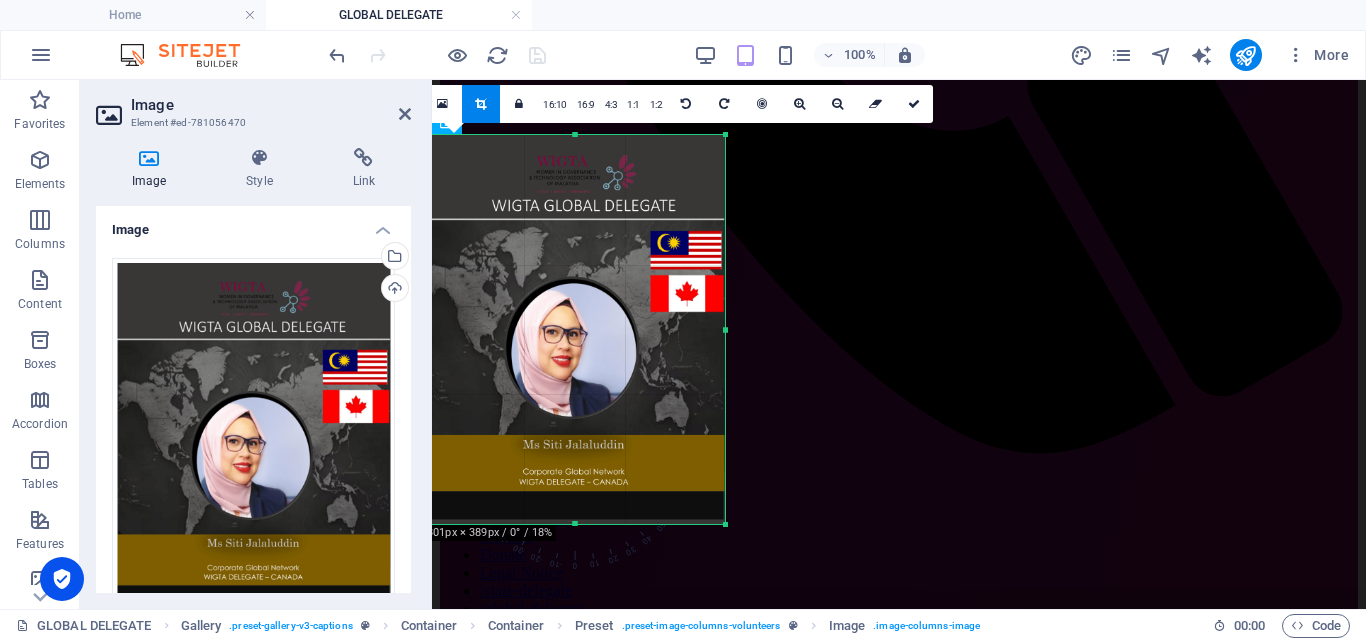 click at bounding box center (574, 330) 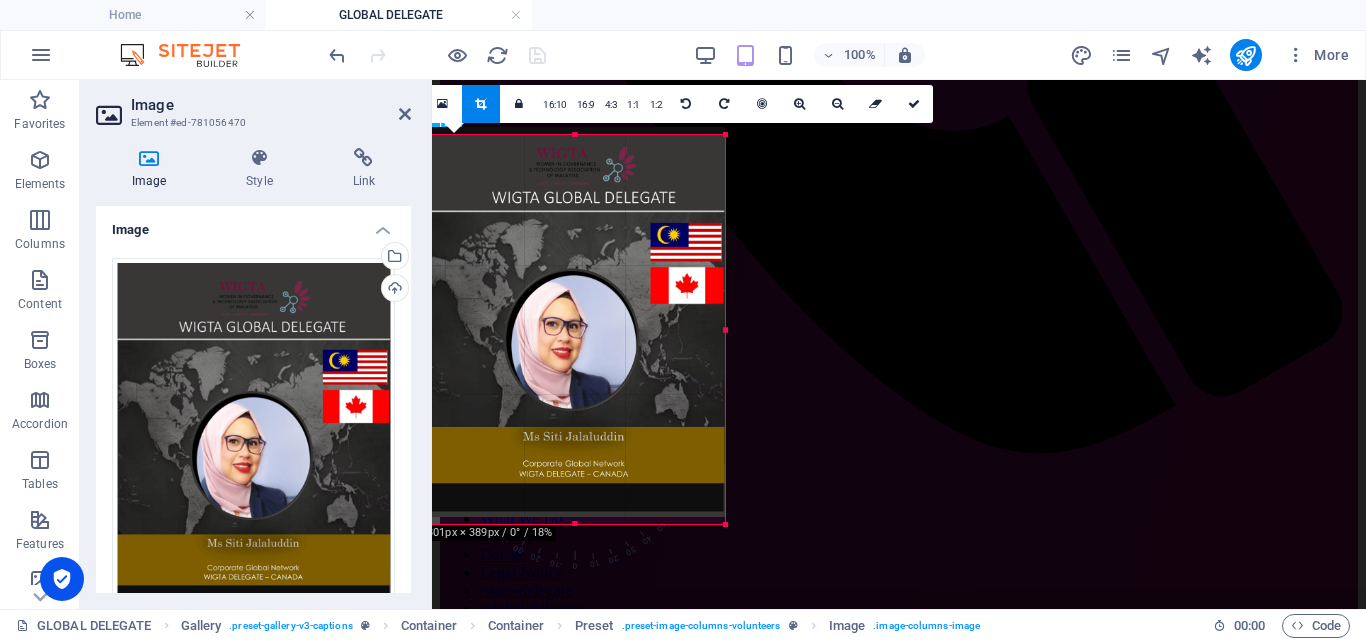 click at bounding box center [574, 322] 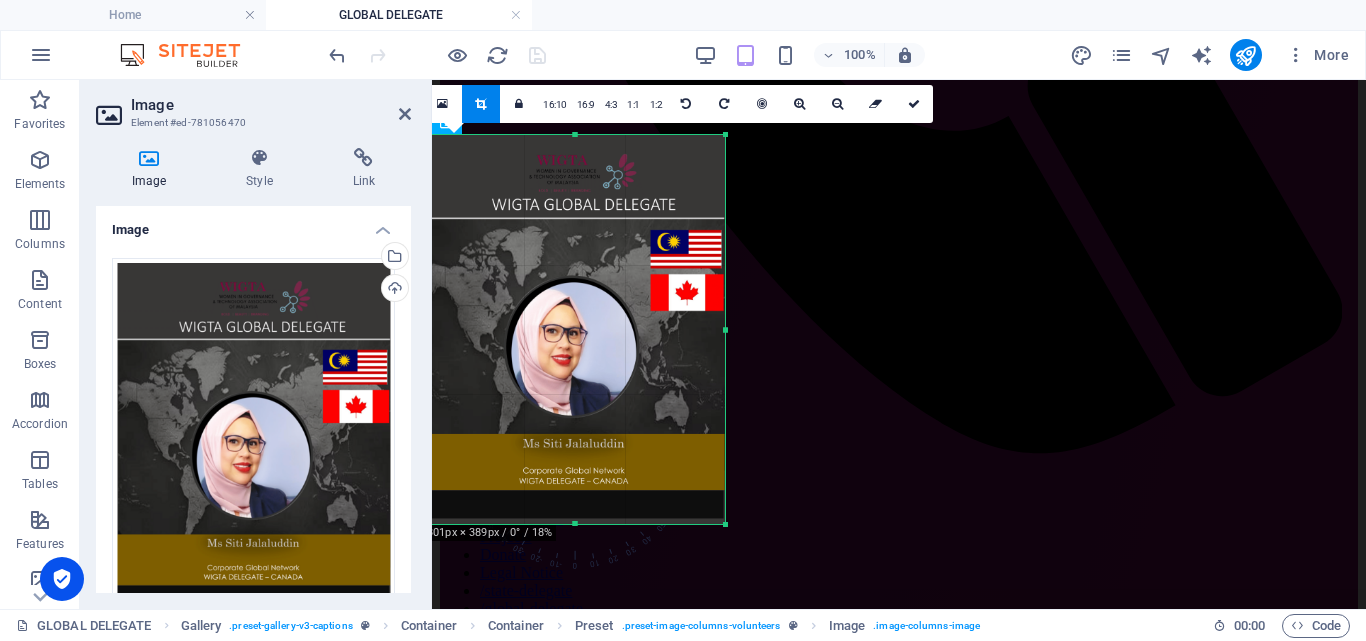 click at bounding box center (574, 329) 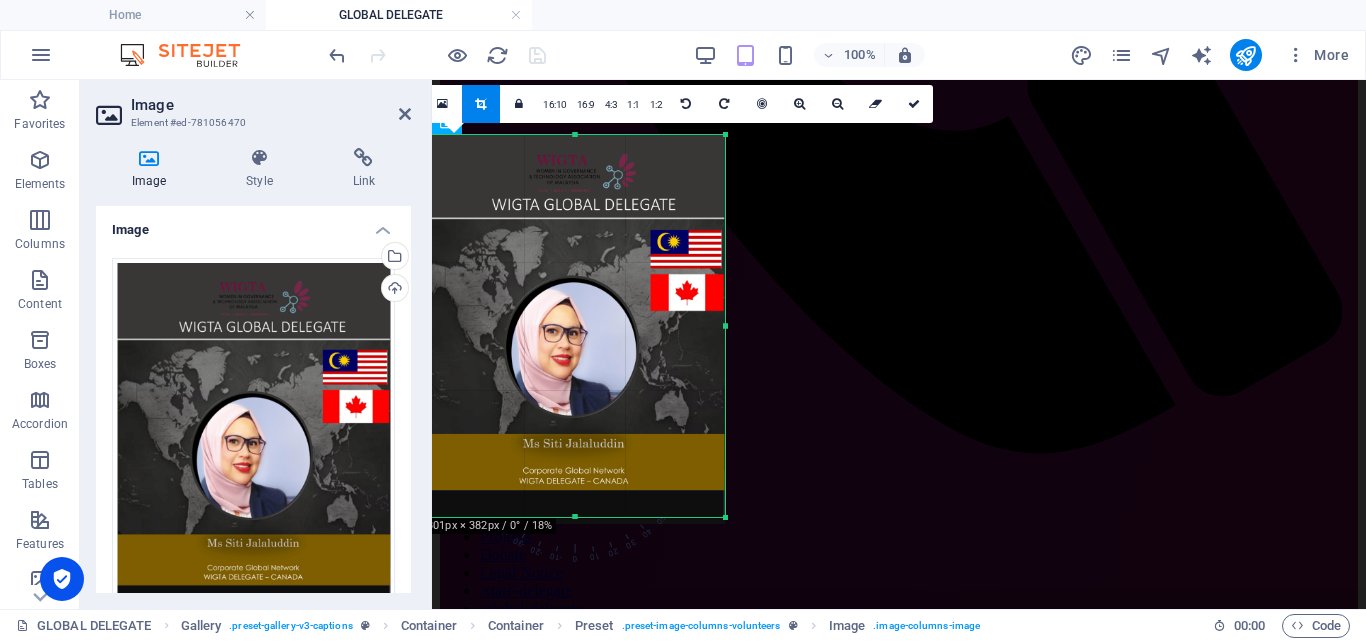 click at bounding box center [574, 517] 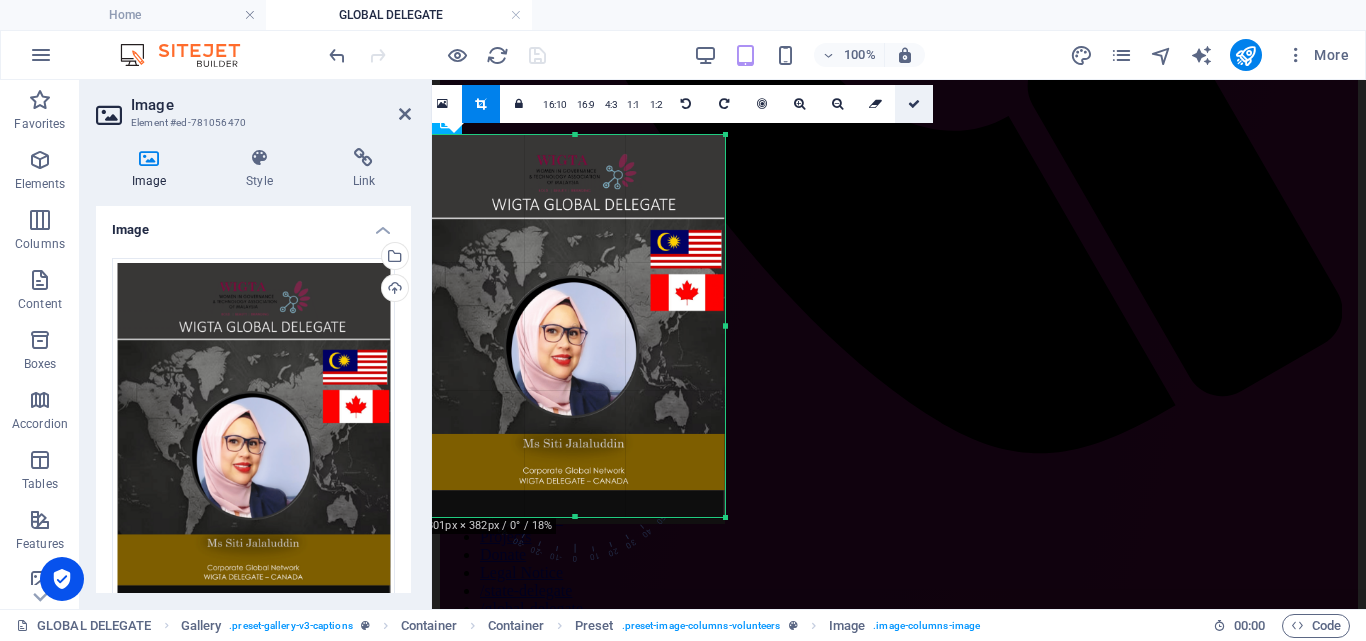 click at bounding box center [914, 104] 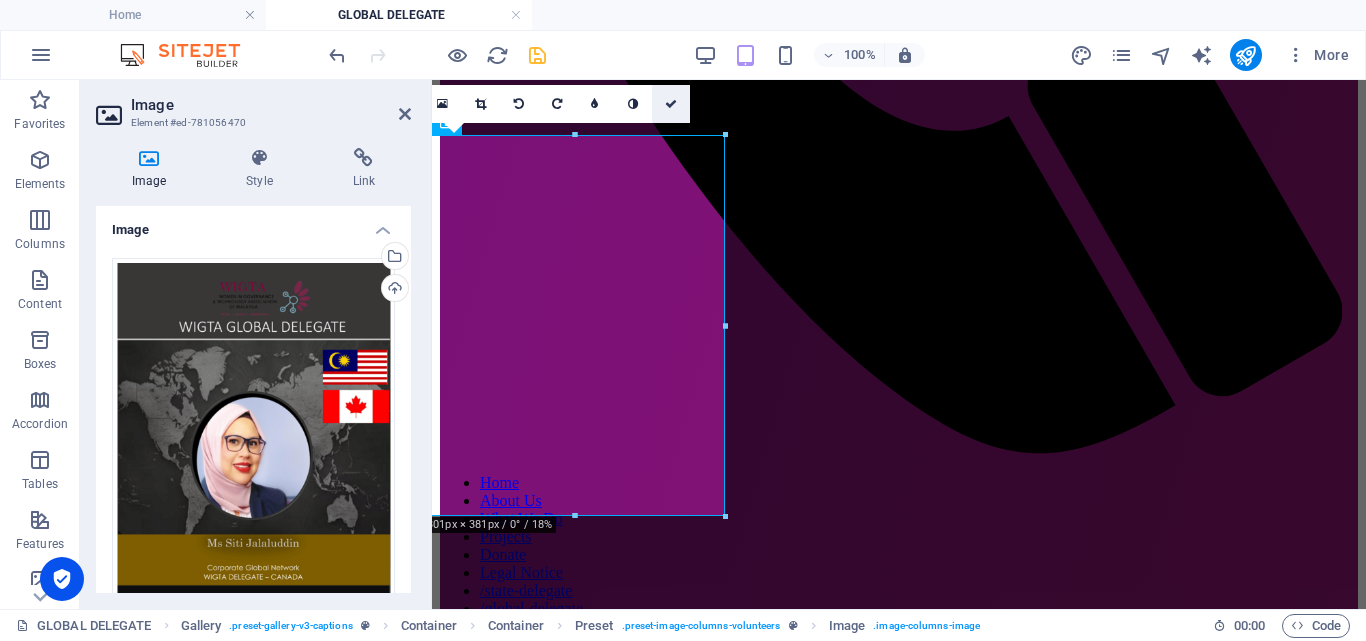 click at bounding box center (671, 104) 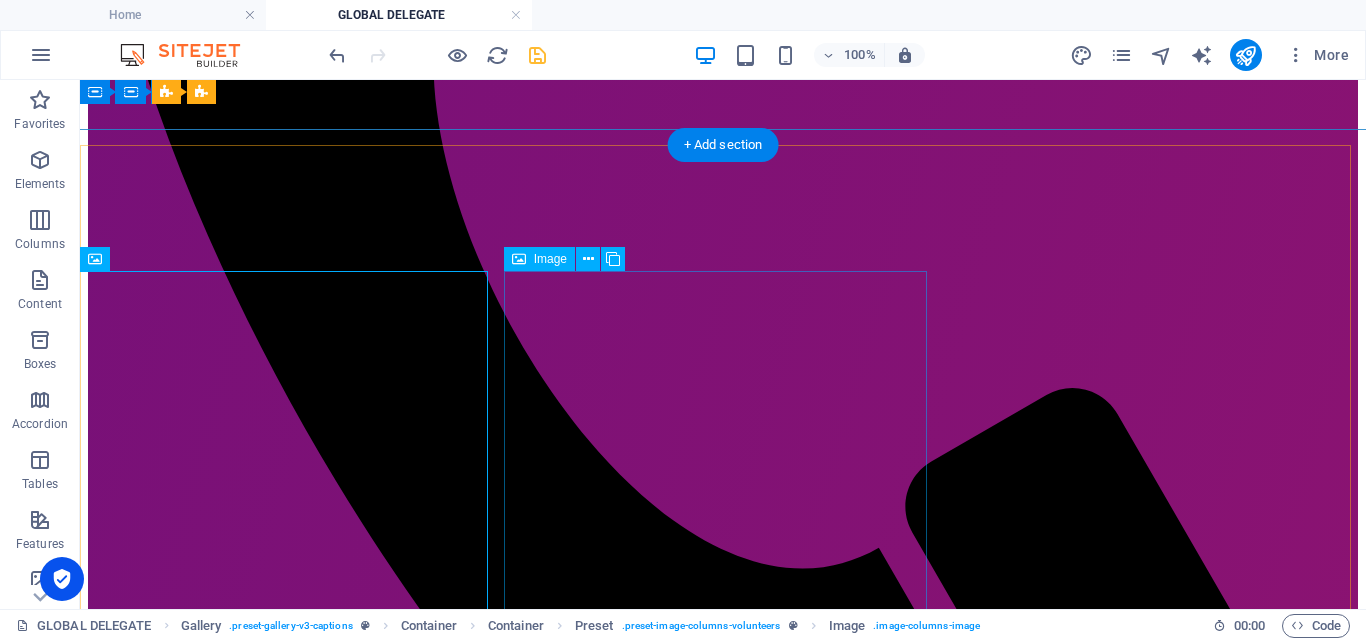 scroll, scrollTop: 804, scrollLeft: 0, axis: vertical 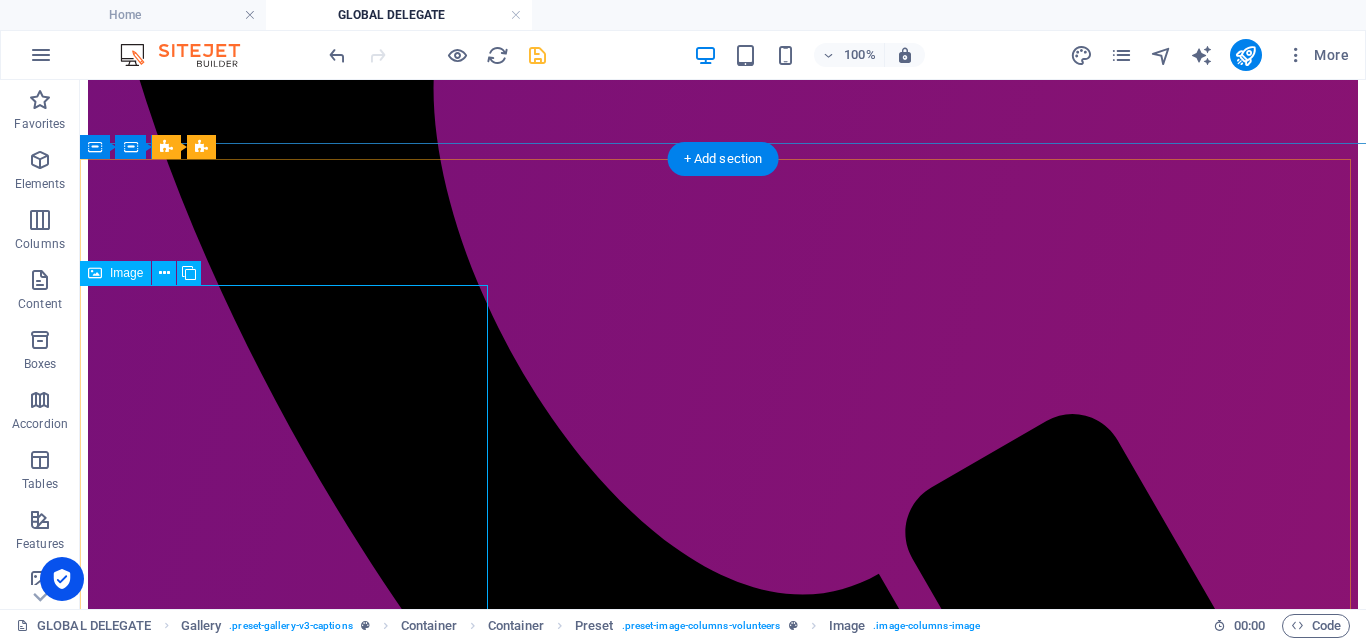 click on "Siti" at bounding box center (723, 3116) 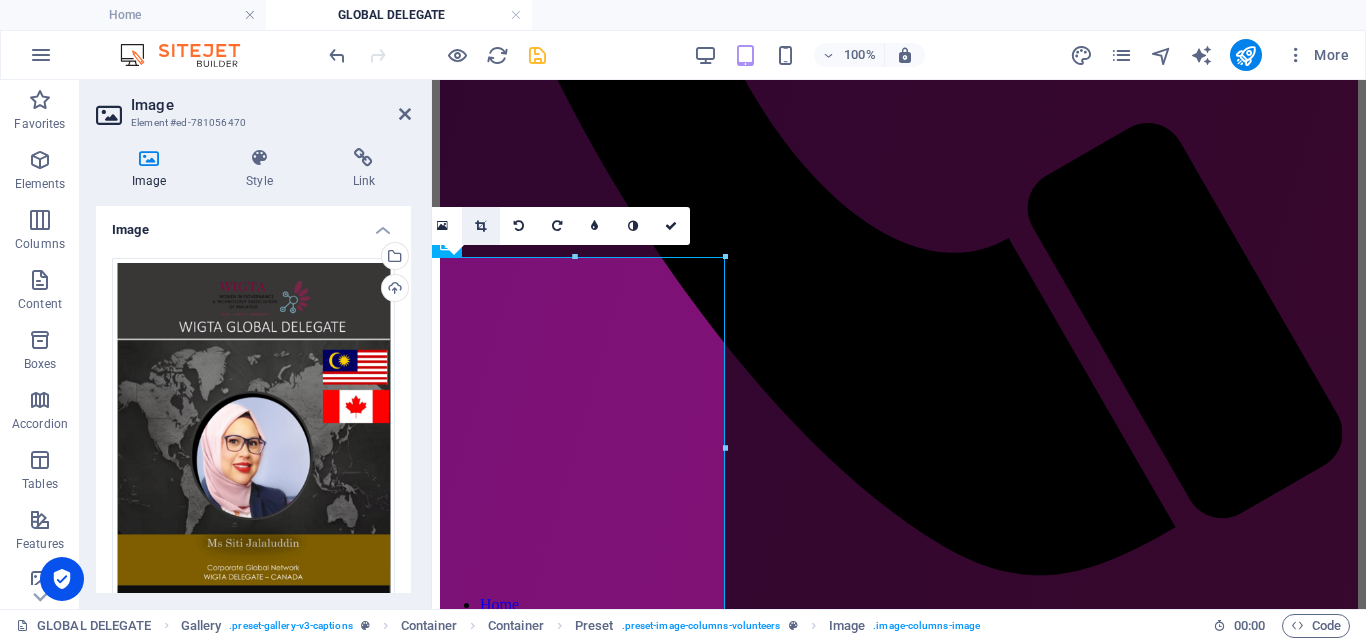 click at bounding box center [480, 226] 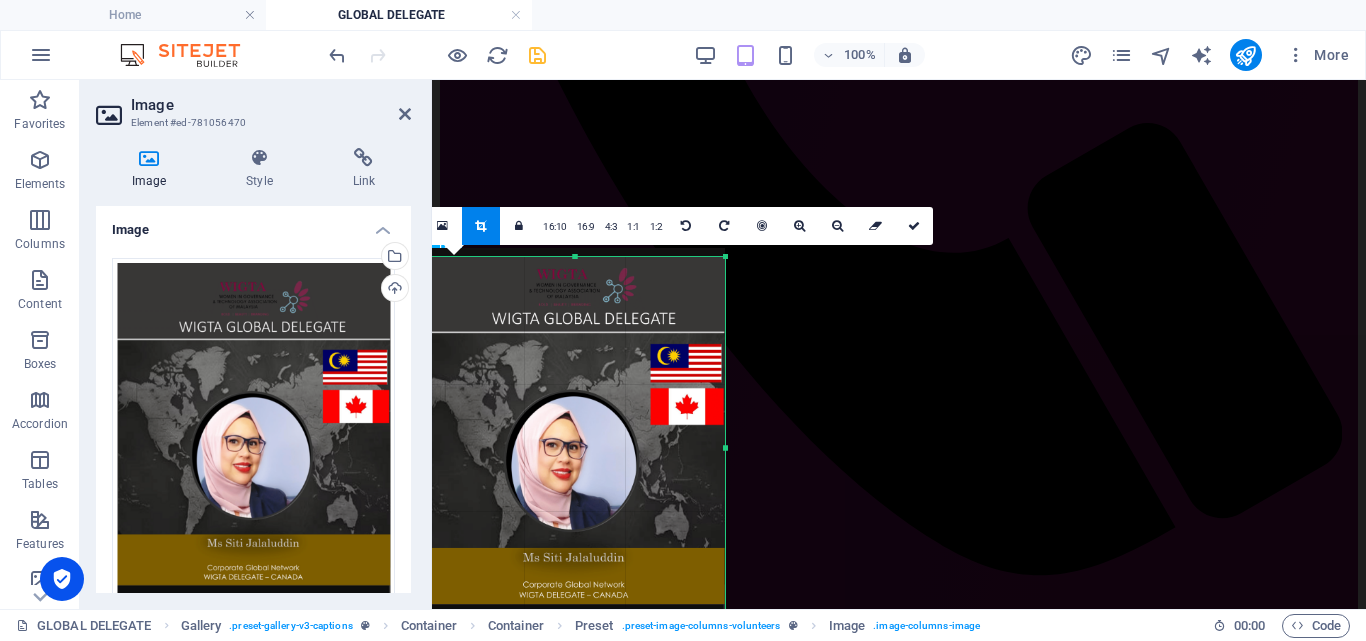 drag, startPoint x: 521, startPoint y: 335, endPoint x: 524, endPoint y: 324, distance: 11.401754 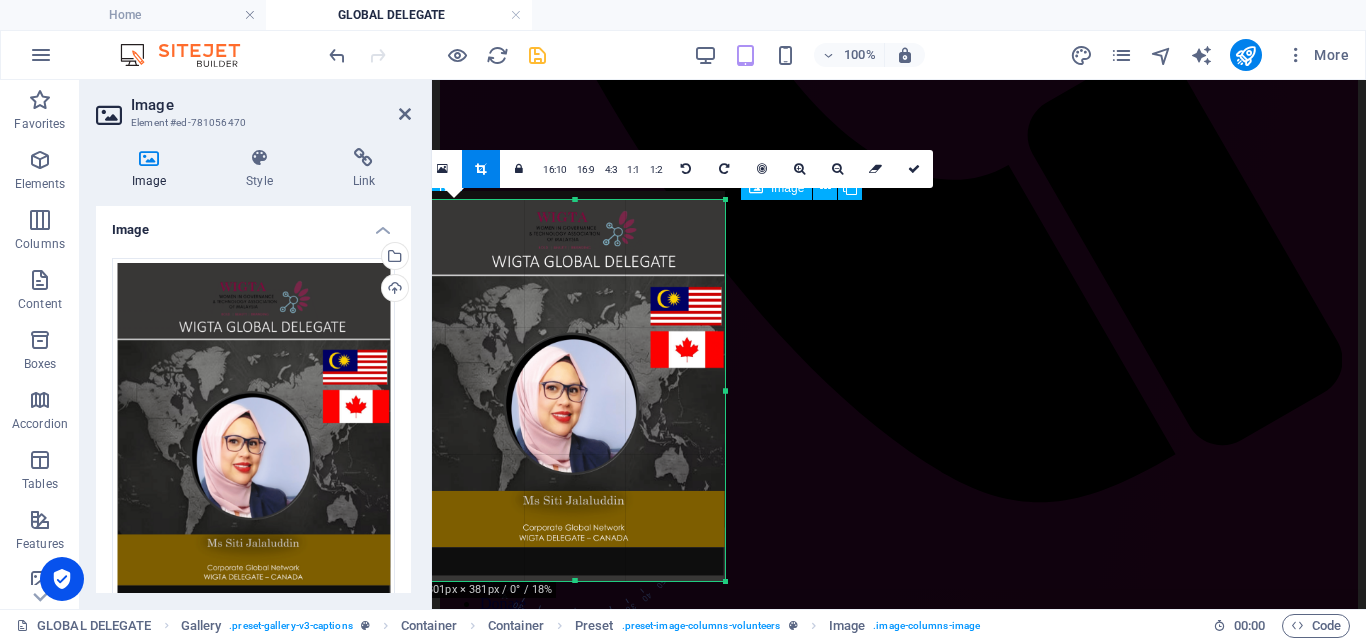 scroll, scrollTop: 904, scrollLeft: 0, axis: vertical 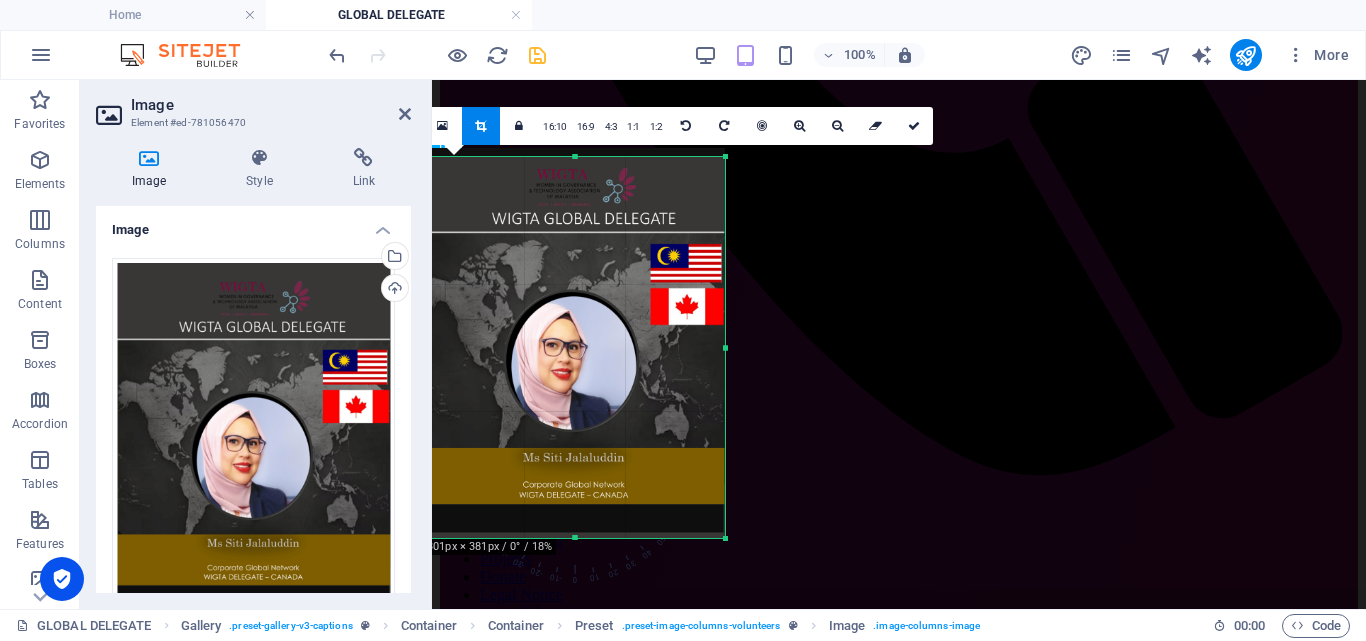 click at bounding box center [574, 343] 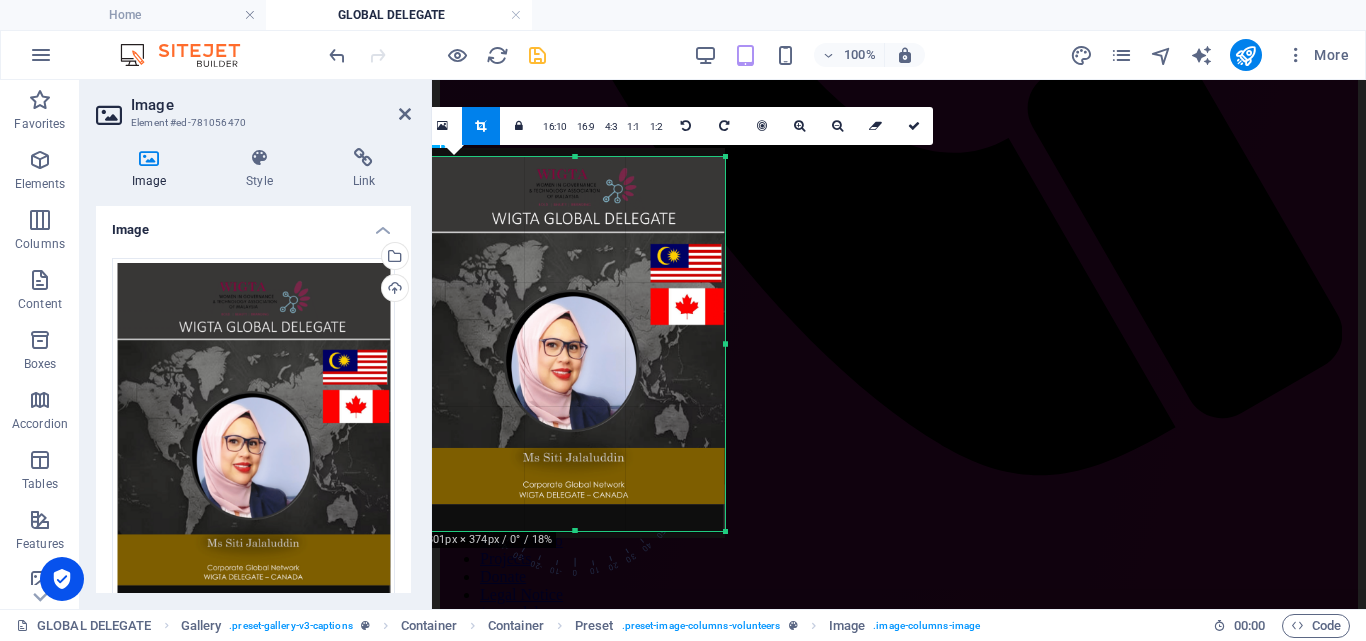 click at bounding box center [574, 531] 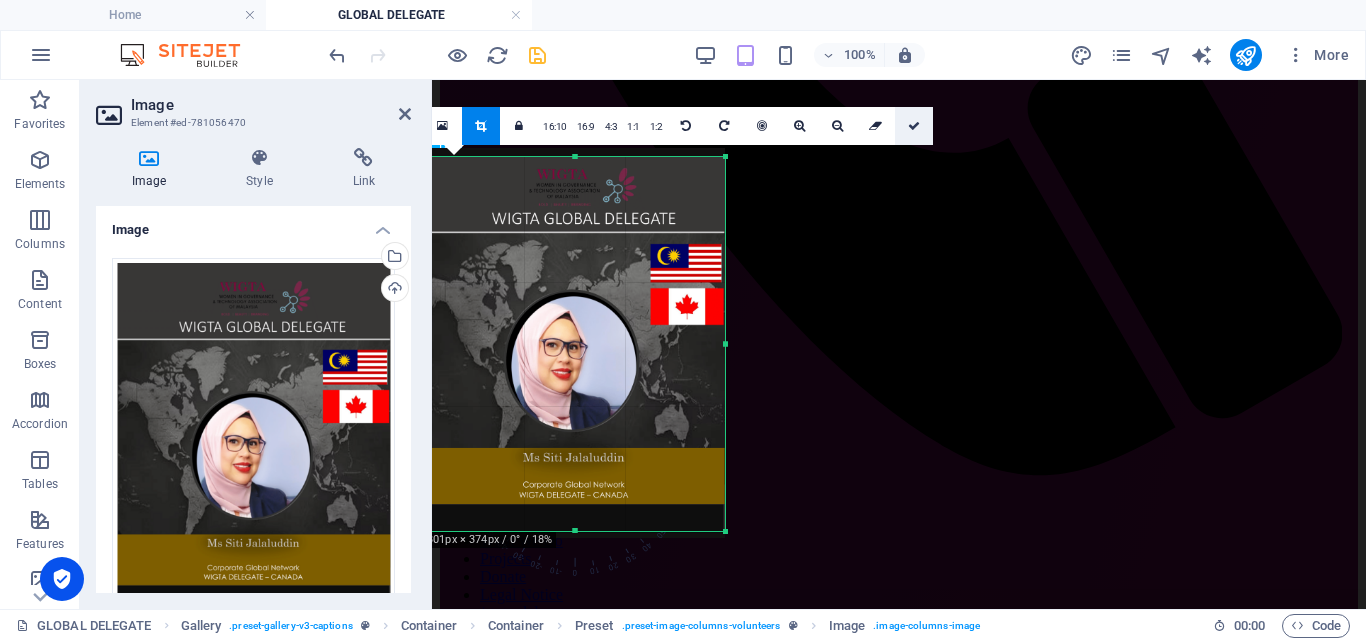 click at bounding box center (914, 126) 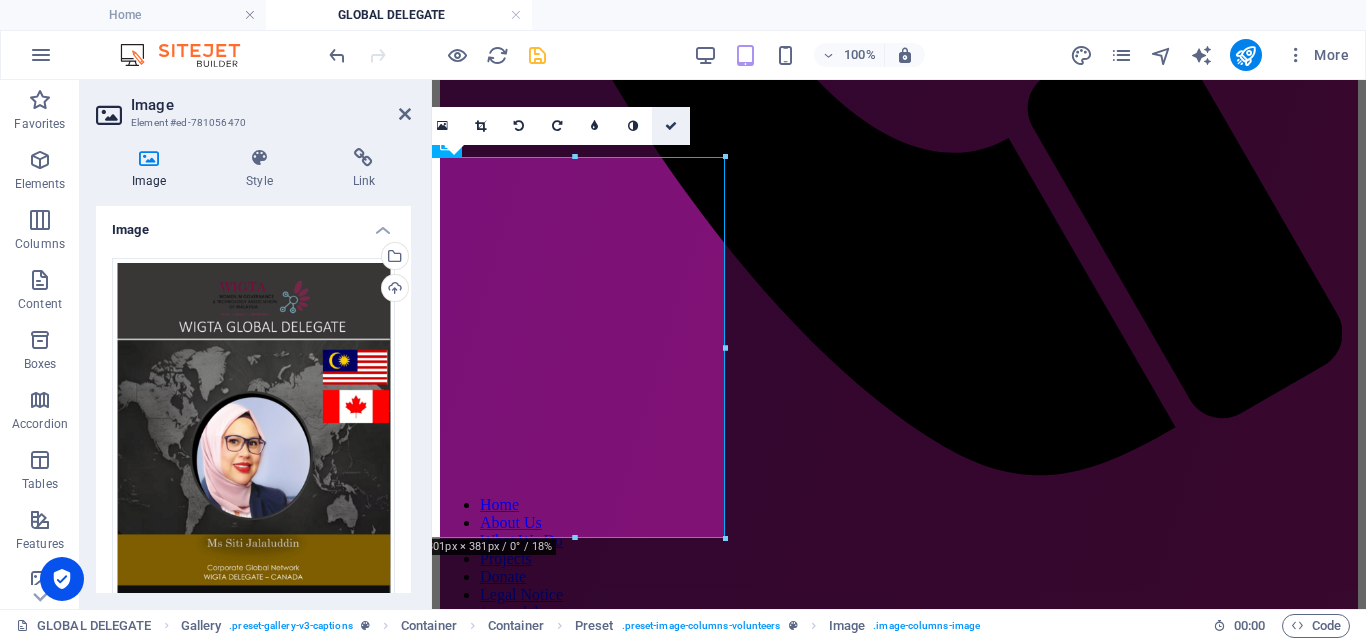 click at bounding box center (671, 126) 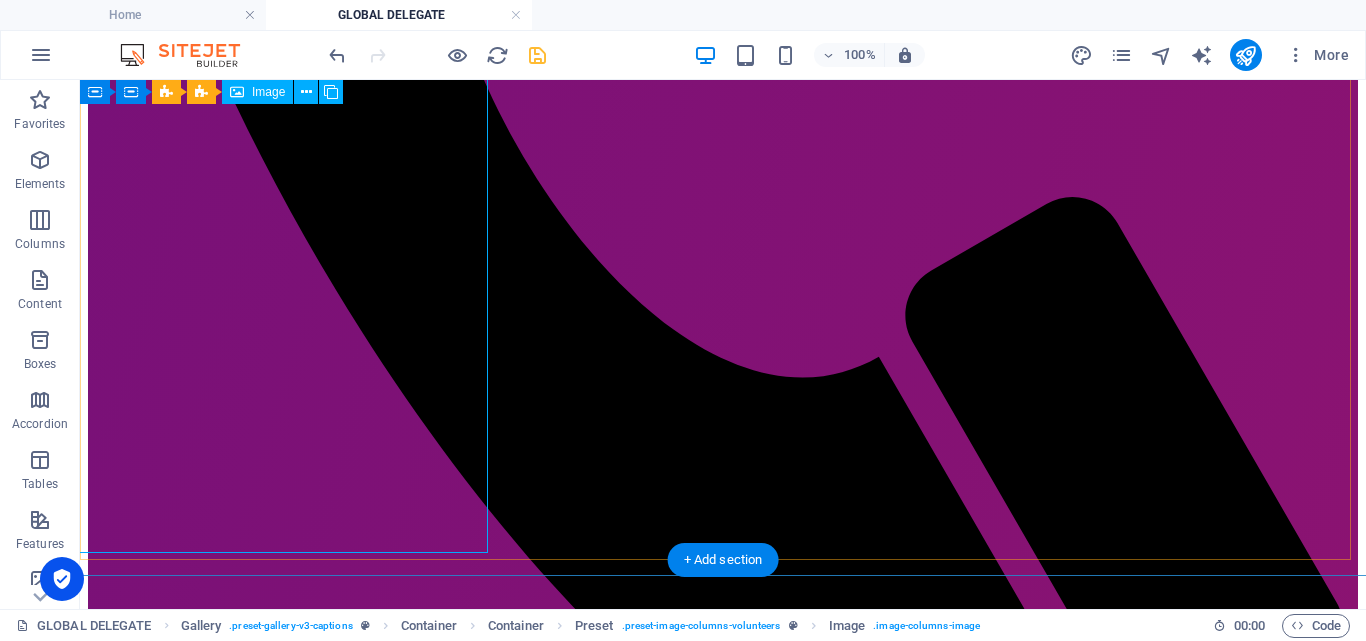 scroll, scrollTop: 1004, scrollLeft: 0, axis: vertical 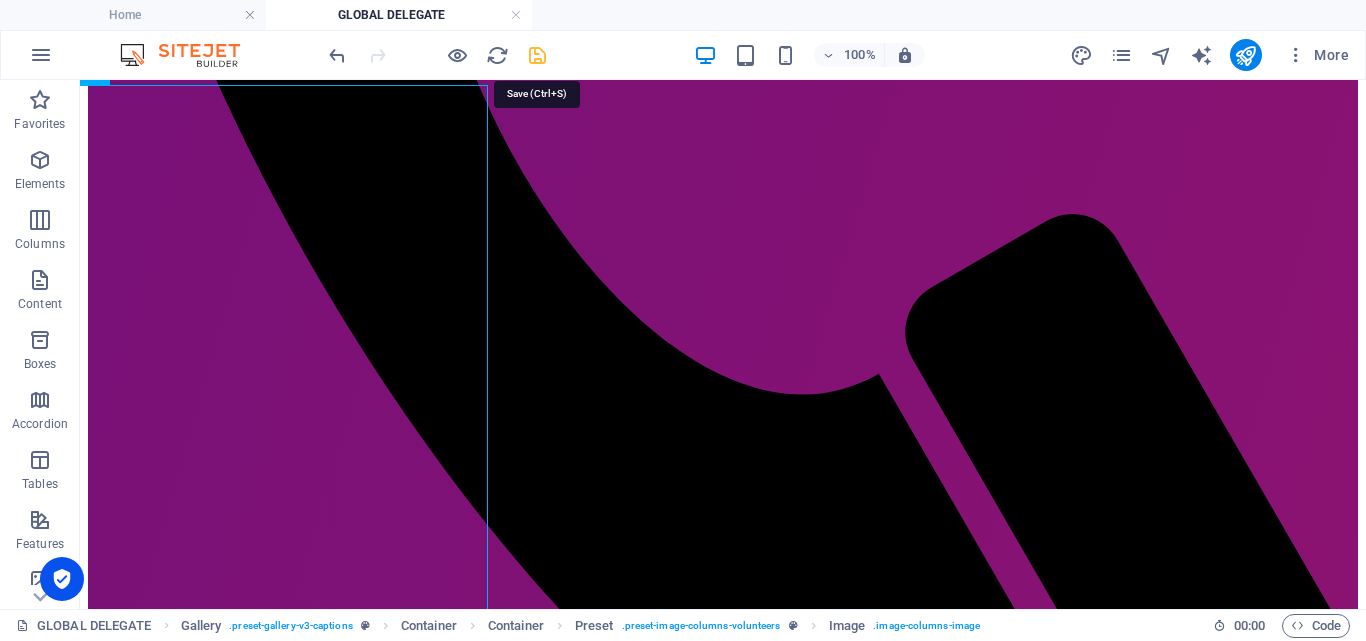 drag, startPoint x: 531, startPoint y: 55, endPoint x: 567, endPoint y: 97, distance: 55.31727 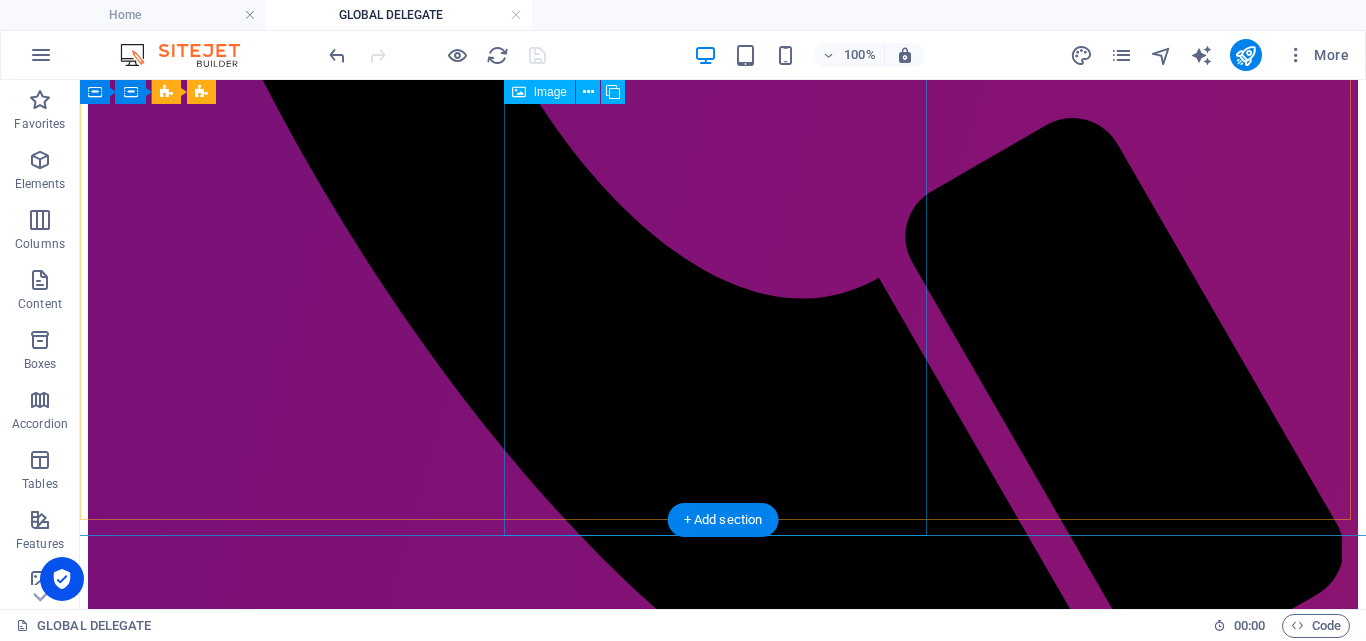 scroll, scrollTop: 1104, scrollLeft: 0, axis: vertical 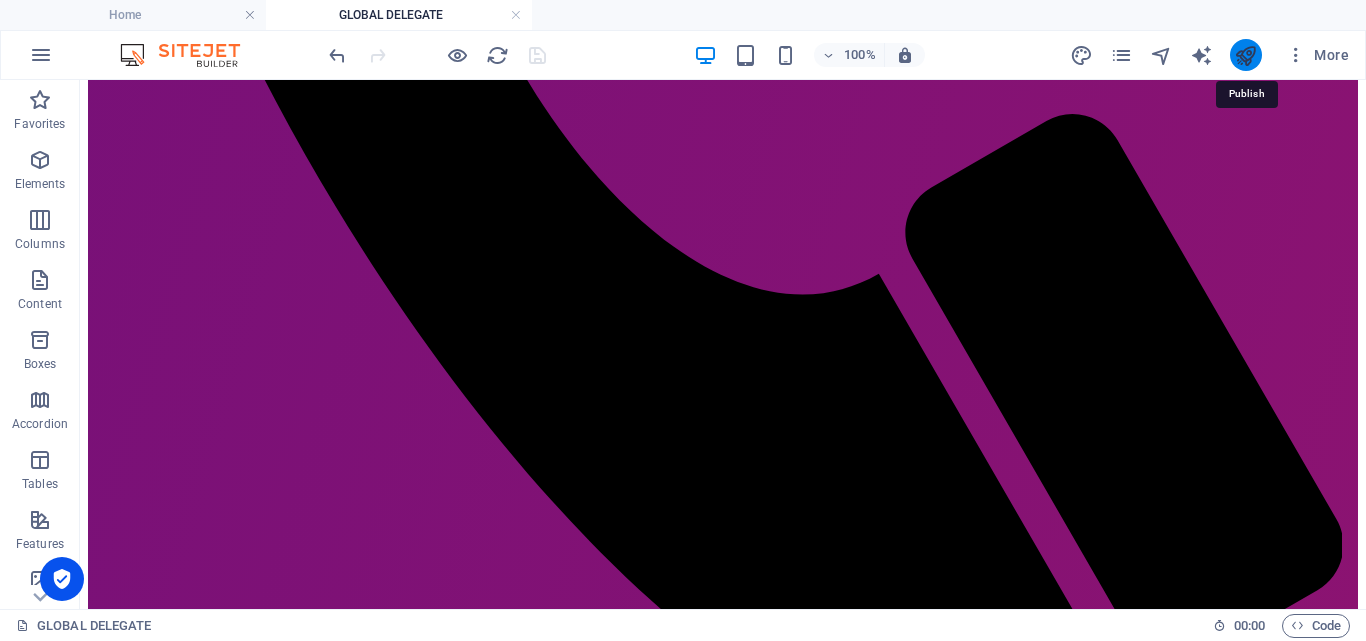 drag, startPoint x: 1245, startPoint y: 56, endPoint x: 1187, endPoint y: 53, distance: 58.077534 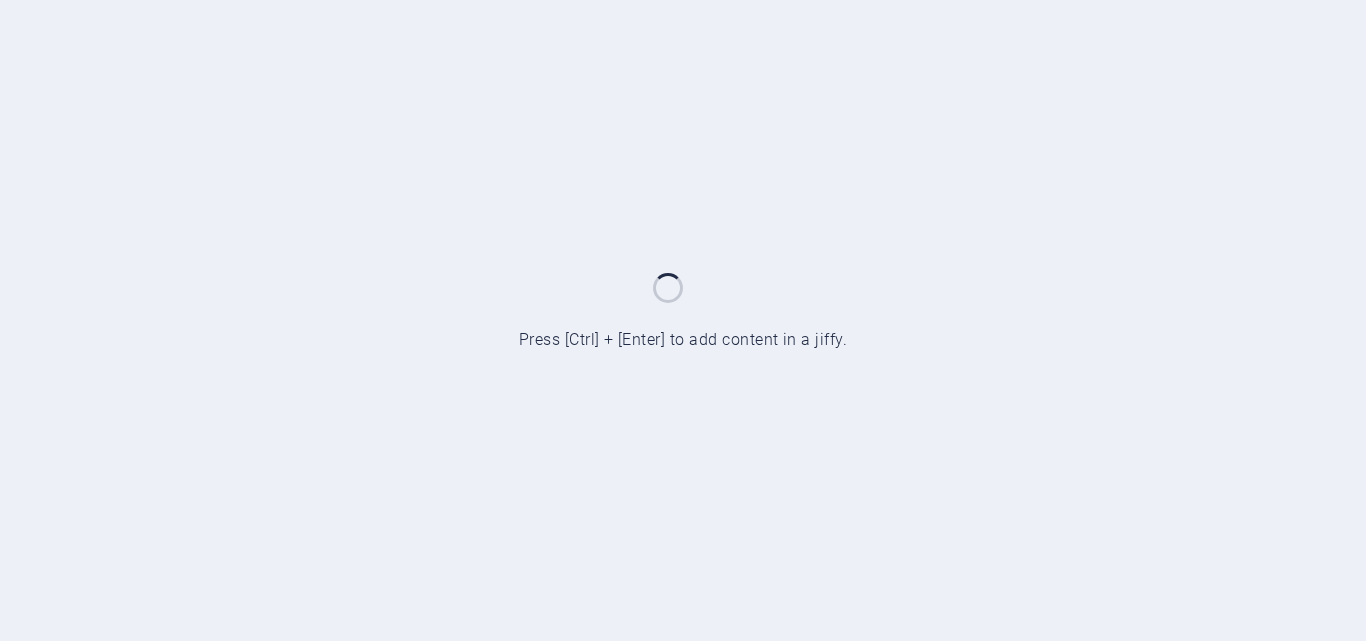 scroll, scrollTop: 0, scrollLeft: 0, axis: both 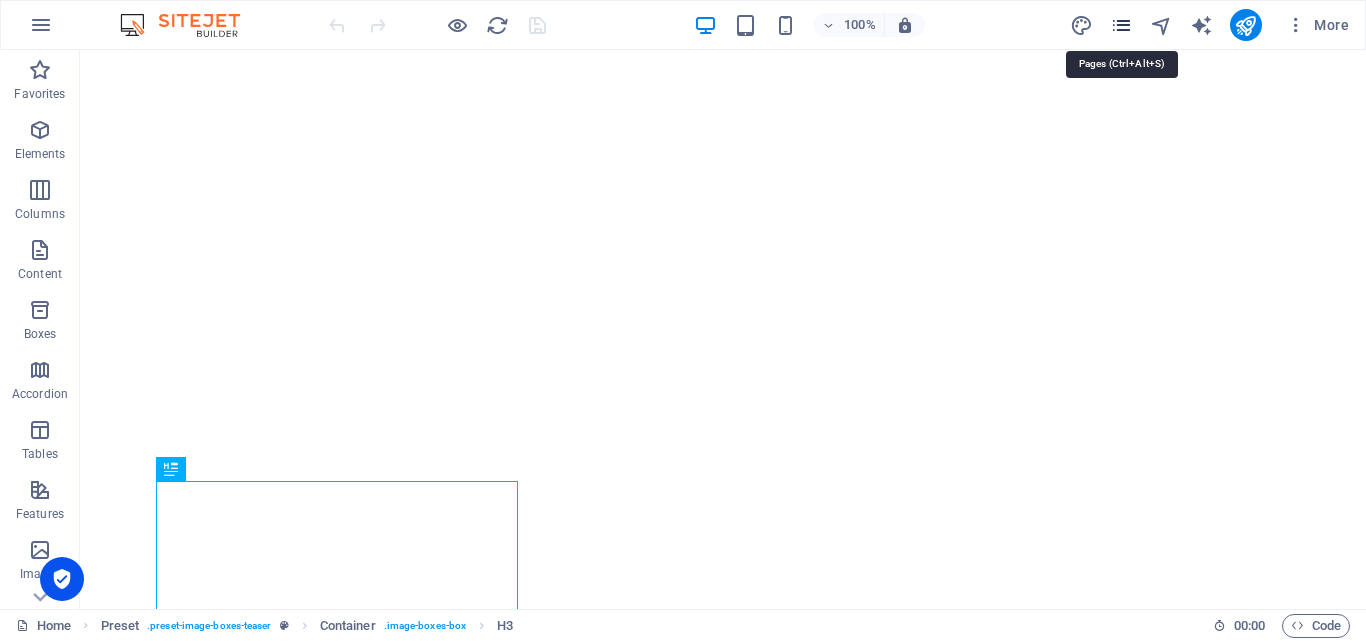click at bounding box center (1121, 25) 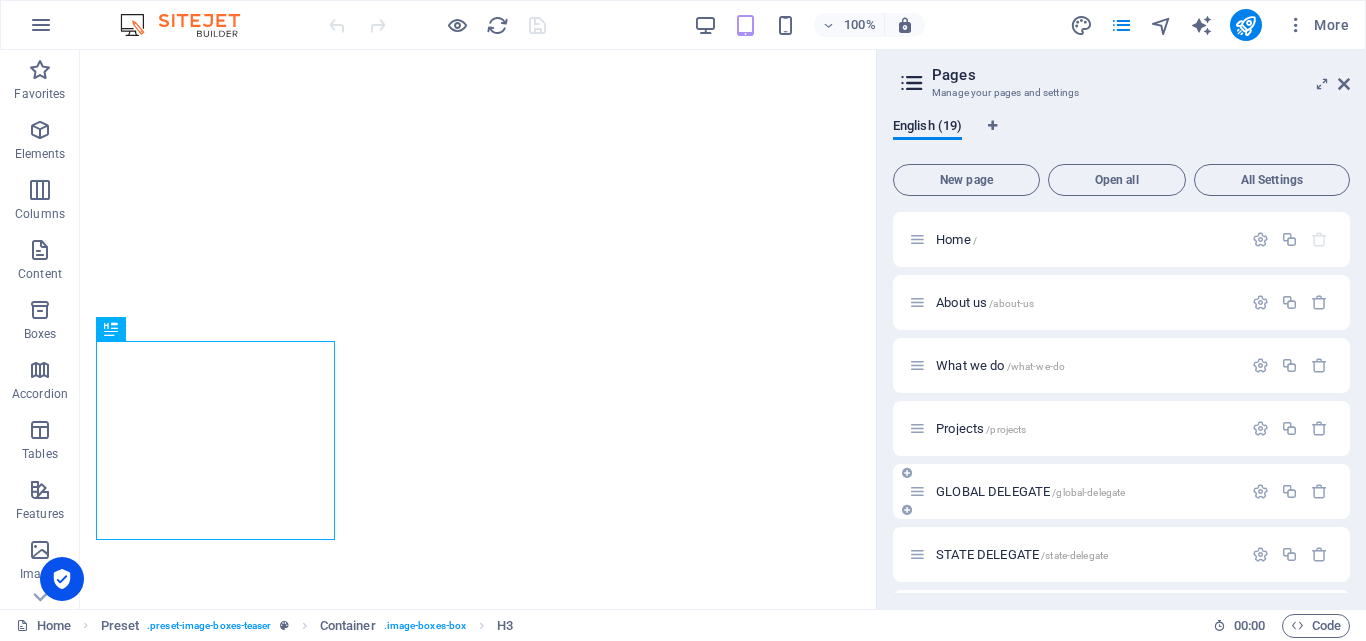 click on "GLOBAL DELEGATE /global-delegate" at bounding box center [1030, 491] 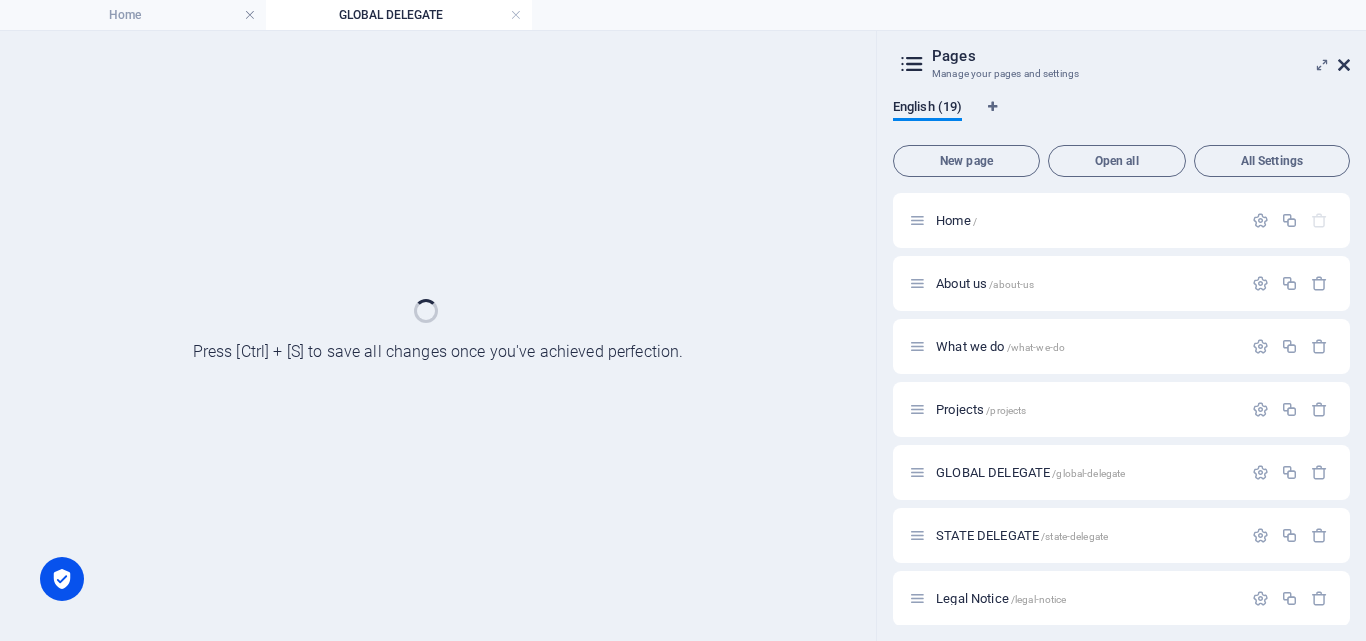 click at bounding box center [1344, 65] 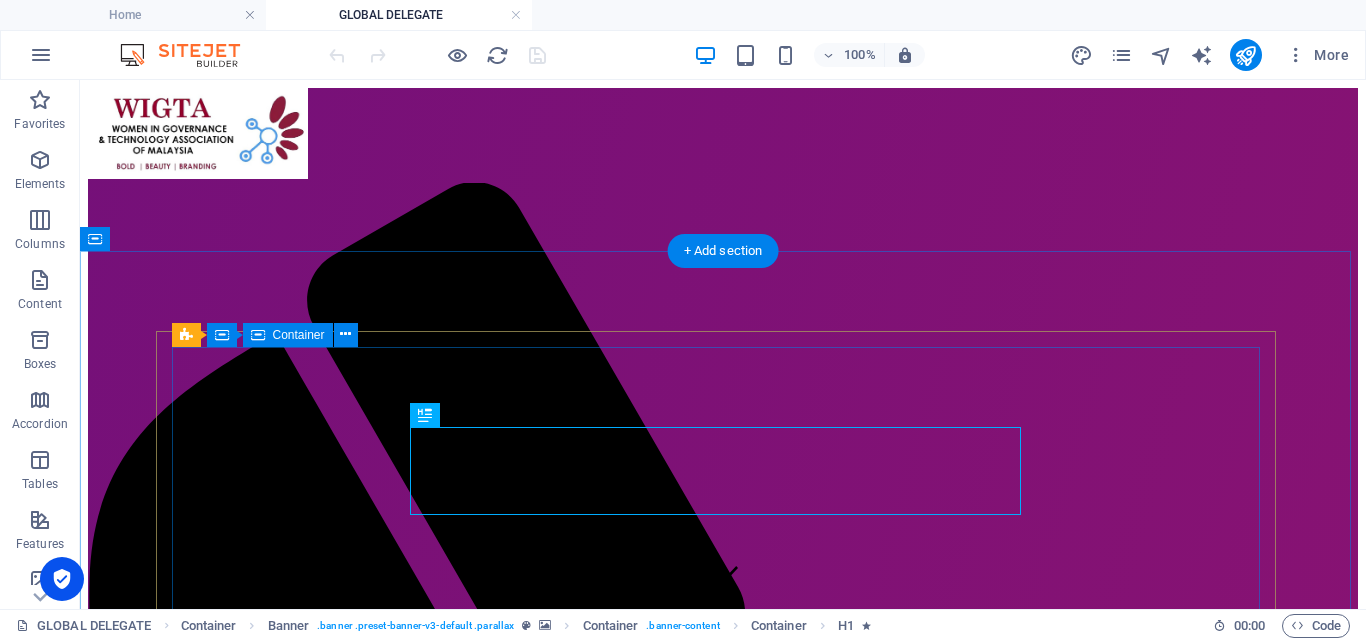 scroll, scrollTop: 0, scrollLeft: 0, axis: both 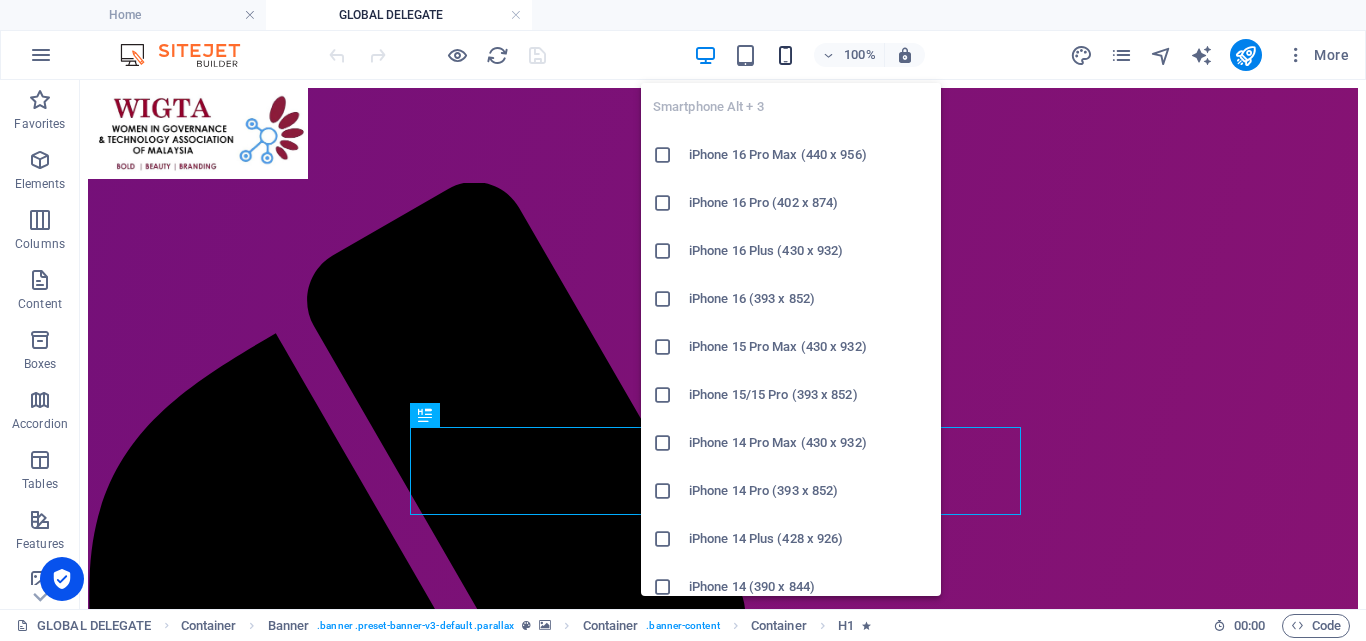 click at bounding box center (785, 55) 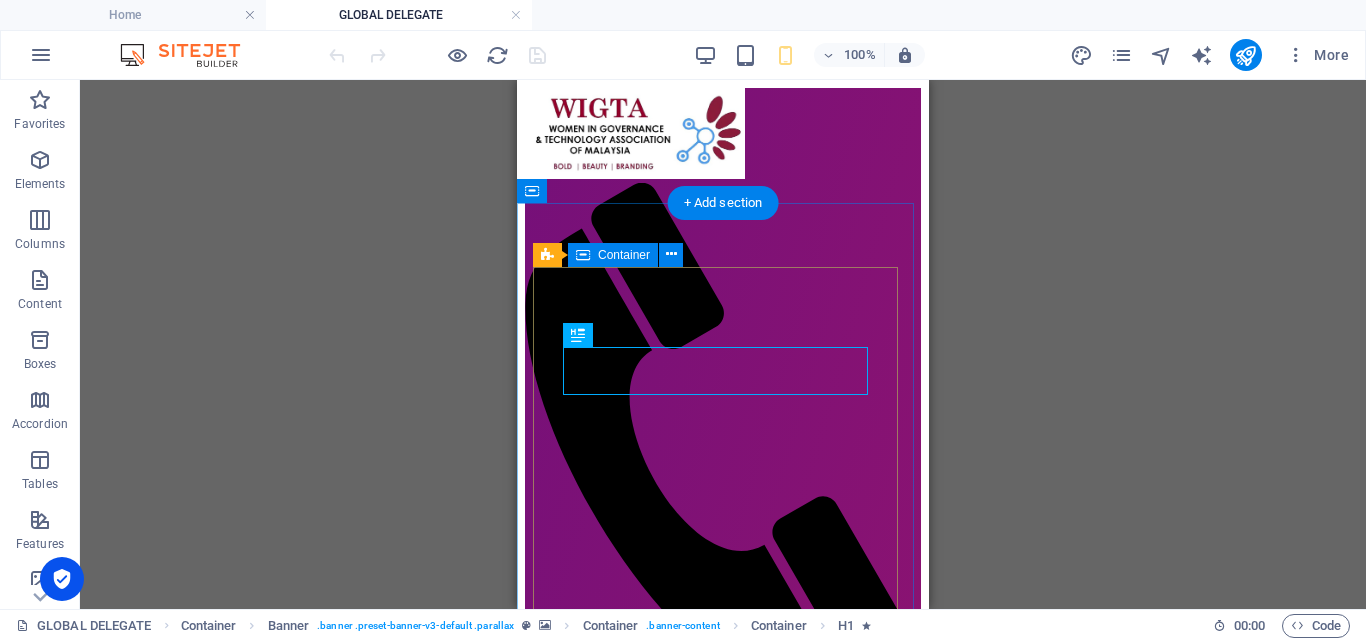 click on "GLOBAL delegates Our Delegates Become WIGTA Global Delegate WIGTA believes women have a unique set of qualities to do amazing things on behalf of other women in the society. Give them platform to women’s sense of self-worth, ability to determine their own choices and know rights to influence social changes for themselves and others as well. Since establishment WIGTA has expanded its wings to several Middle East countries. This year we welcome [GEOGRAPHIC_DATA], [GEOGRAPHIC_DATA] and [GEOGRAPHIC_DATA] to play a significant role in our international affairs." at bounding box center [723, 1626] 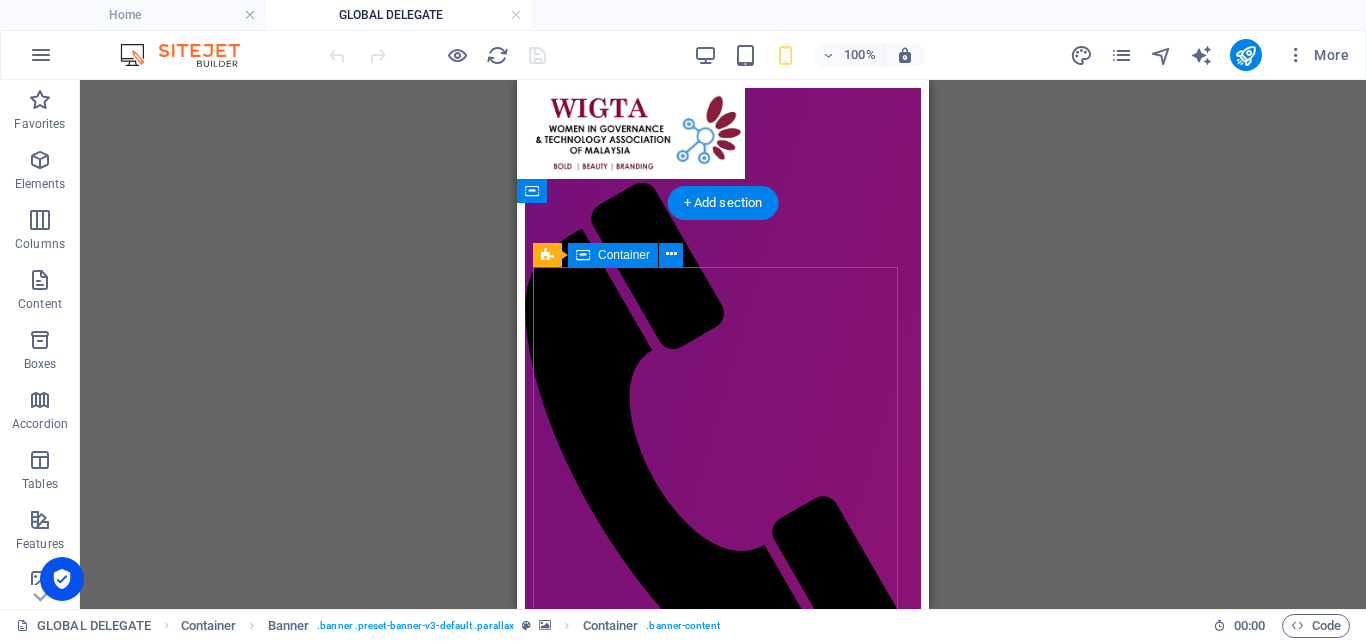click on "GLOBAL delegates Our Delegates Become WIGTA Global Delegate WIGTA believes women have a unique set of qualities to do amazing things on behalf of other women in the society. Give them platform to women’s sense of self-worth, ability to determine their own choices and know rights to influence social changes for themselves and others as well. Since establishment WIGTA has expanded its wings to several Middle East countries. This year we welcome [GEOGRAPHIC_DATA], [GEOGRAPHIC_DATA] and [GEOGRAPHIC_DATA] to play a significant role in our international affairs." at bounding box center [723, 1626] 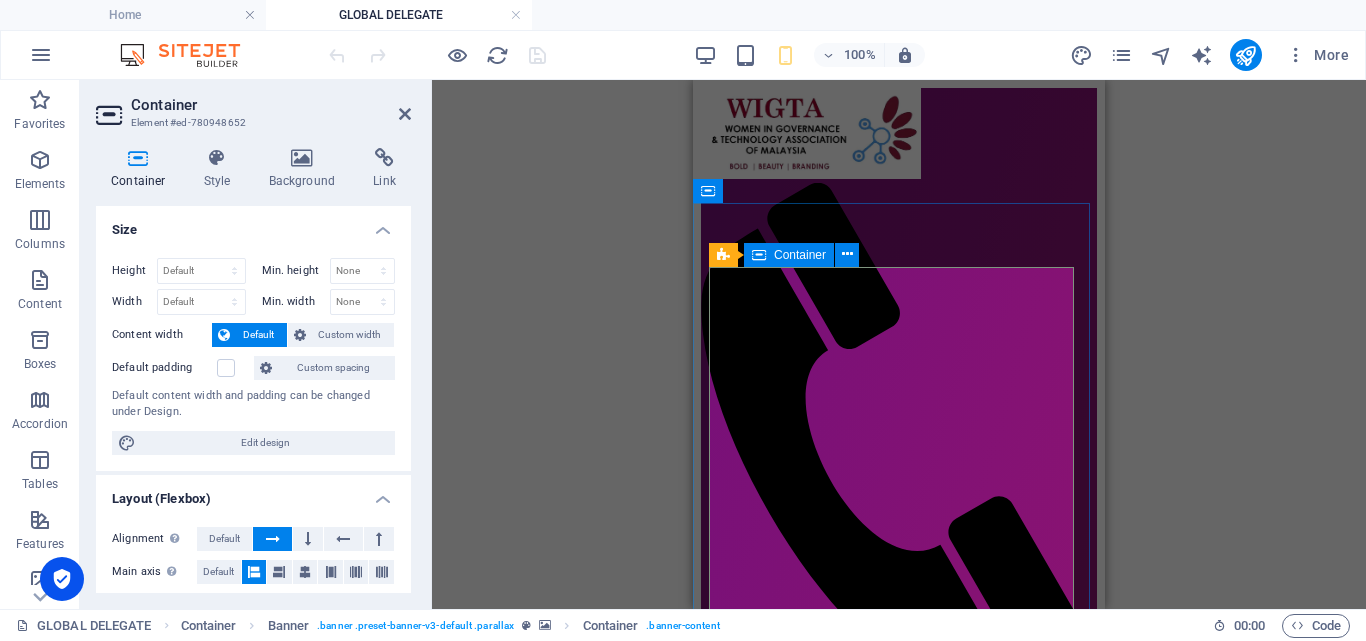 click on "GLOBAL delegates Our Delegates Become WIGTA Global Delegate WIGTA believes women have a unique set of qualities to do amazing things on behalf of other women in the society. Give them platform to women’s sense of self-worth, ability to determine their own choices and know rights to influence social changes for themselves and others as well. Since establishment WIGTA has expanded its wings to several Middle East countries. This year we welcome [GEOGRAPHIC_DATA], [GEOGRAPHIC_DATA] and [GEOGRAPHIC_DATA] to play a significant role in our international affairs." at bounding box center [899, 1626] 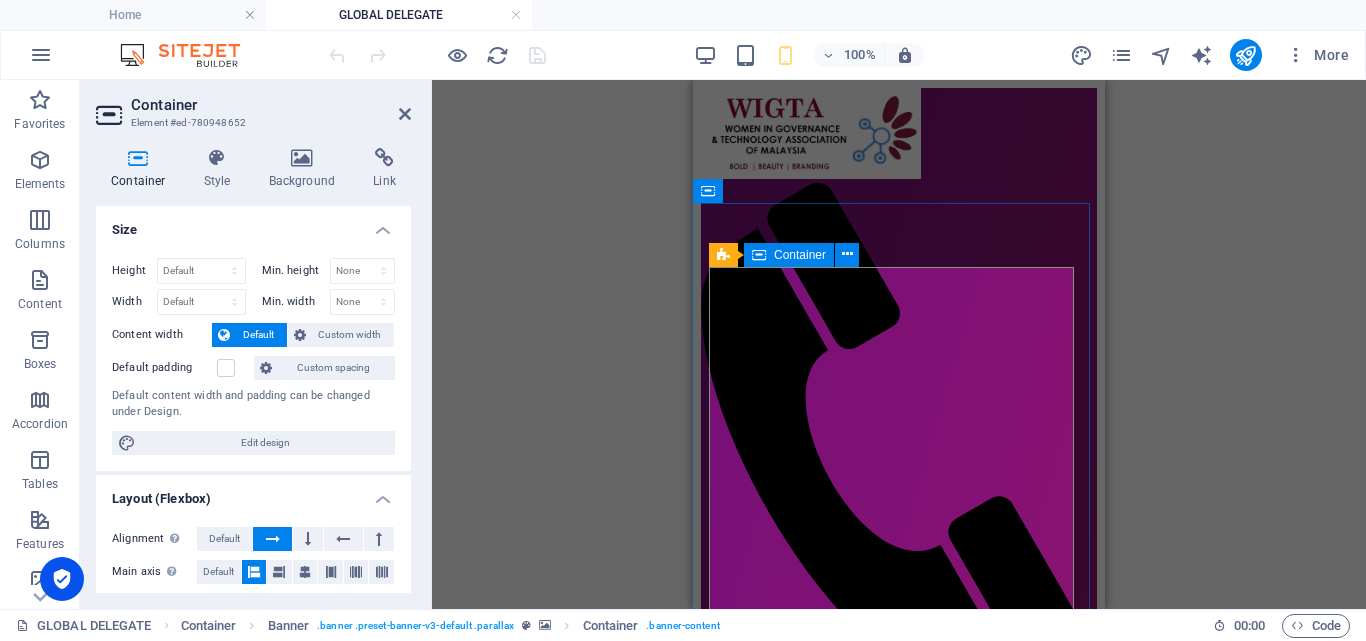 click on "GLOBAL delegates Our Delegates Become WIGTA Global Delegate WIGTA believes women have a unique set of qualities to do amazing things on behalf of other women in the society. Give them platform to women’s sense of self-worth, ability to determine their own choices and know rights to influence social changes for themselves and others as well. Since establishment WIGTA has expanded its wings to several Middle East countries. This year we welcome [GEOGRAPHIC_DATA], [GEOGRAPHIC_DATA] and [GEOGRAPHIC_DATA] to play a significant role in our international affairs." at bounding box center (899, 1626) 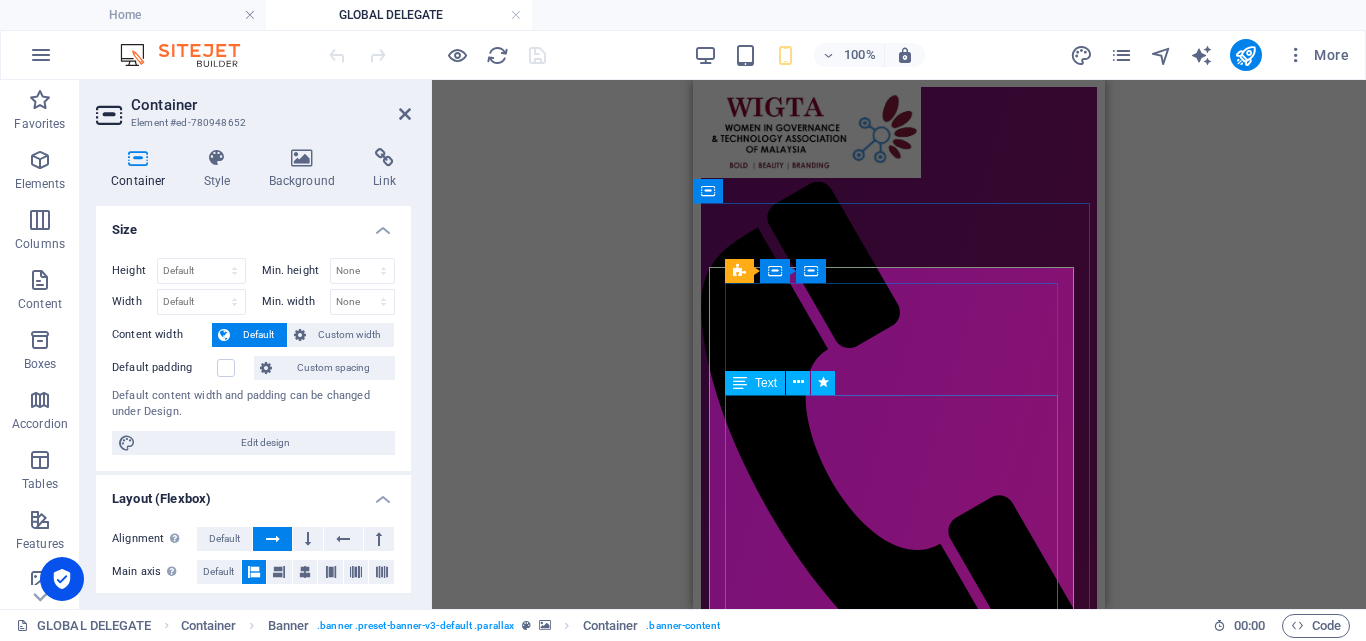 scroll, scrollTop: 0, scrollLeft: 0, axis: both 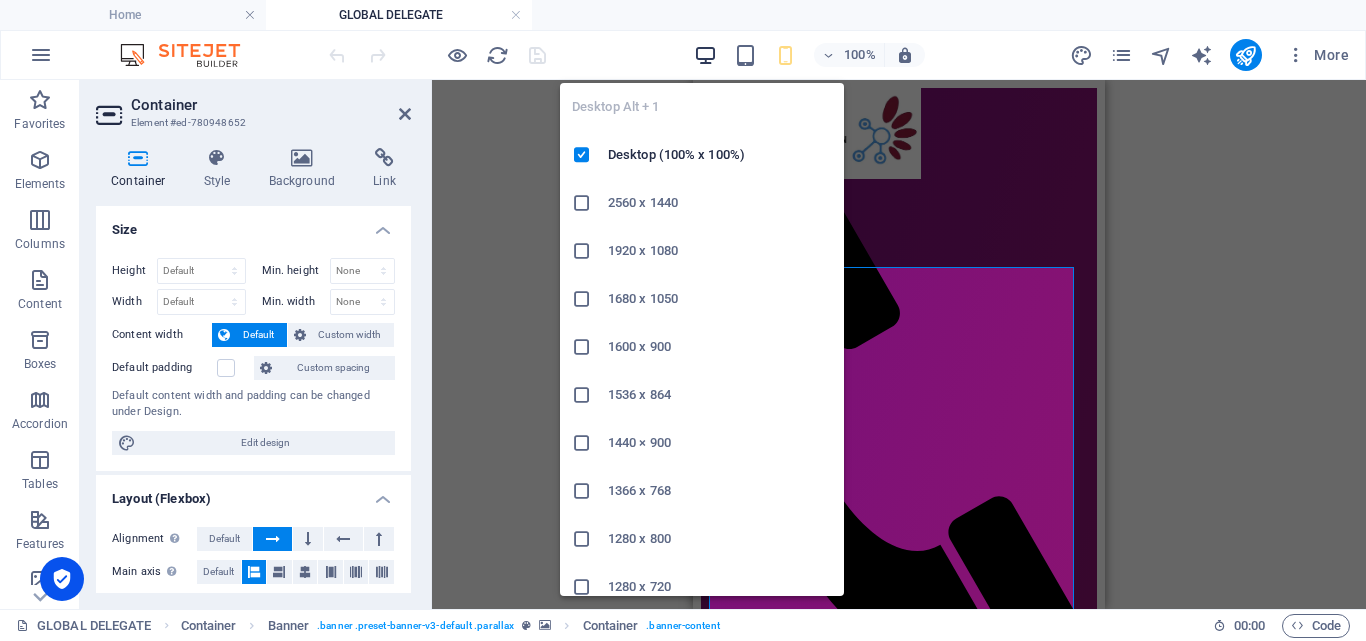 click at bounding box center (705, 55) 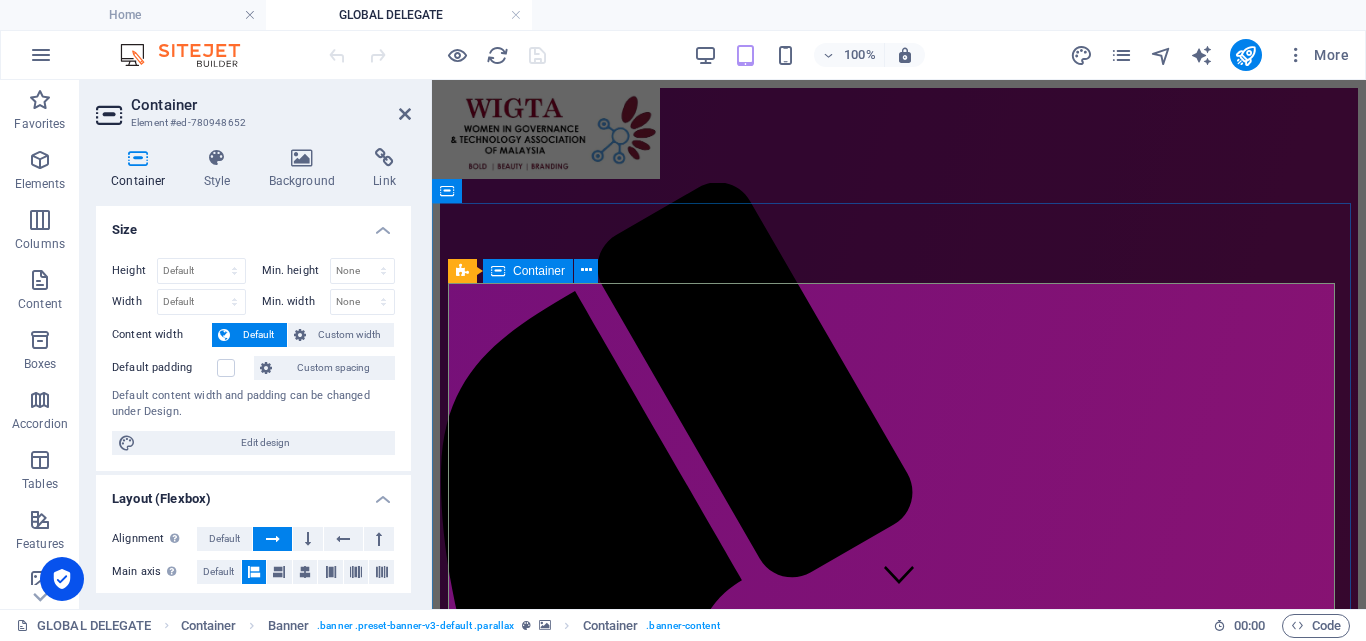 click on "GLOBAL delegates Our Delegates Become WIGTA Global Delegate WIGTA believes women have a unique set of qualities to do amazing things on behalf of other women in the society. Give them platform to women’s sense of self-worth, ability to determine their own choices and know rights to influence social changes for themselves and others as well. Since establishment WIGTA has expanded its wings to several Middle East countries. This year we welcome [GEOGRAPHIC_DATA], [GEOGRAPHIC_DATA] and [GEOGRAPHIC_DATA] to play a significant role in our international affairs." at bounding box center [899, 2313] 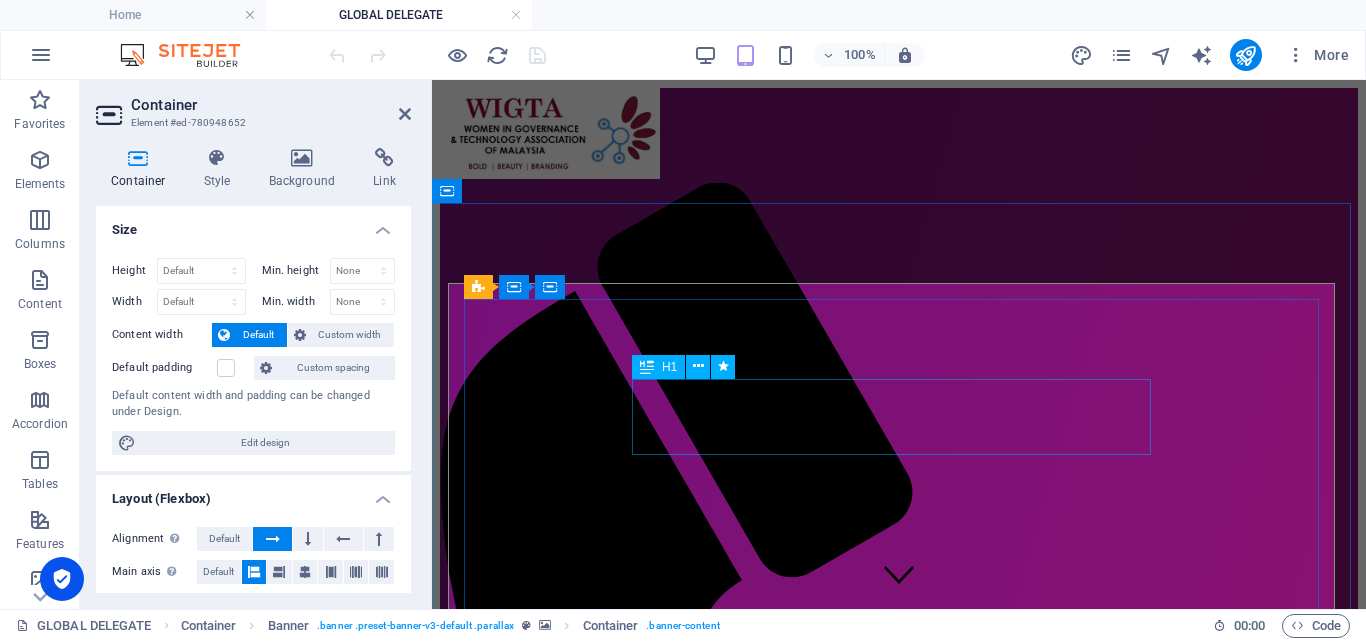click on "GLOBAL delegates" at bounding box center [899, 2180] 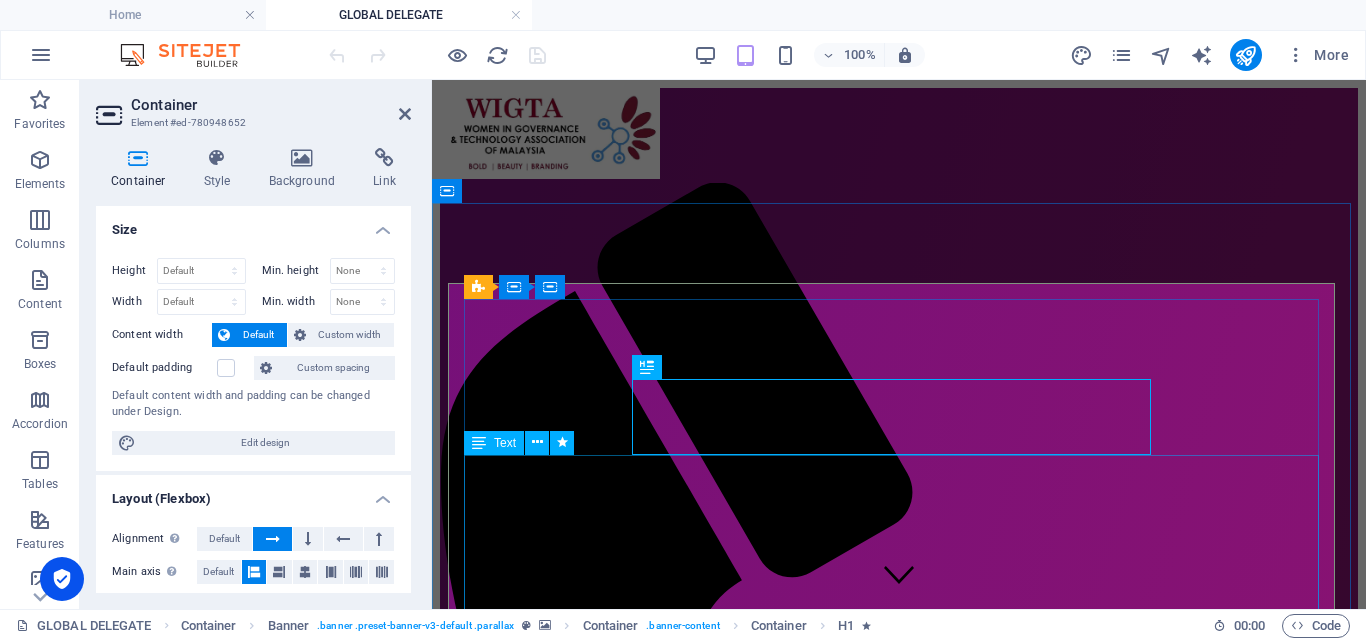 click on "Our Delegates Become WIGTA Global Delegate WIGTA believes women have a unique set of qualities to do amazing things on behalf of other women in the society. Give them platform to women’s sense of self-worth, ability to determine their own choices and know rights to influence social changes for themselves and others as well. Since establishment WIGTA has expanded its wings to several Middle East countries. This year we welcome [GEOGRAPHIC_DATA], [GEOGRAPHIC_DATA] and [GEOGRAPHIC_DATA] to play a significant role in our international affairs." at bounding box center [899, 2345] 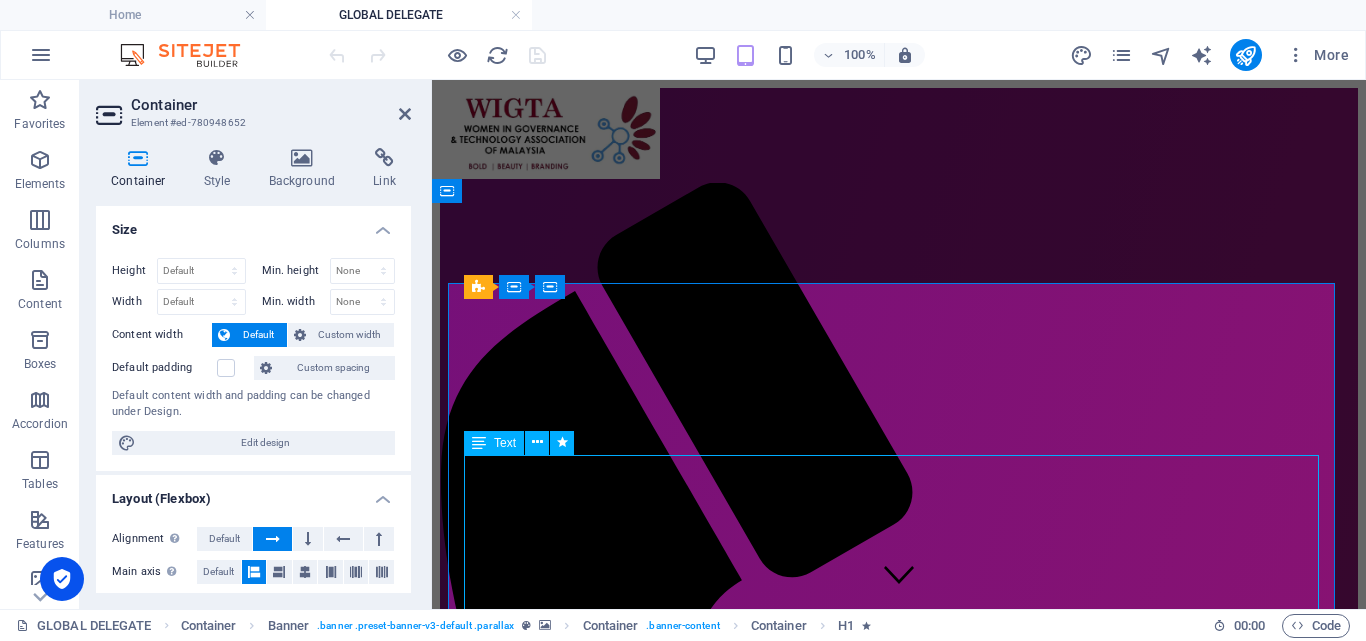 click on "Our Delegates Become WIGTA Global Delegate WIGTA believes women have a unique set of qualities to do amazing things on behalf of other women in the society. Give them platform to women’s sense of self-worth, ability to determine their own choices and know rights to influence social changes for themselves and others as well. Since establishment WIGTA has expanded its wings to several Middle East countries. This year we welcome [GEOGRAPHIC_DATA], [GEOGRAPHIC_DATA] and [GEOGRAPHIC_DATA] to play a significant role in our international affairs." at bounding box center [899, 2345] 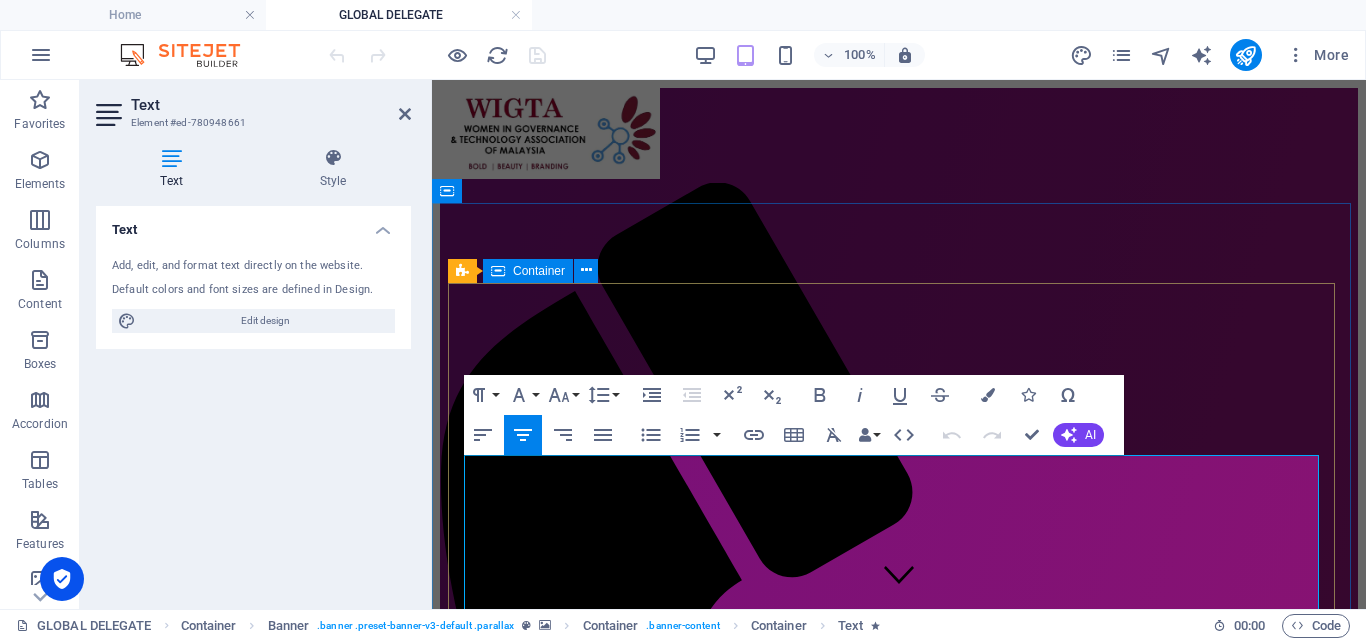 click on "GLOBAL delegates Our Delegates Become WIGTA Global Delegate WIGTA believes women have a unique set of qualities to do amazing things on behalf of other women in the society. Give them platform to women’s sense of self-worth, ability to determine their own choices and know rights to influence social changes for themselves and others as well. Since establishment WIGTA has expanded its wings to several Middle East countries. This year we welcome [GEOGRAPHIC_DATA], [GEOGRAPHIC_DATA] and [GEOGRAPHIC_DATA] to play a significant role in our international affairs." at bounding box center [899, 2313] 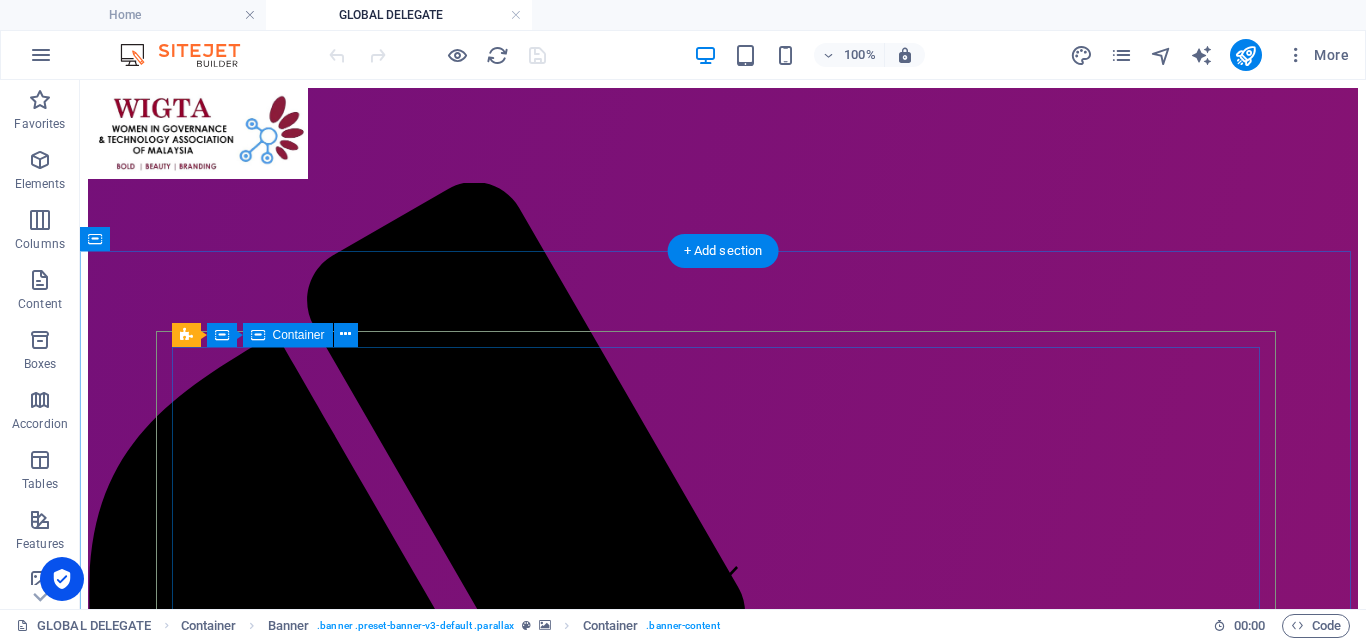 click on "GLOBAL delegates Our Delegates Become WIGTA Global Delegate WIGTA believes women have a unique set of qualities to do amazing things on behalf of other women in the society. Give them platform to women’s sense of self-worth, ability to determine their own choices and know rights to influence social changes for themselves and others as well. Since establishment WIGTA has expanded its wings to several Middle East countries. This year we welcome [GEOGRAPHIC_DATA], [GEOGRAPHIC_DATA] and [GEOGRAPHIC_DATA] to play a significant role in our international affairs." at bounding box center [723, 2774] 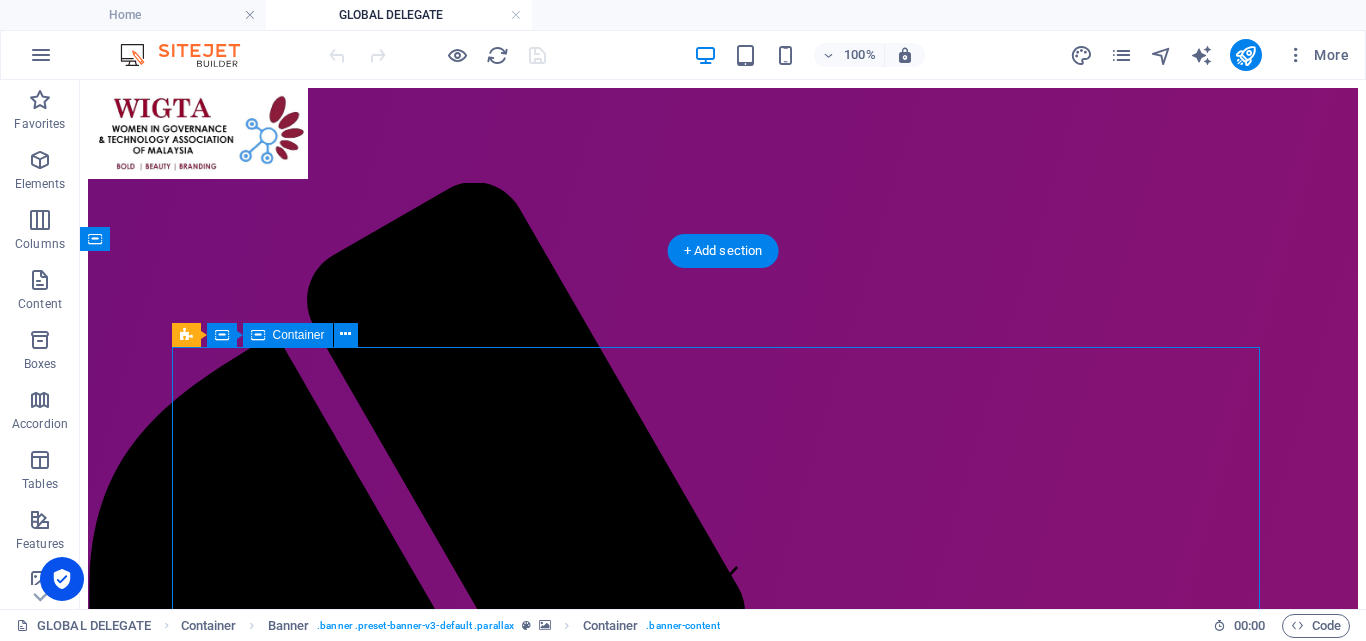 click on "GLOBAL delegates Our Delegates Become WIGTA Global Delegate WIGTA believes women have a unique set of qualities to do amazing things on behalf of other women in the society. Give them platform to women’s sense of self-worth, ability to determine their own choices and know rights to influence social changes for themselves and others as well. Since establishment WIGTA has expanded its wings to several Middle East countries. This year we welcome [GEOGRAPHIC_DATA], [GEOGRAPHIC_DATA] and [GEOGRAPHIC_DATA] to play a significant role in our international affairs." at bounding box center (723, 2774) 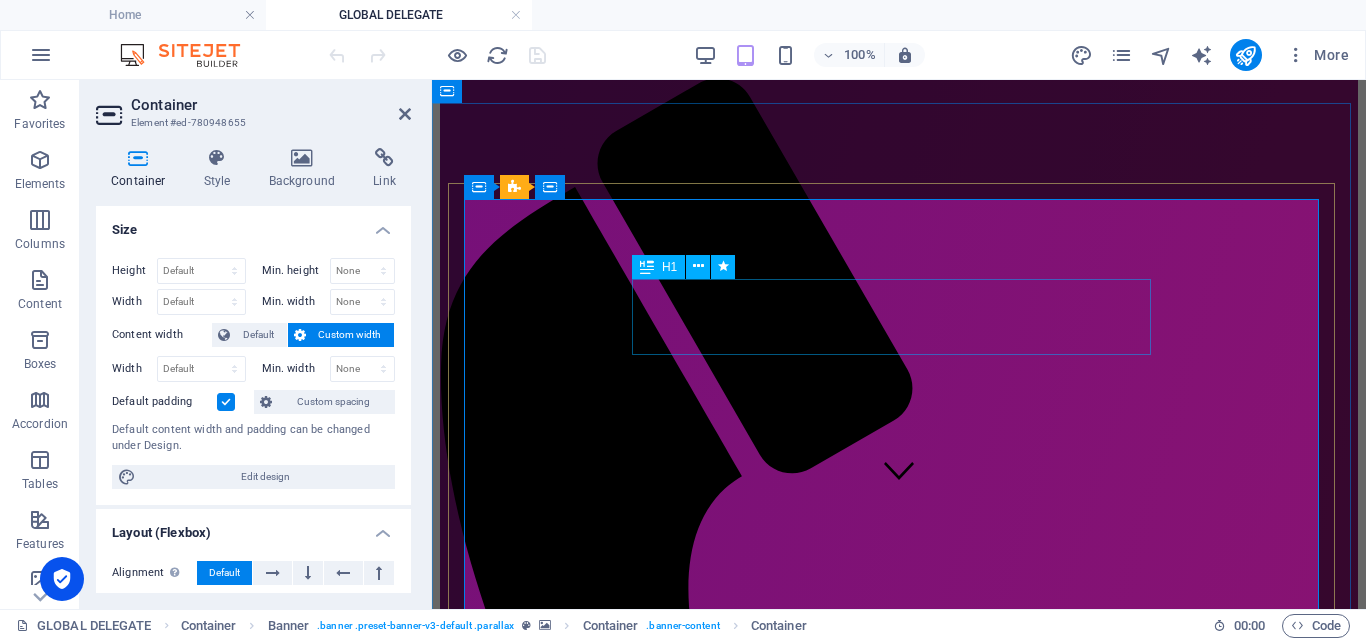 scroll, scrollTop: 100, scrollLeft: 0, axis: vertical 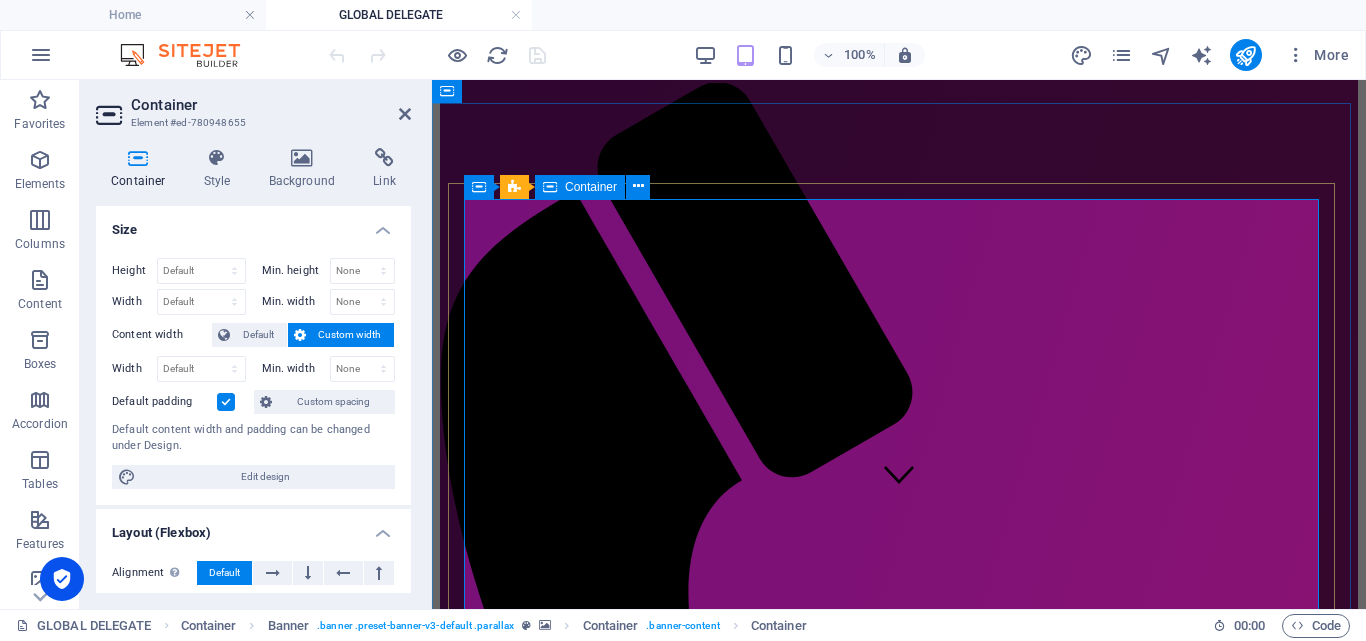 click on "GLOBAL delegates Our Delegates Become WIGTA Global Delegate WIGTA believes women have a unique set of qualities to do amazing things on behalf of other women in the society. Give them platform to women’s sense of self-worth, ability to determine their own choices and know rights to influence social changes for themselves and others as well. Since establishment WIGTA has expanded its wings to several Middle East countries. This year we welcome [GEOGRAPHIC_DATA], [GEOGRAPHIC_DATA] and [GEOGRAPHIC_DATA] to play a significant role in our international affairs." at bounding box center [899, 2174] 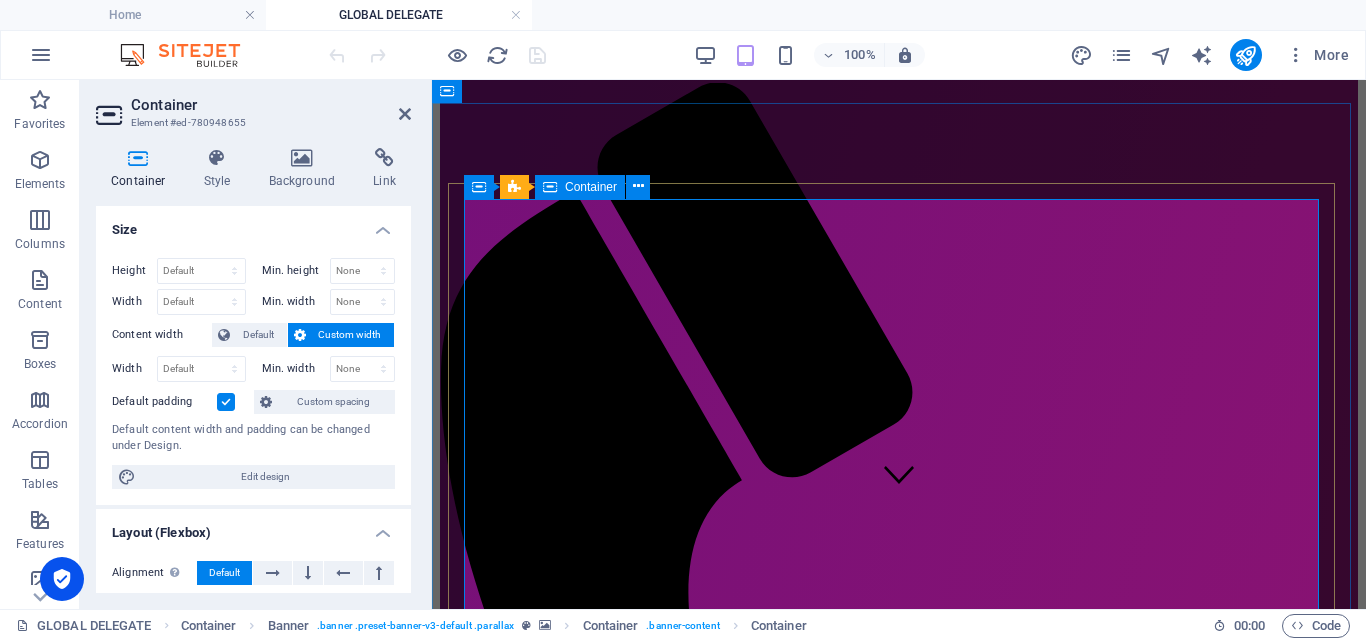 click on "GLOBAL delegates Our Delegates Become WIGTA Global Delegate WIGTA believes women have a unique set of qualities to do amazing things on behalf of other women in the society. Give them platform to women’s sense of self-worth, ability to determine their own choices and know rights to influence social changes for themselves and others as well. Since establishment WIGTA has expanded its wings to several Middle East countries. This year we welcome [GEOGRAPHIC_DATA], [GEOGRAPHIC_DATA] and [GEOGRAPHIC_DATA] to play a significant role in our international affairs." at bounding box center [899, 2174] 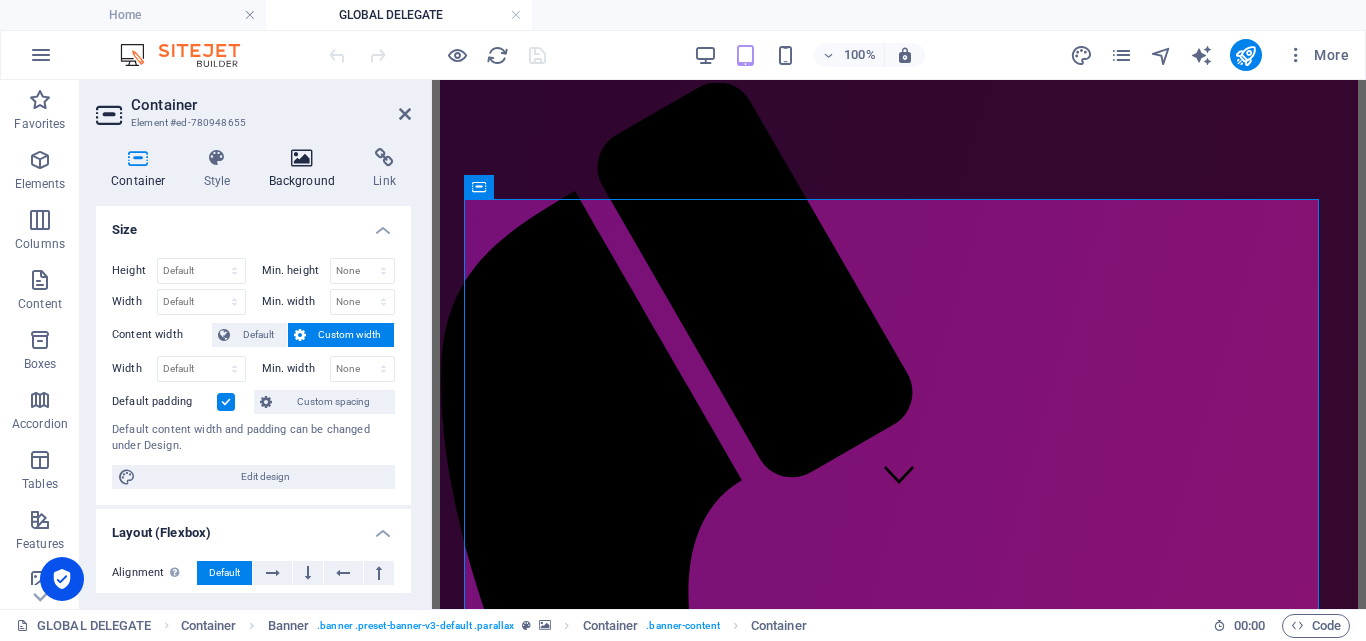 click at bounding box center (302, 158) 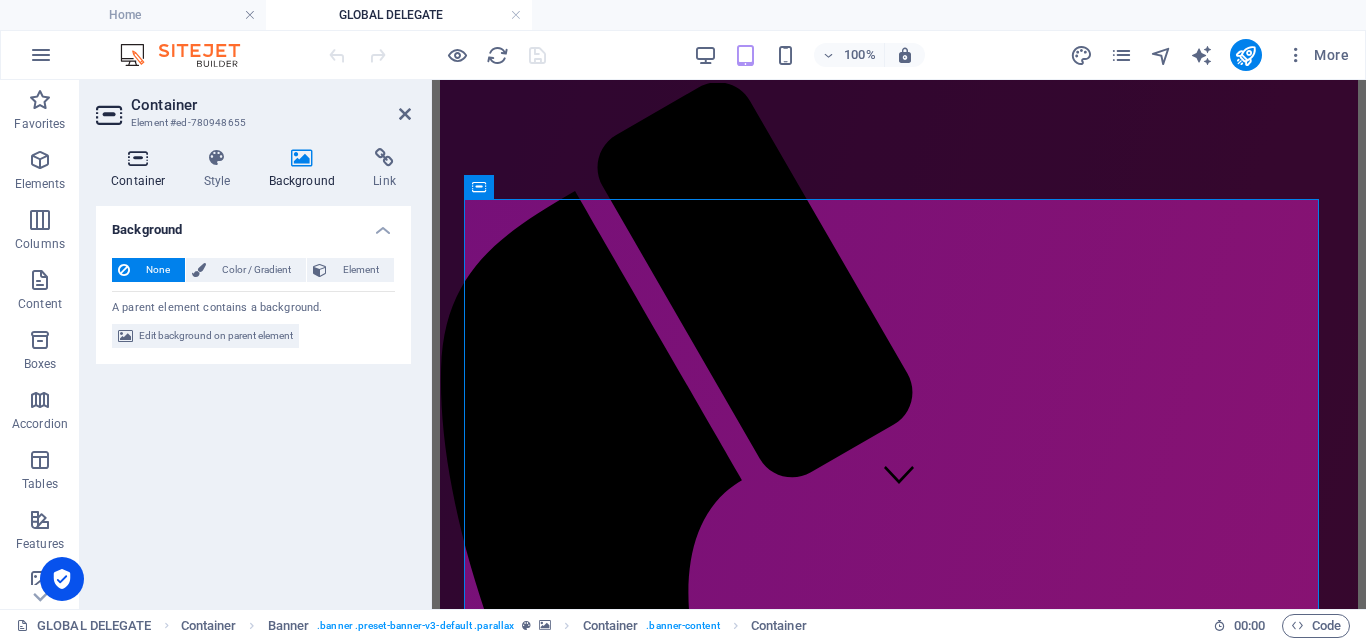 click at bounding box center (138, 158) 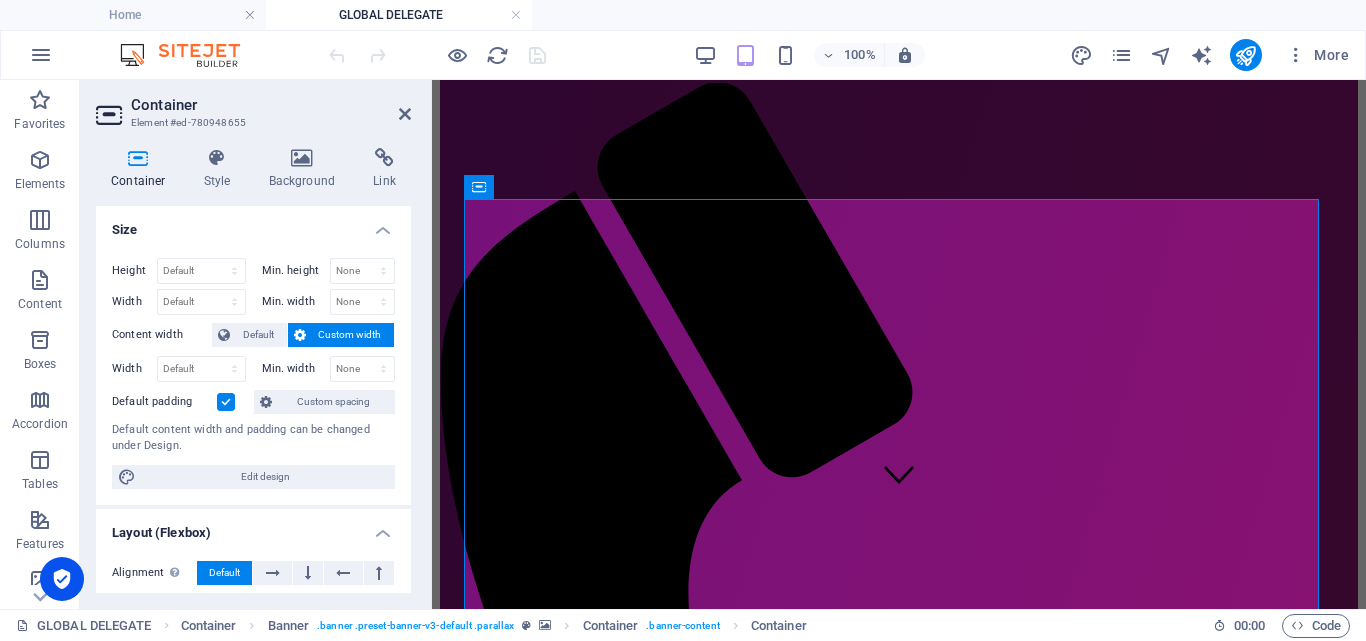 click at bounding box center [138, 158] 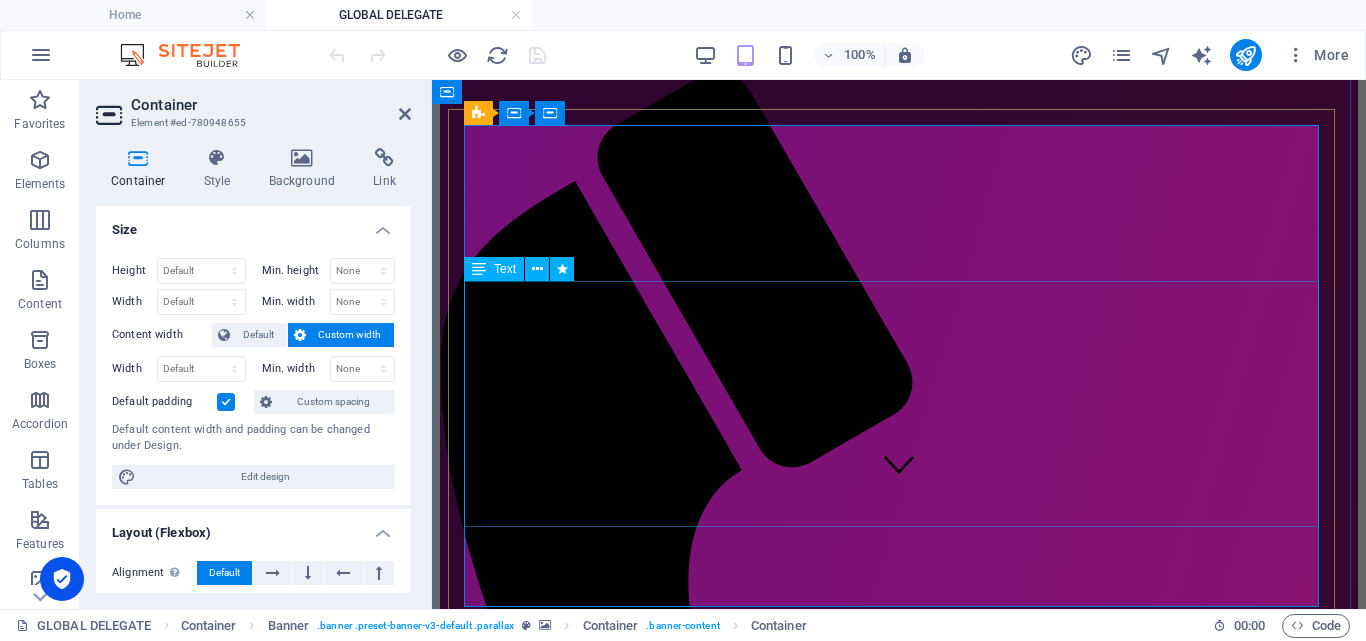 scroll, scrollTop: 0, scrollLeft: 0, axis: both 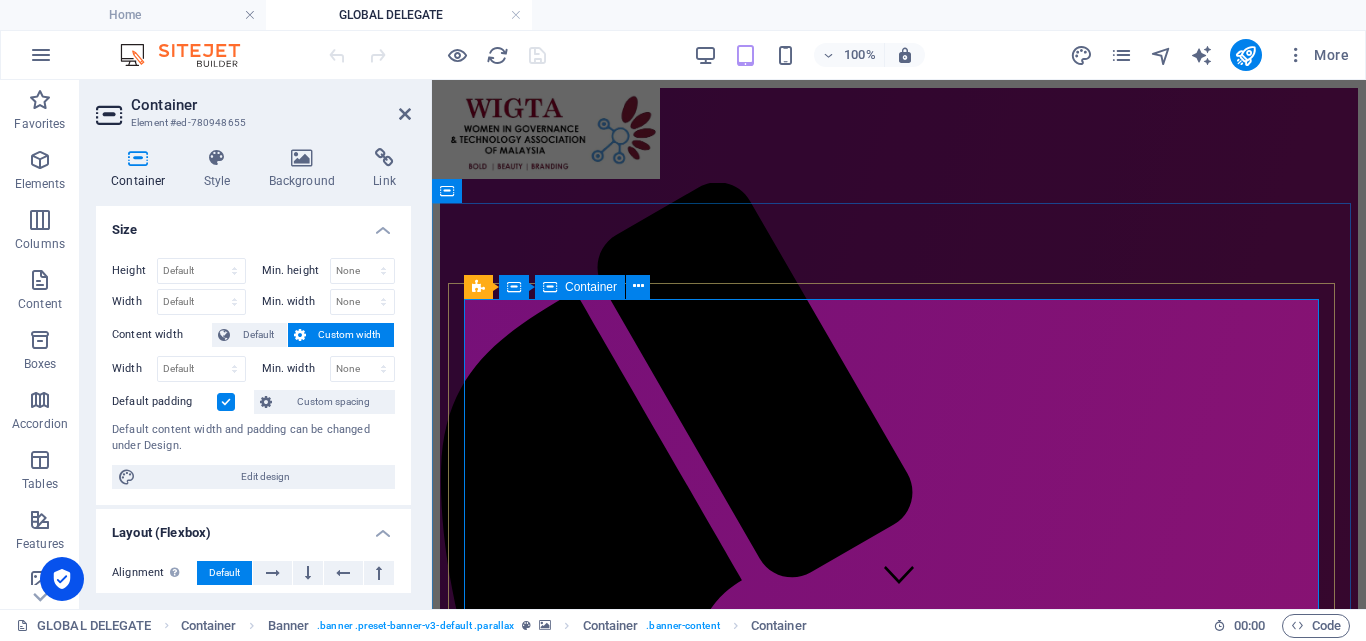 click on "GLOBAL delegates Our Delegates Become WIGTA Global Delegate WIGTA believes women have a unique set of qualities to do amazing things on behalf of other women in the society. Give them platform to women’s sense of self-worth, ability to determine their own choices and know rights to influence social changes for themselves and others as well. Since establishment WIGTA has expanded its wings to several Middle East countries. This year we welcome [GEOGRAPHIC_DATA], [GEOGRAPHIC_DATA] and [GEOGRAPHIC_DATA] to play a significant role in our international affairs." at bounding box center [899, 2274] 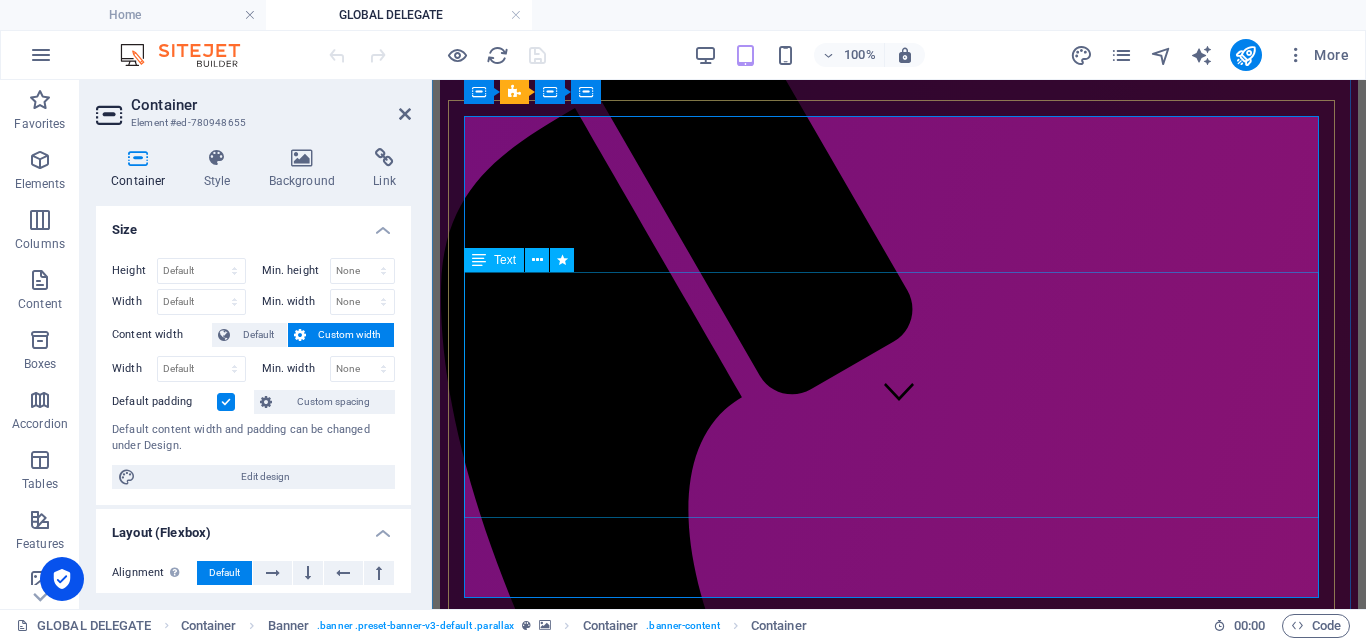 scroll, scrollTop: 0, scrollLeft: 0, axis: both 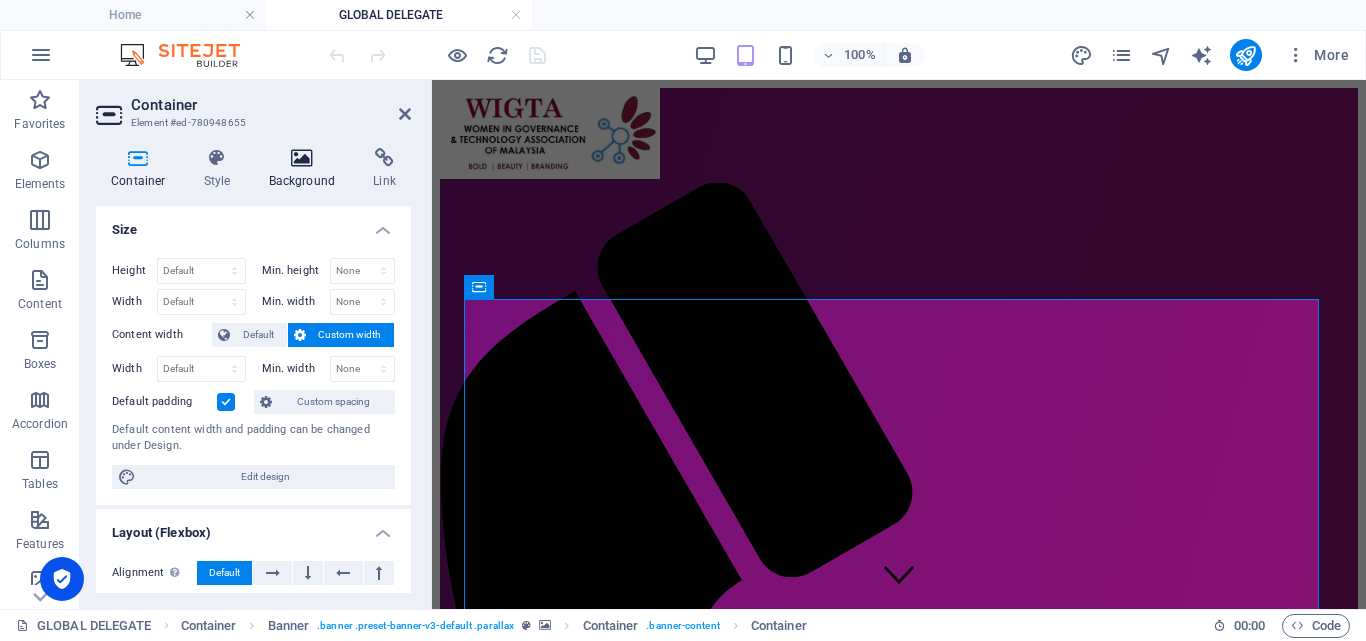click at bounding box center [302, 158] 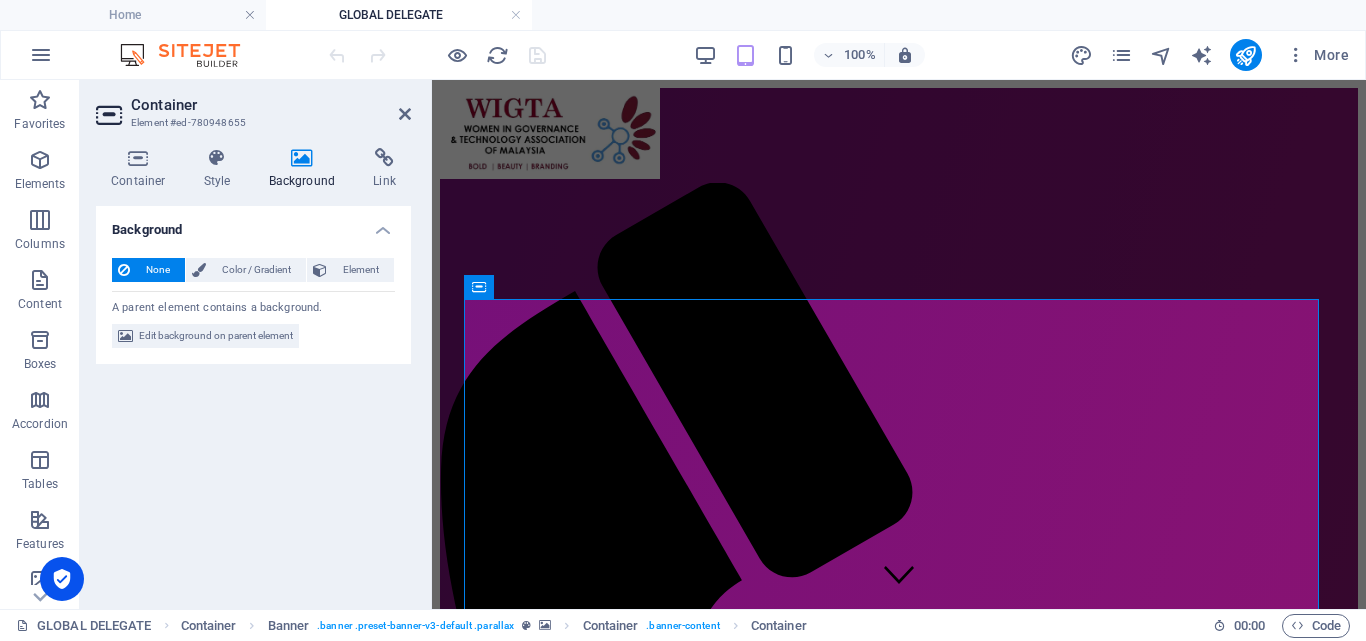 click on "Edit background on parent element" at bounding box center (216, 336) 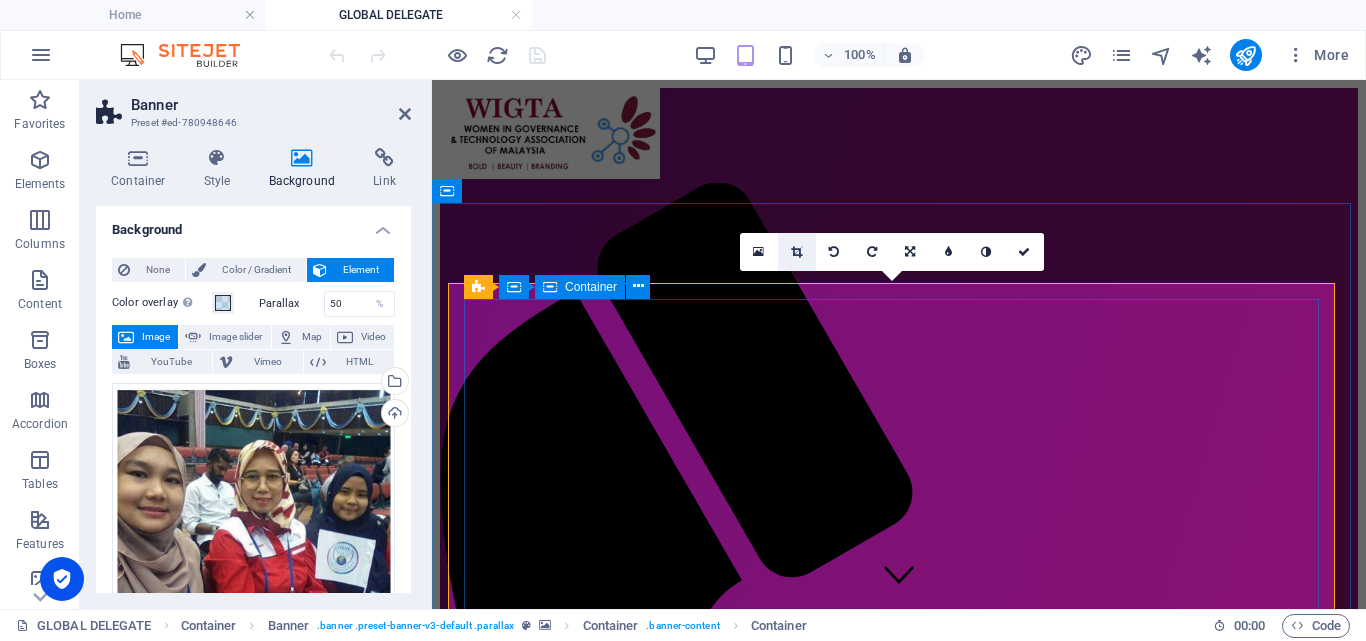 click at bounding box center [796, 252] 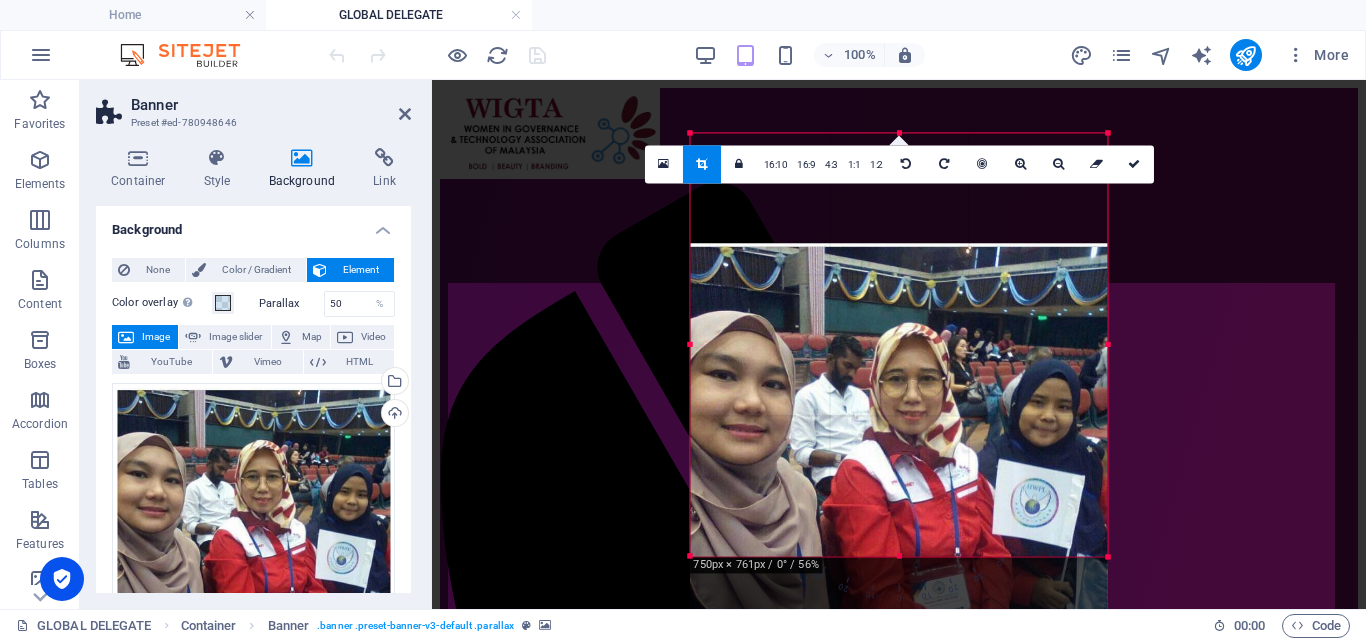drag, startPoint x: 1035, startPoint y: 295, endPoint x: 1039, endPoint y: 405, distance: 110.0727 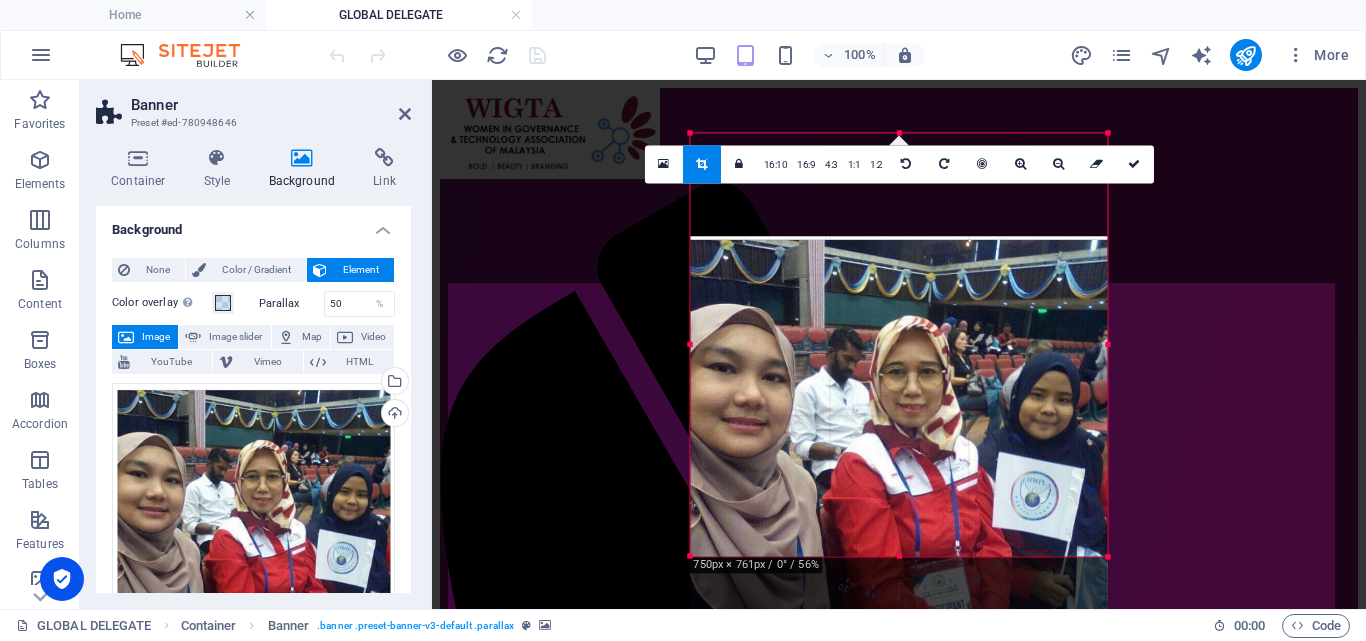 drag, startPoint x: 995, startPoint y: 300, endPoint x: 997, endPoint y: 335, distance: 35.057095 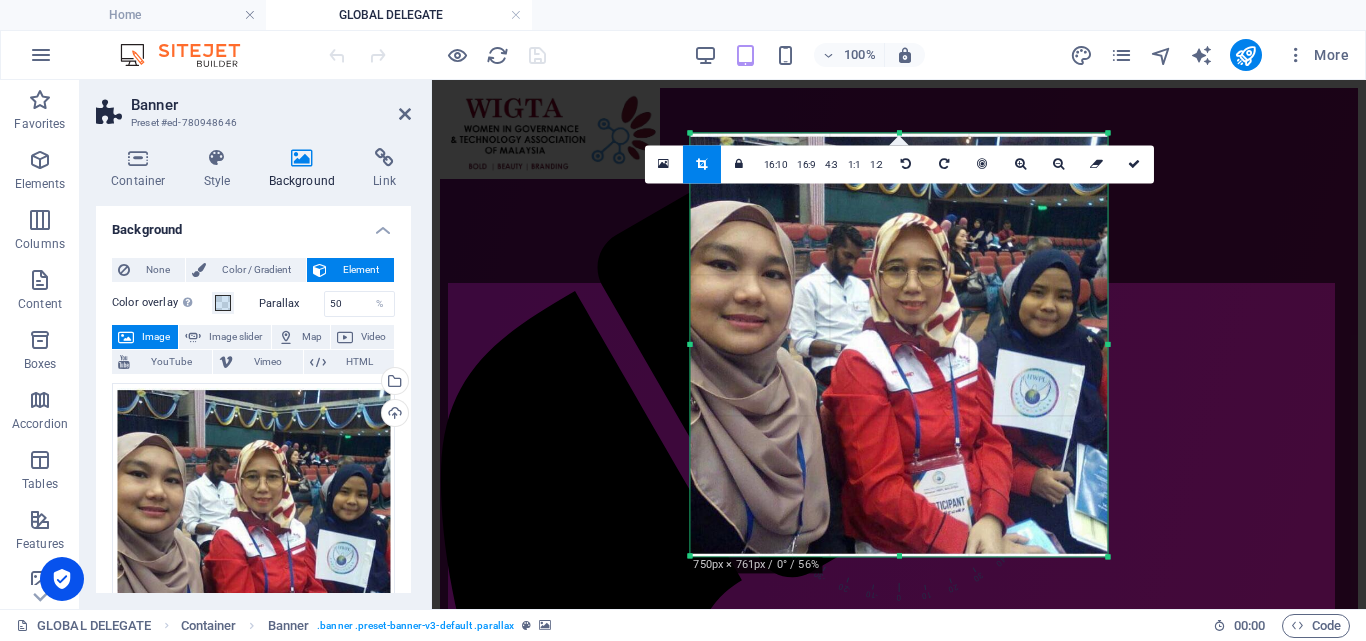 drag, startPoint x: 899, startPoint y: 134, endPoint x: 924, endPoint y: 89, distance: 51.47815 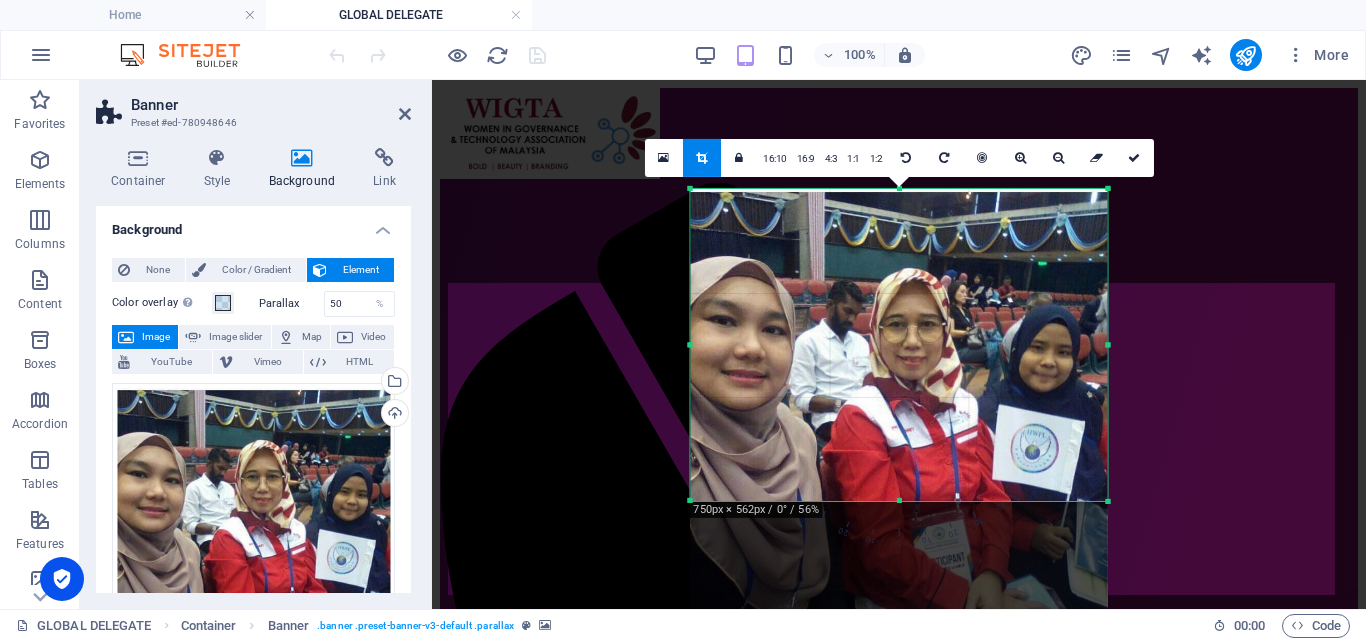 drag, startPoint x: 894, startPoint y: 554, endPoint x: 909, endPoint y: 443, distance: 112.00893 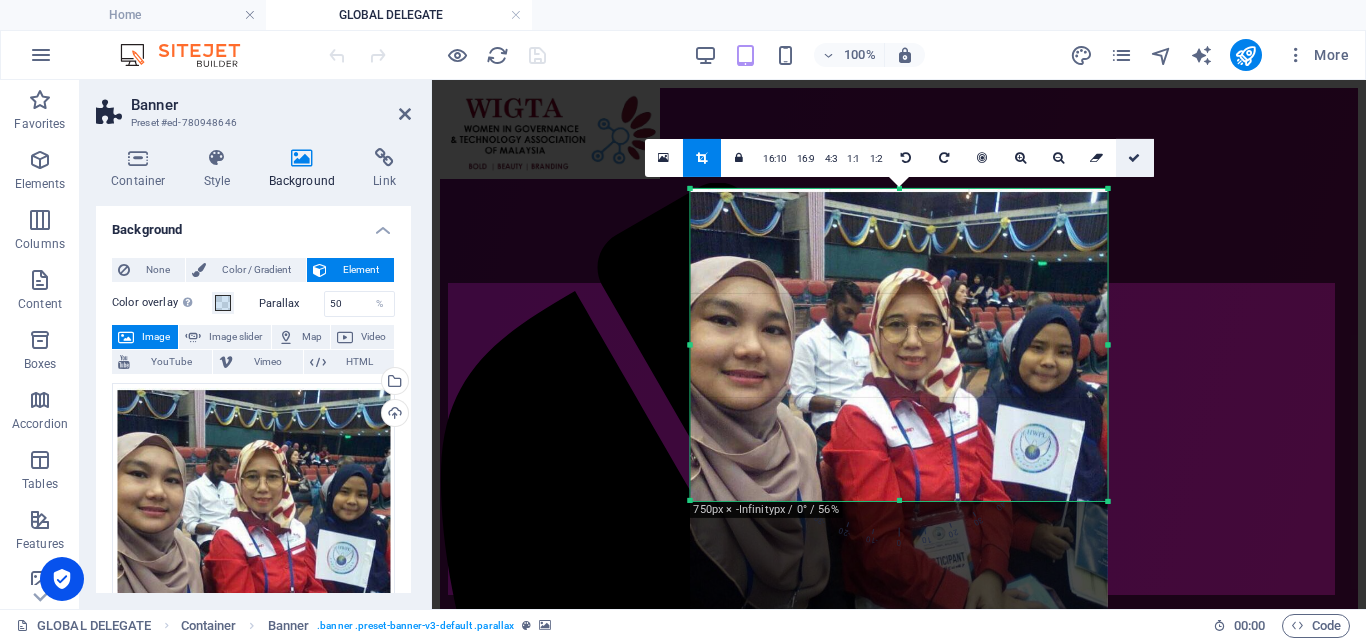 click at bounding box center [1134, 157] 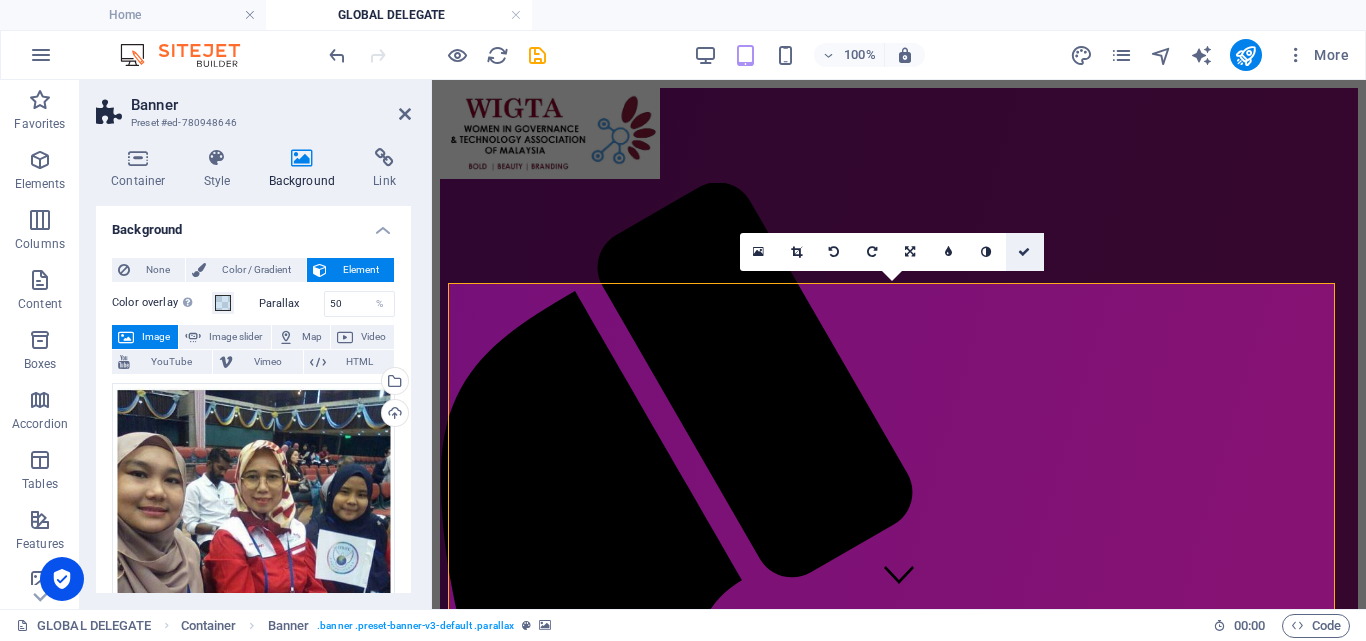 click at bounding box center [1024, 252] 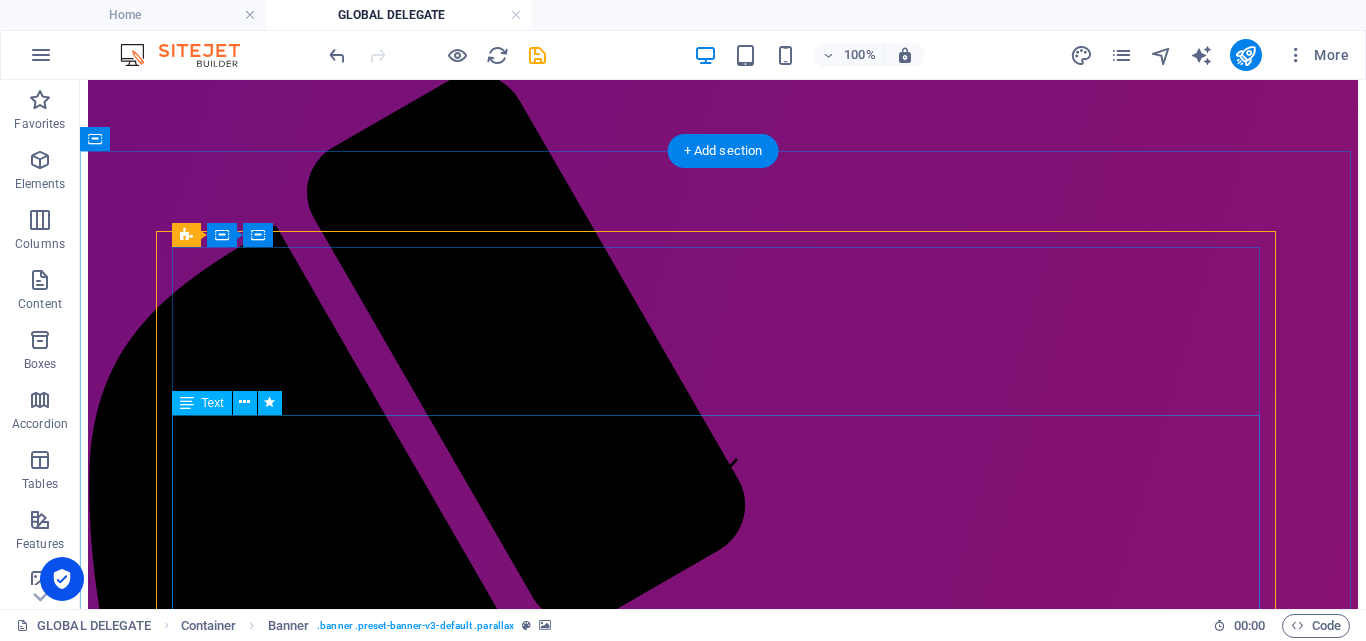 scroll, scrollTop: 100, scrollLeft: 0, axis: vertical 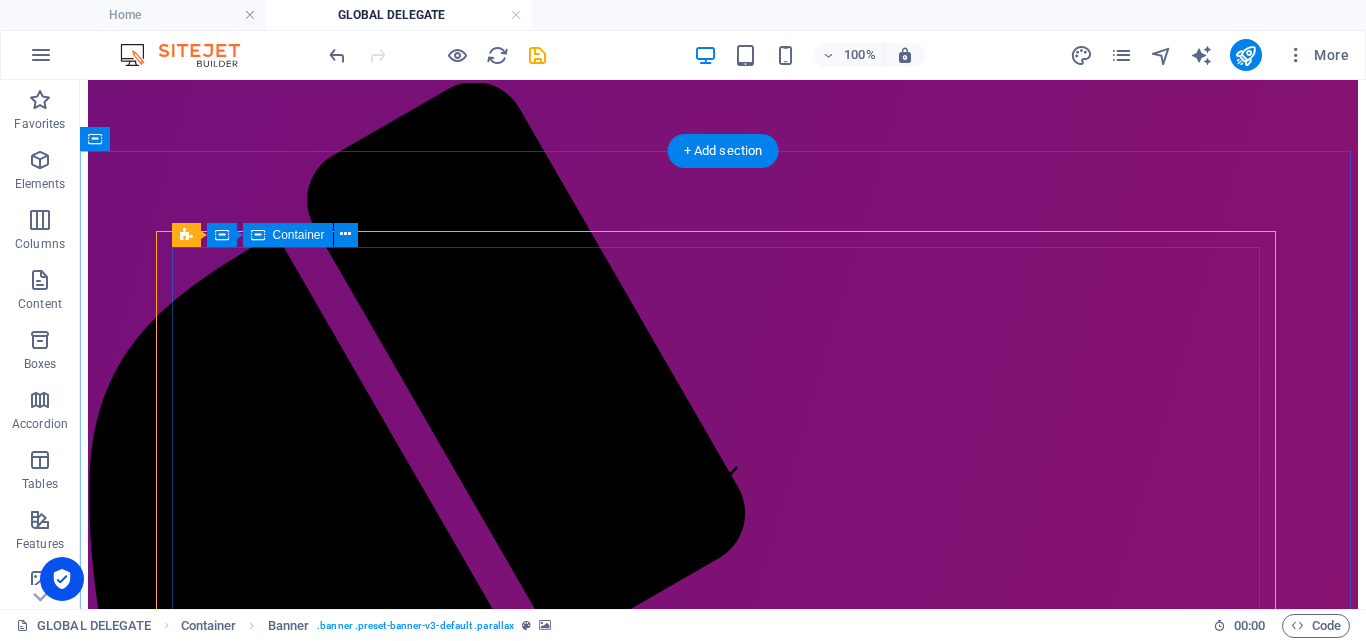 click on "GLOBAL delegates Our Delegates Become WIGTA Global Delegate WIGTA believes women have a unique set of qualities to do amazing things on behalf of other women in the society. Give them platform to women’s sense of self-worth, ability to determine their own choices and know rights to influence social changes for themselves and others as well. Since establishment WIGTA has expanded its wings to several Middle East countries. This year we welcome [GEOGRAPHIC_DATA], [GEOGRAPHIC_DATA] and [GEOGRAPHIC_DATA] to play a significant role in our international affairs." at bounding box center [723, 2626] 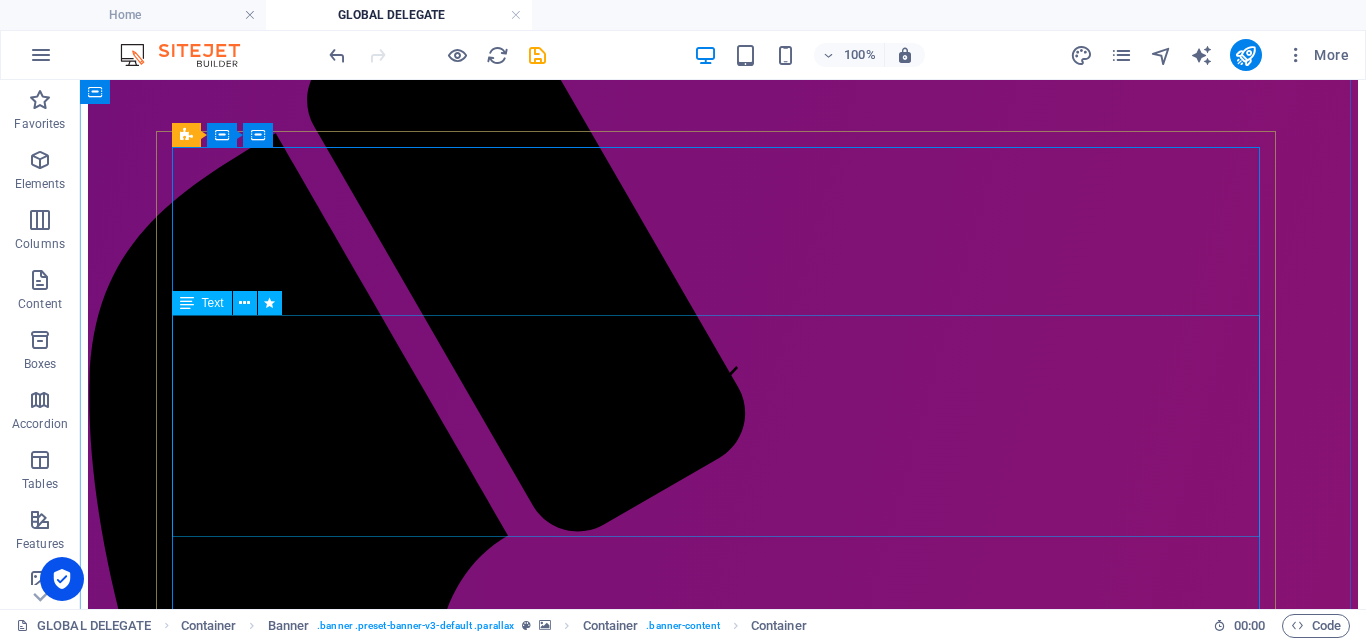 scroll, scrollTop: 0, scrollLeft: 0, axis: both 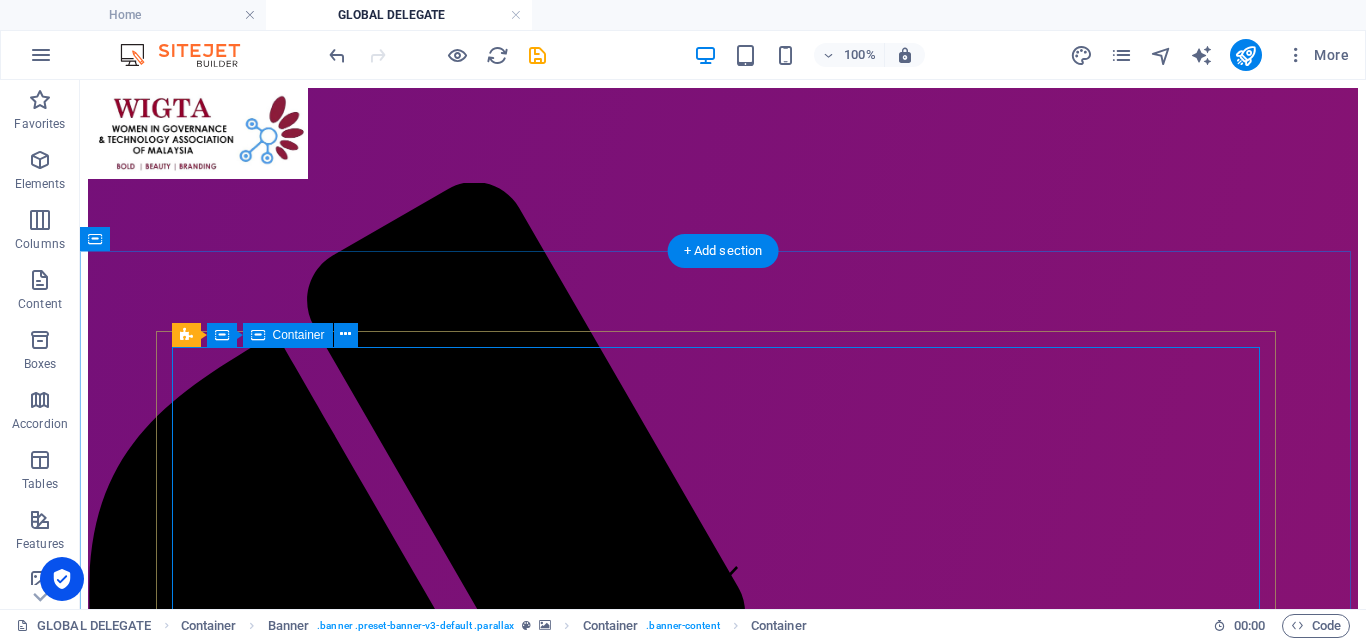 click on "GLOBAL delegates Our Delegates Become WIGTA Global Delegate WIGTA believes women have a unique set of qualities to do amazing things on behalf of other women in the society. Give them platform to women’s sense of self-worth, ability to determine their own choices and know rights to influence social changes for themselves and others as well. Since establishment WIGTA has expanded its wings to several Middle East countries. This year we welcome [GEOGRAPHIC_DATA], [GEOGRAPHIC_DATA] and [GEOGRAPHIC_DATA] to play a significant role in our international affairs." at bounding box center [723, 2726] 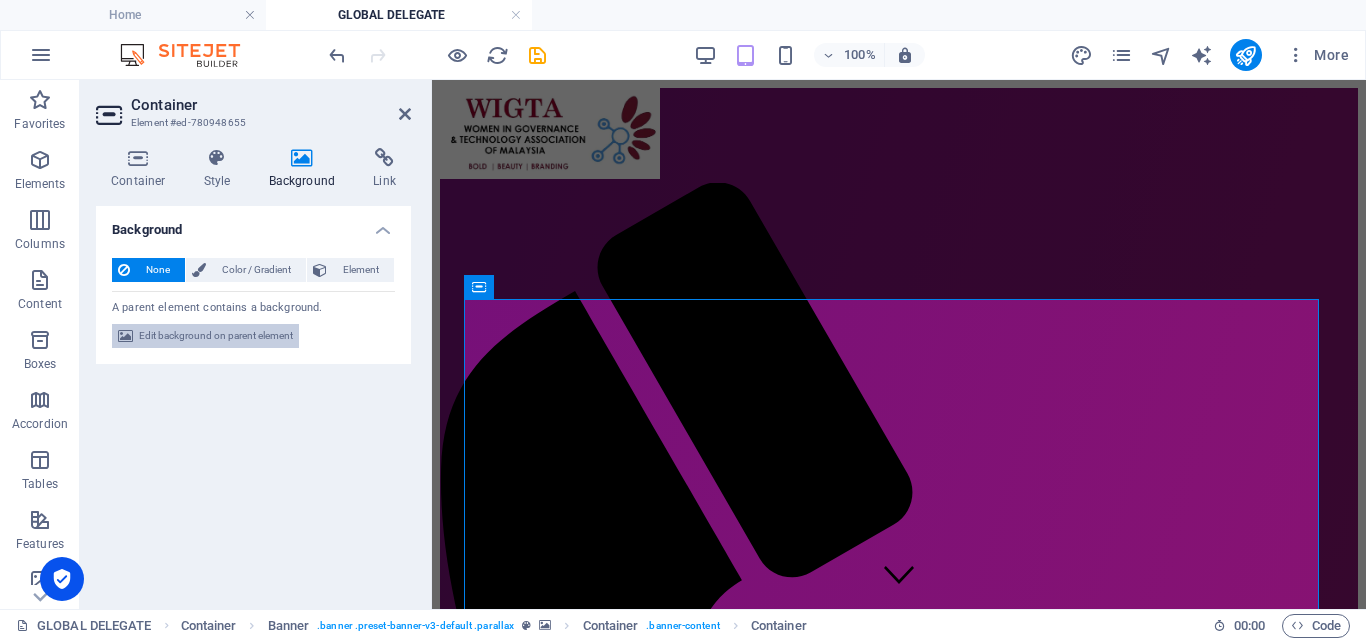 click on "Edit background on parent element" at bounding box center [216, 336] 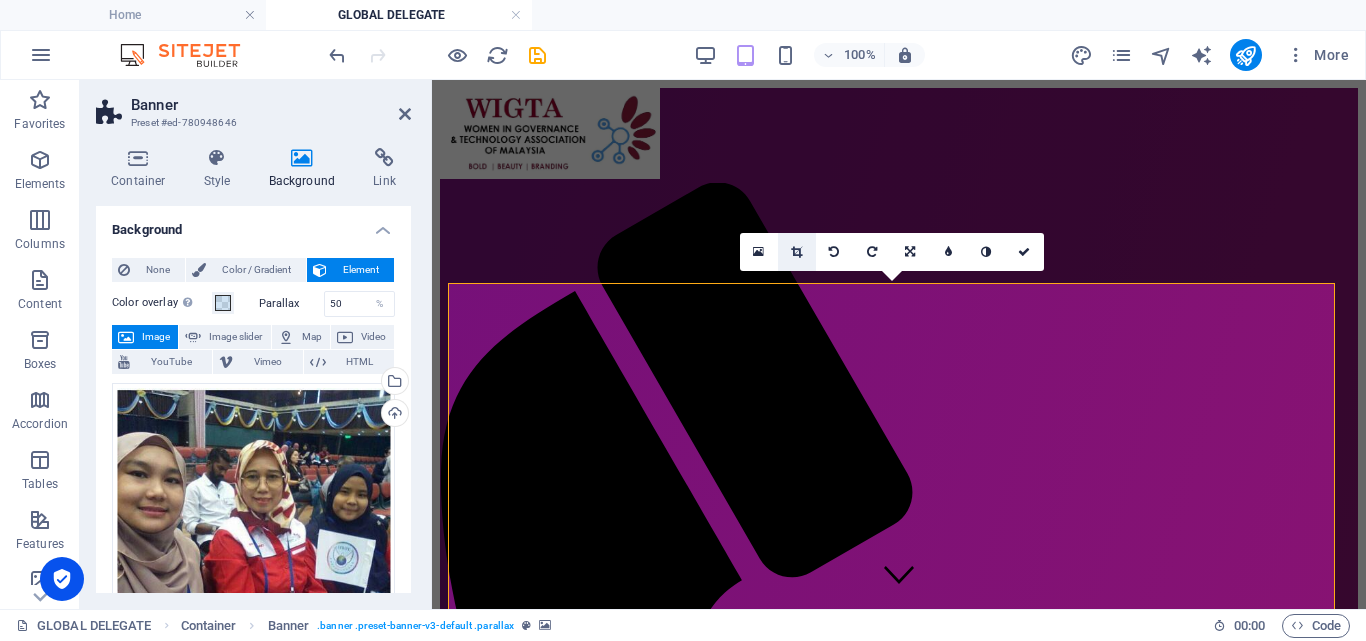 click at bounding box center [796, 252] 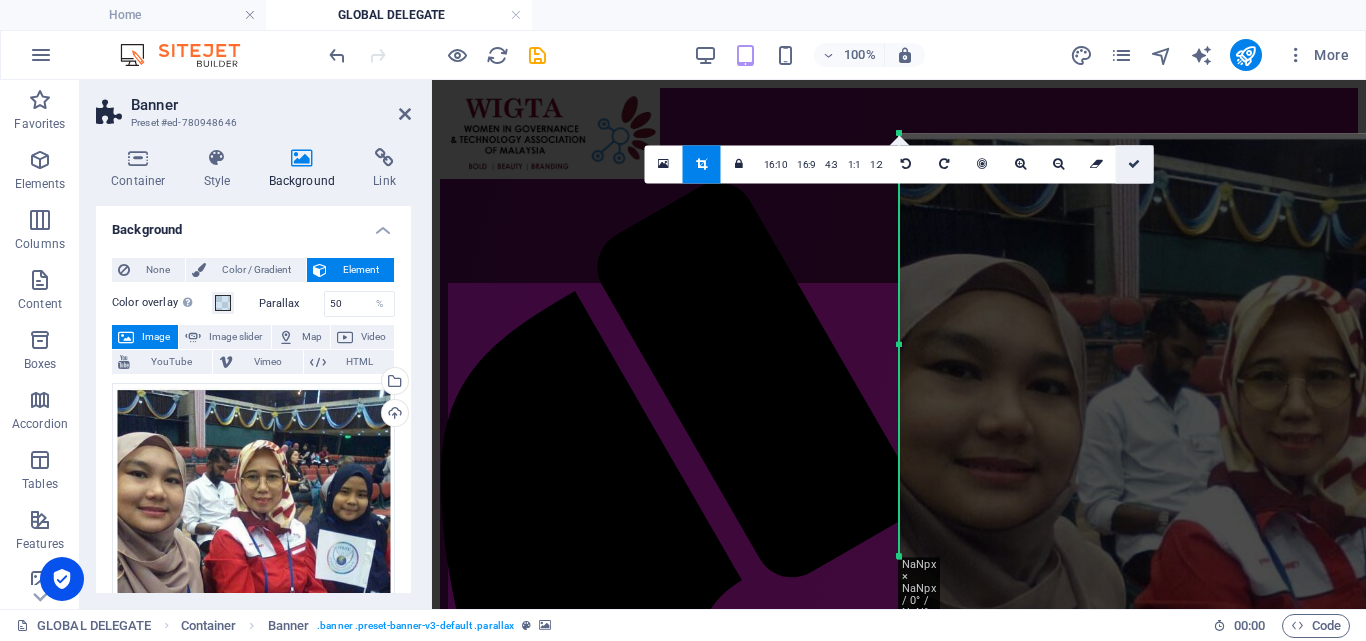click at bounding box center (1134, 164) 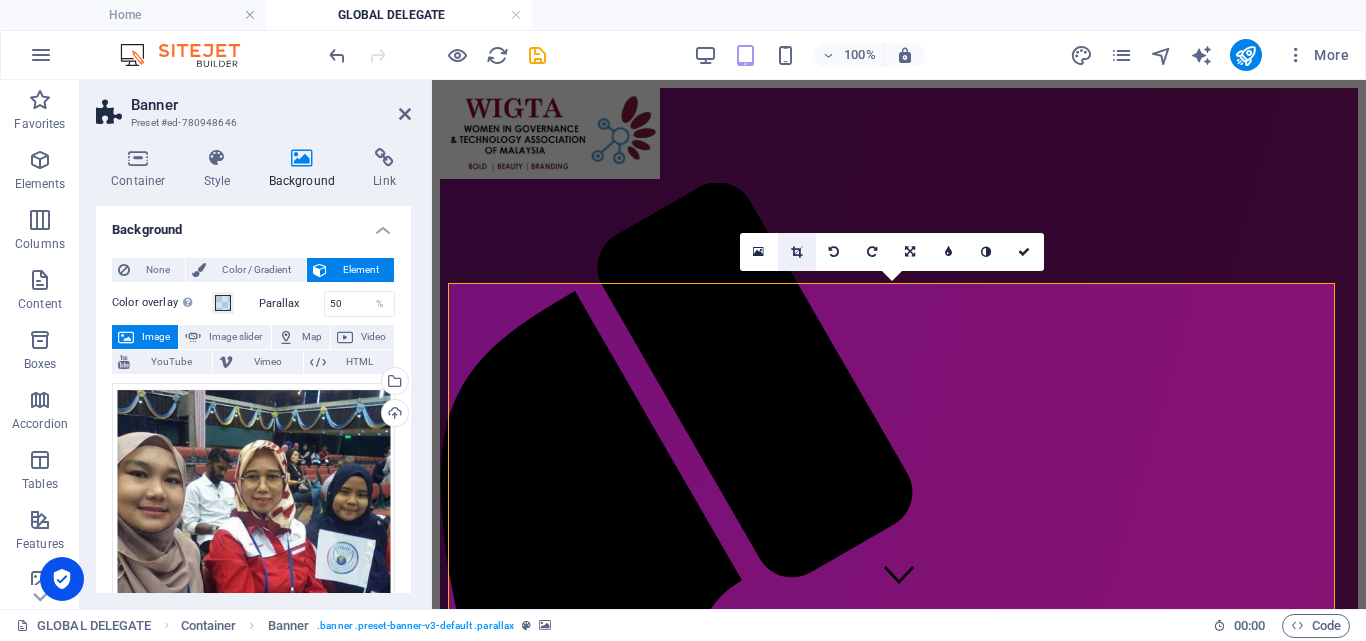 click at bounding box center [796, 252] 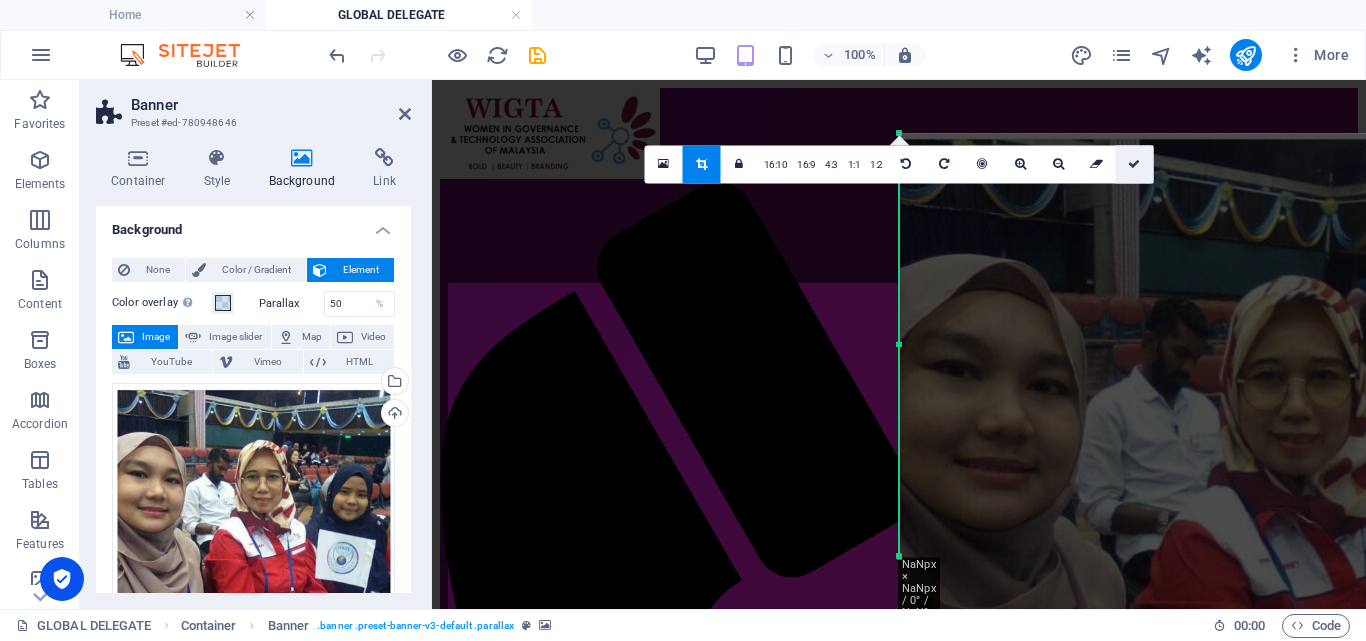 click at bounding box center (1134, 164) 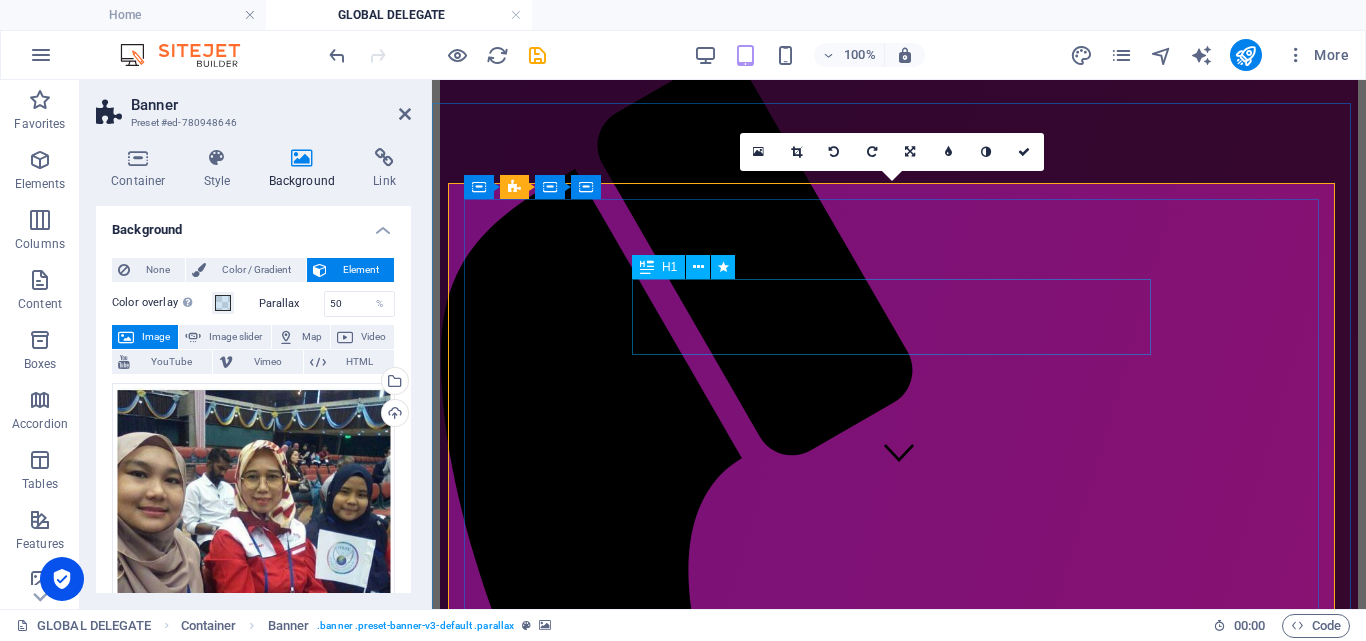 scroll, scrollTop: 100, scrollLeft: 0, axis: vertical 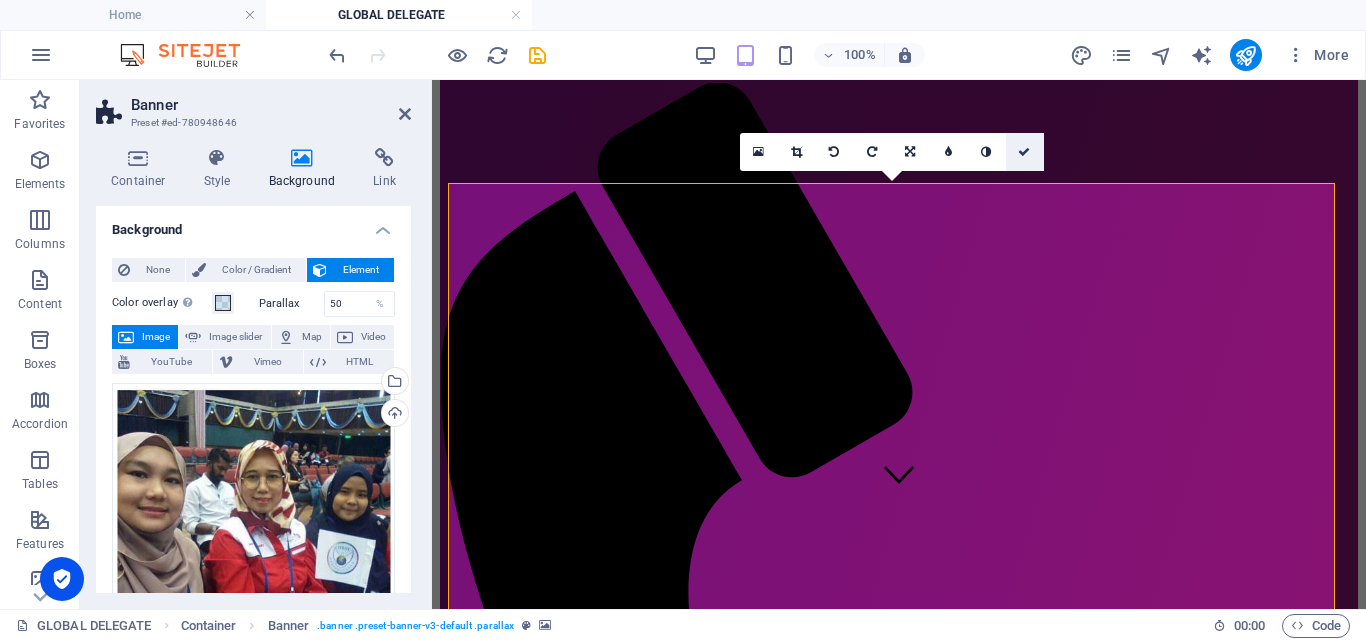 drag, startPoint x: 1027, startPoint y: 147, endPoint x: 946, endPoint y: 68, distance: 113.14592 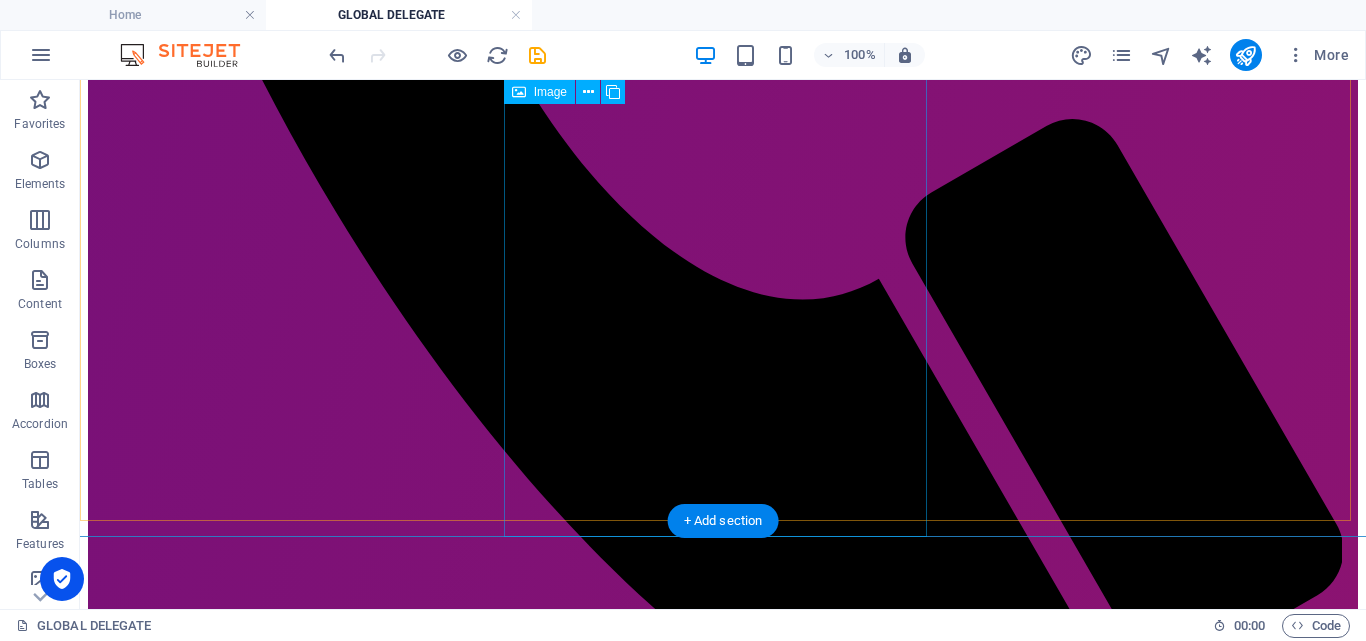scroll, scrollTop: 1100, scrollLeft: 0, axis: vertical 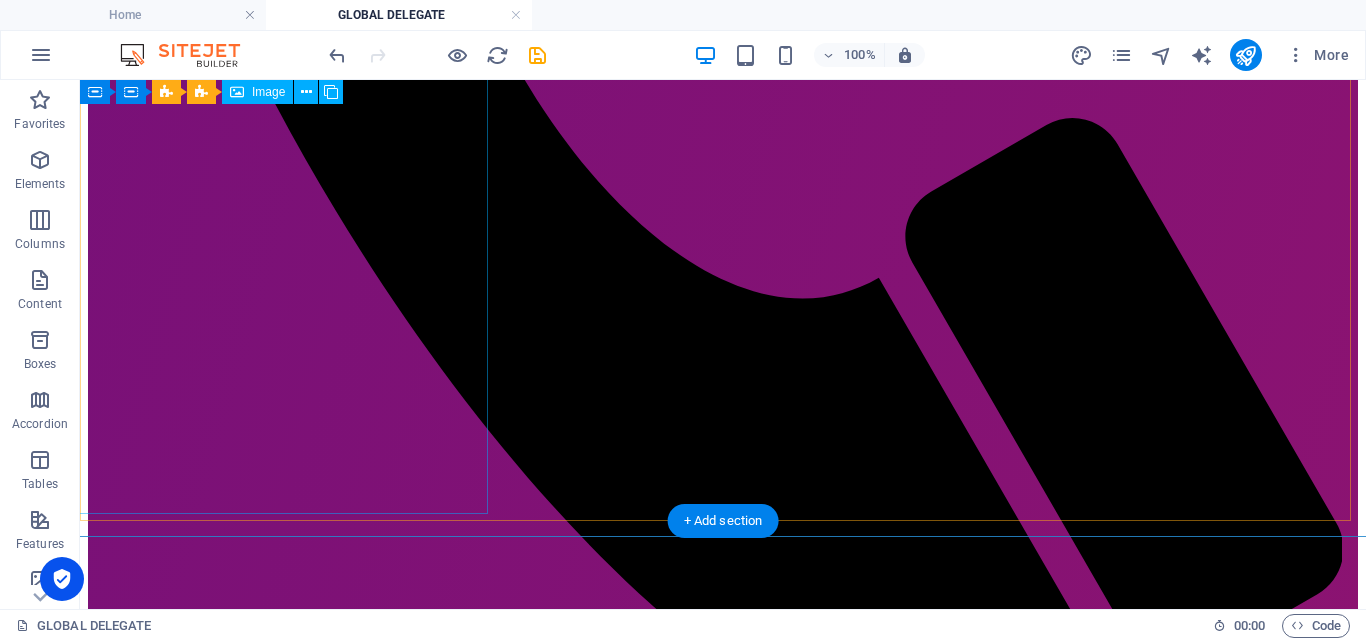 click on "Siti" at bounding box center (723, 2803) 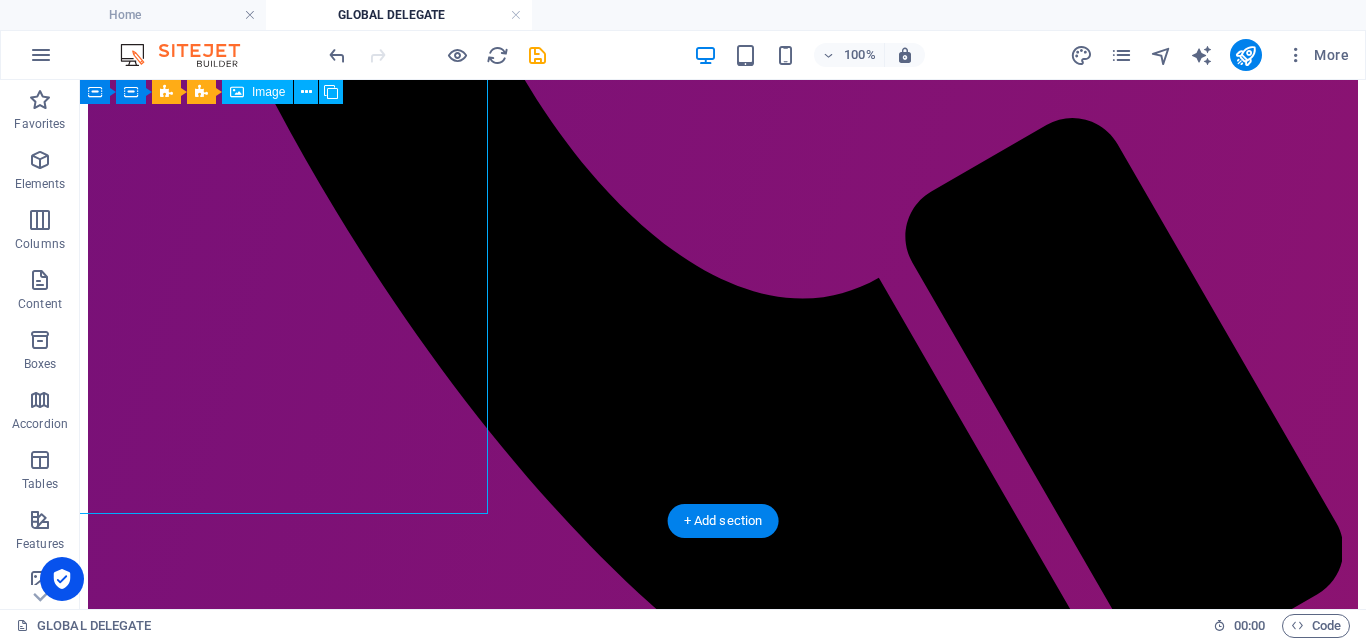 click on "Siti" at bounding box center (723, 2803) 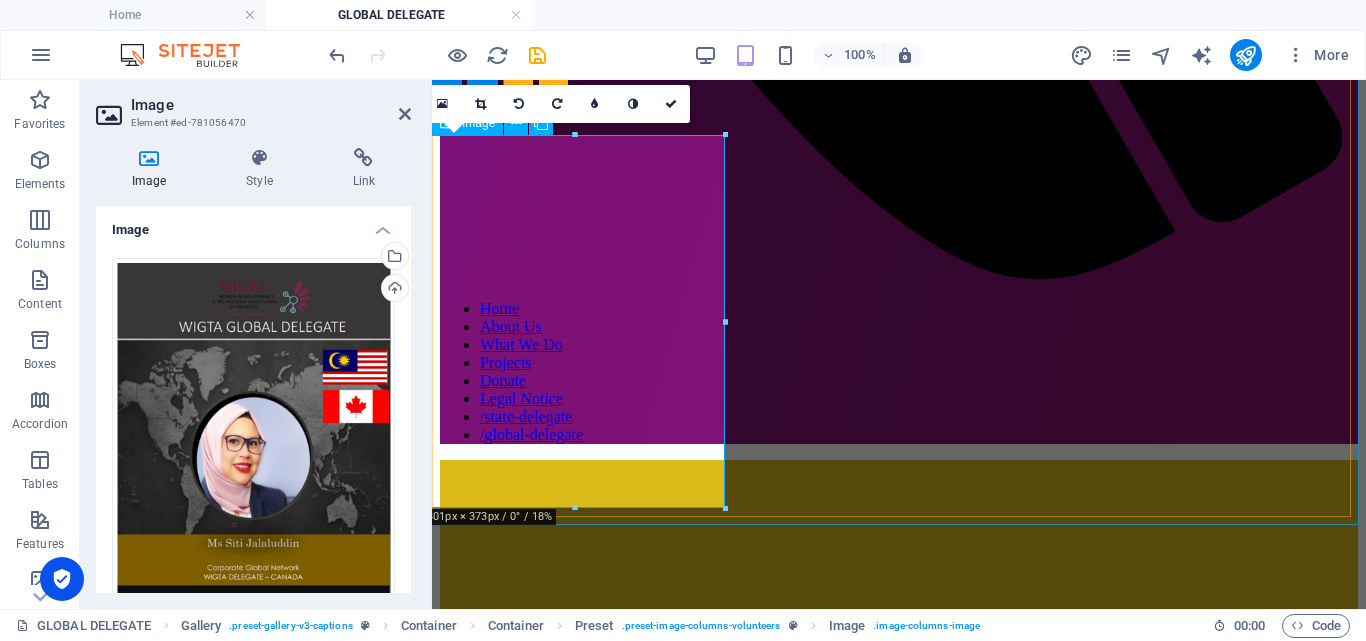 scroll, scrollTop: 926, scrollLeft: 0, axis: vertical 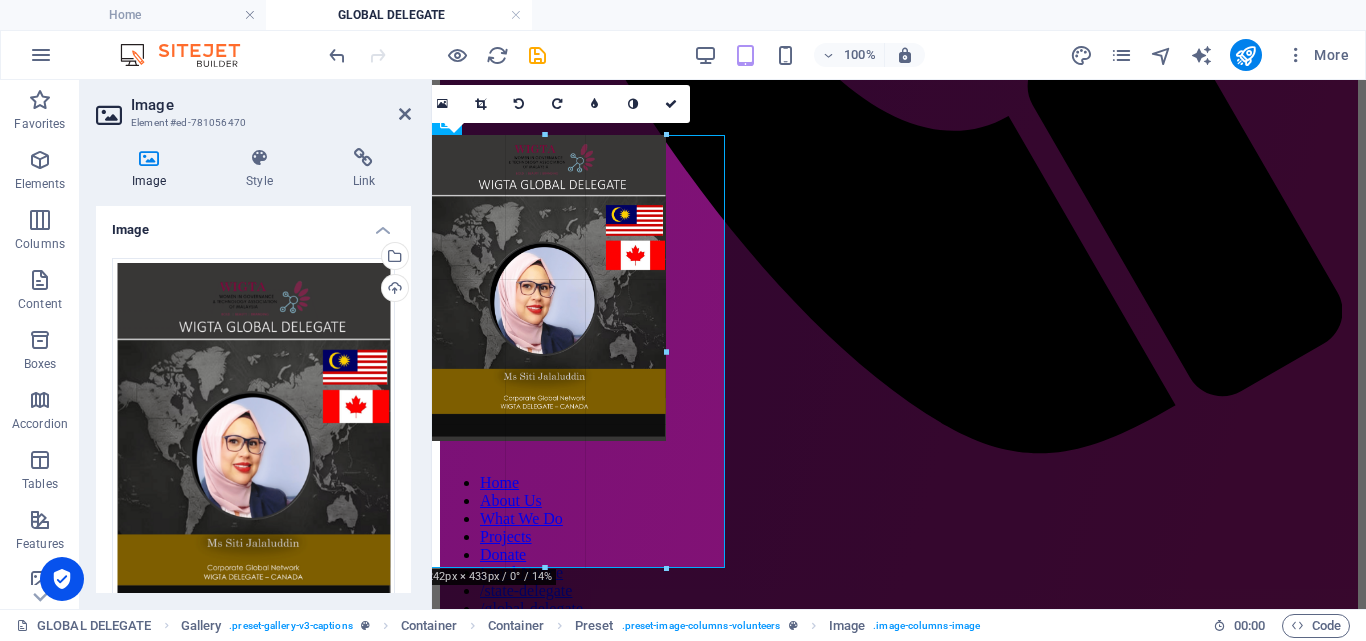 drag, startPoint x: 573, startPoint y: 507, endPoint x: 603, endPoint y: 567, distance: 67.08204 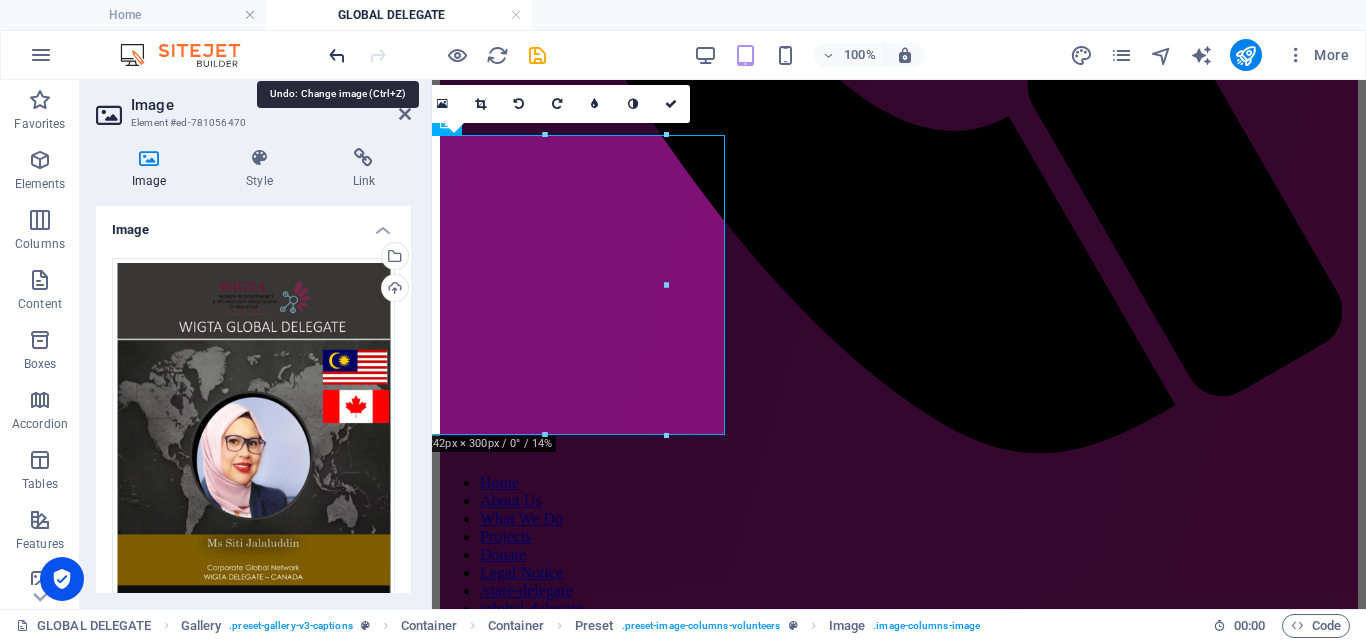 click at bounding box center (337, 55) 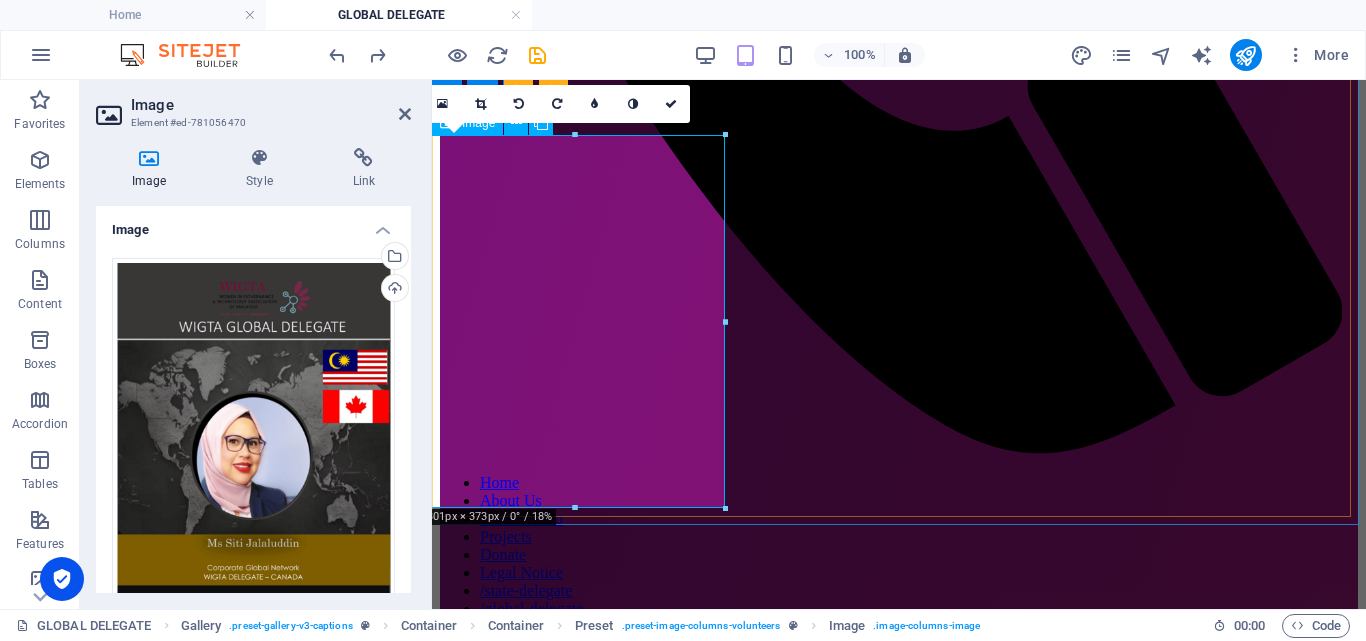 click on "Siti" at bounding box center [899, 2315] 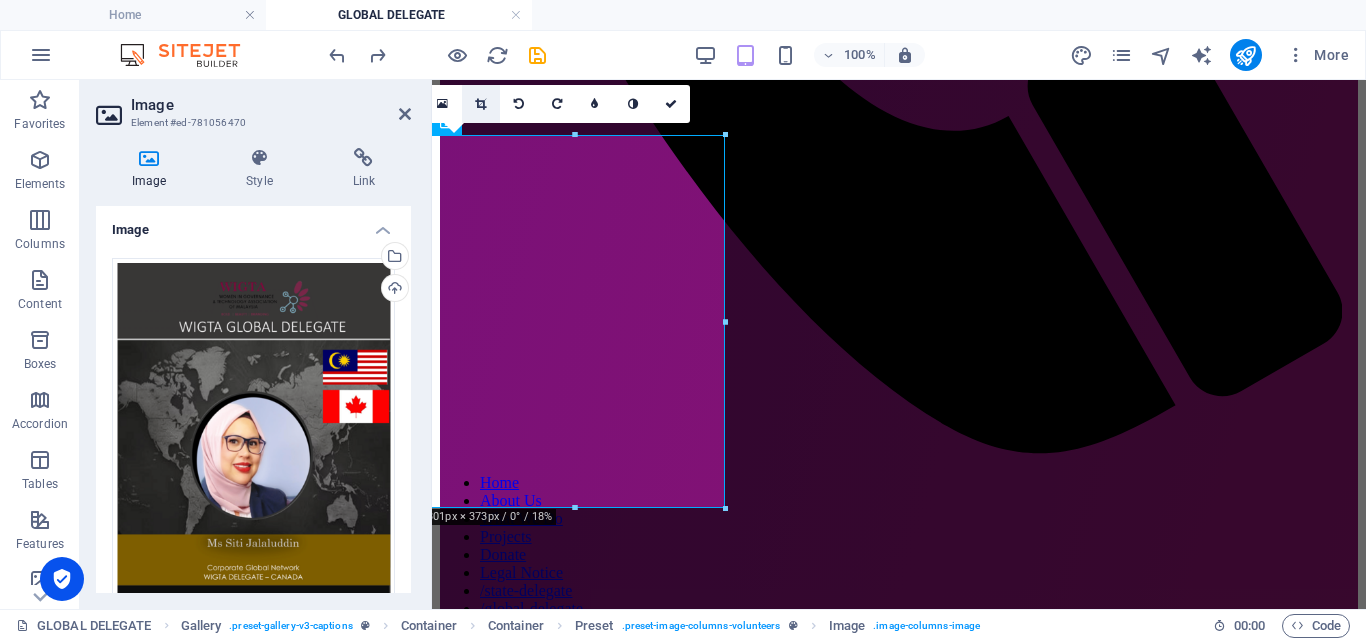 click at bounding box center (480, 104) 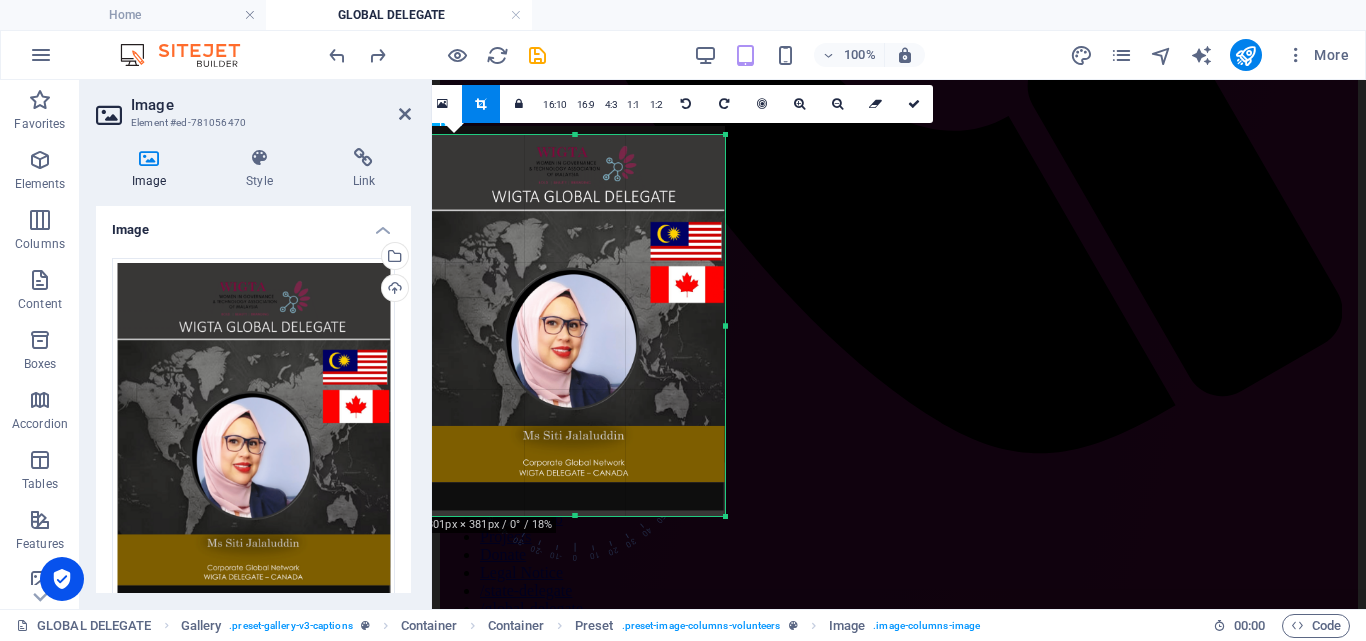 drag, startPoint x: 571, startPoint y: 507, endPoint x: 632, endPoint y: 498, distance: 61.66036 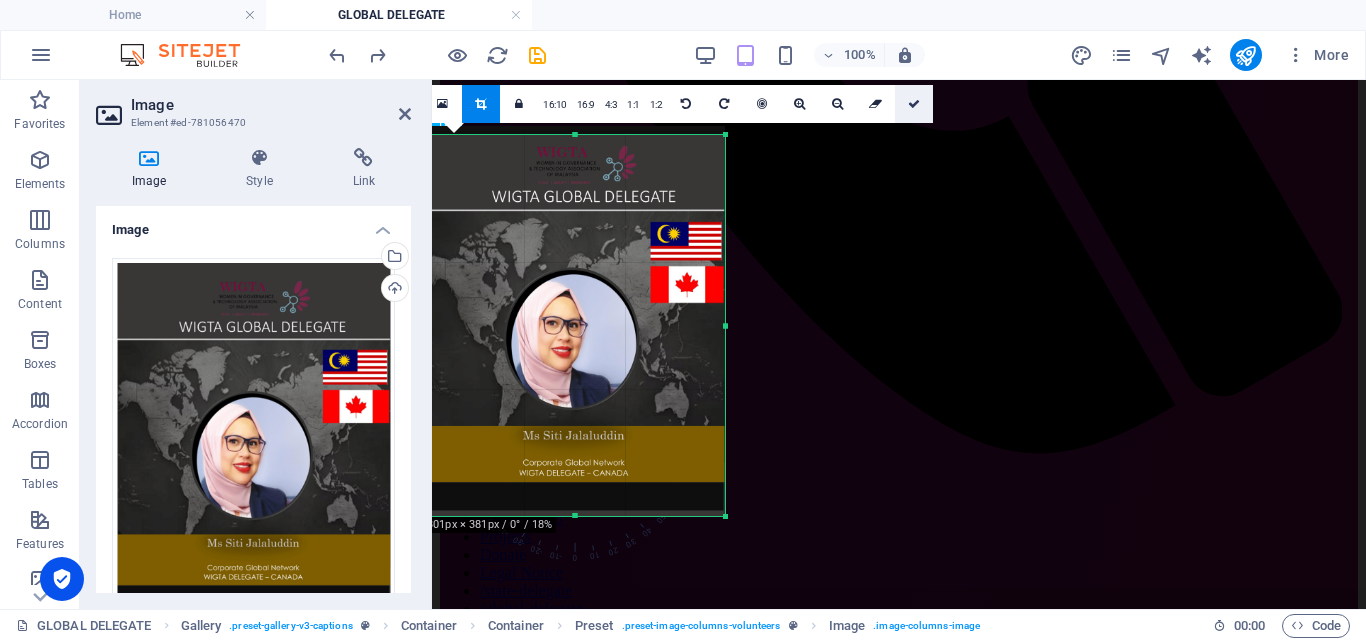 click at bounding box center [914, 104] 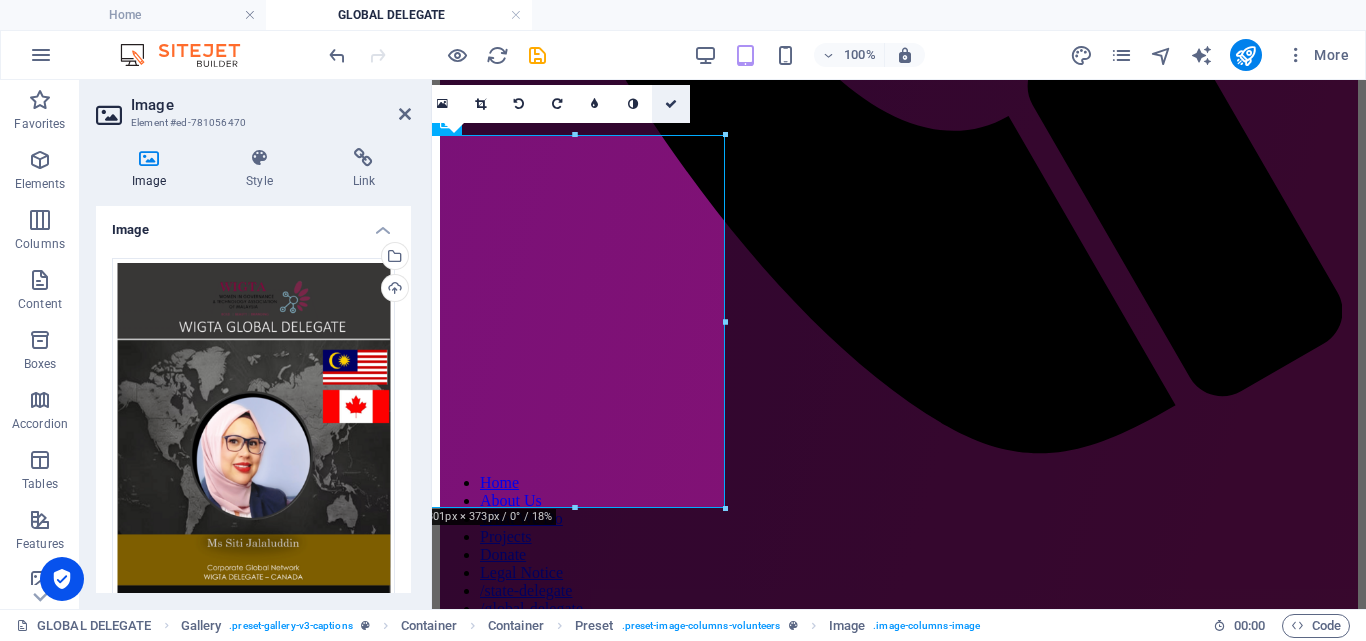 click at bounding box center [671, 104] 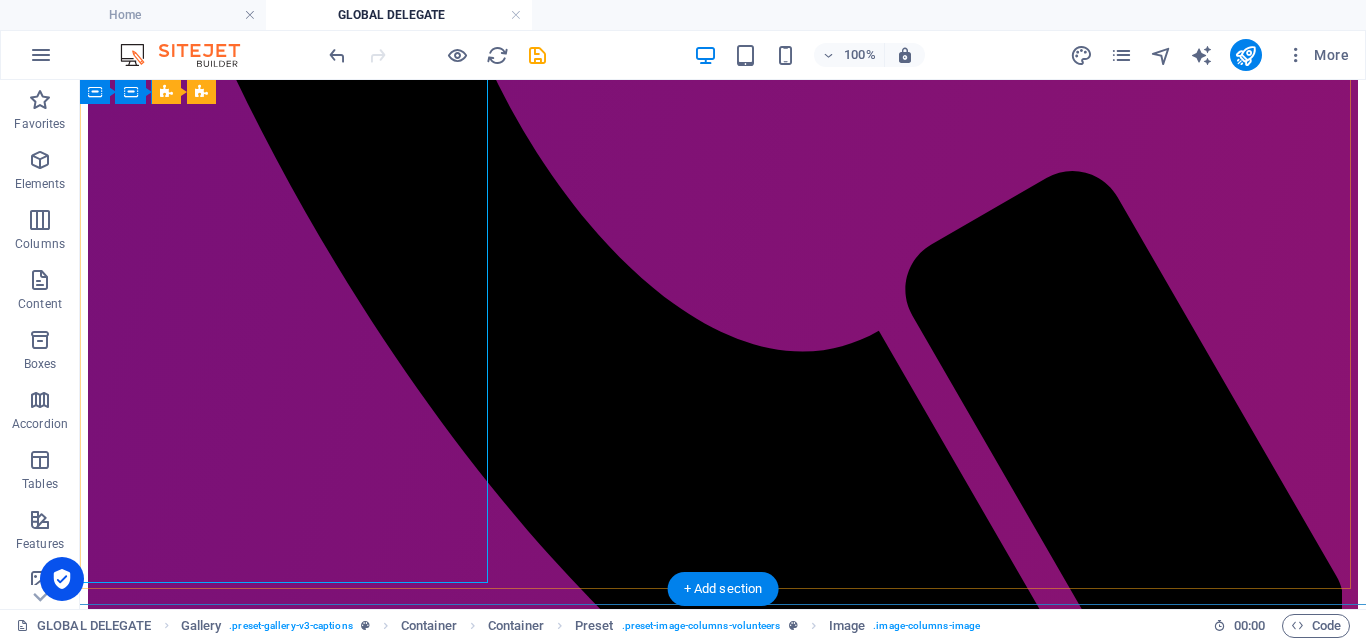 scroll, scrollTop: 1074, scrollLeft: 0, axis: vertical 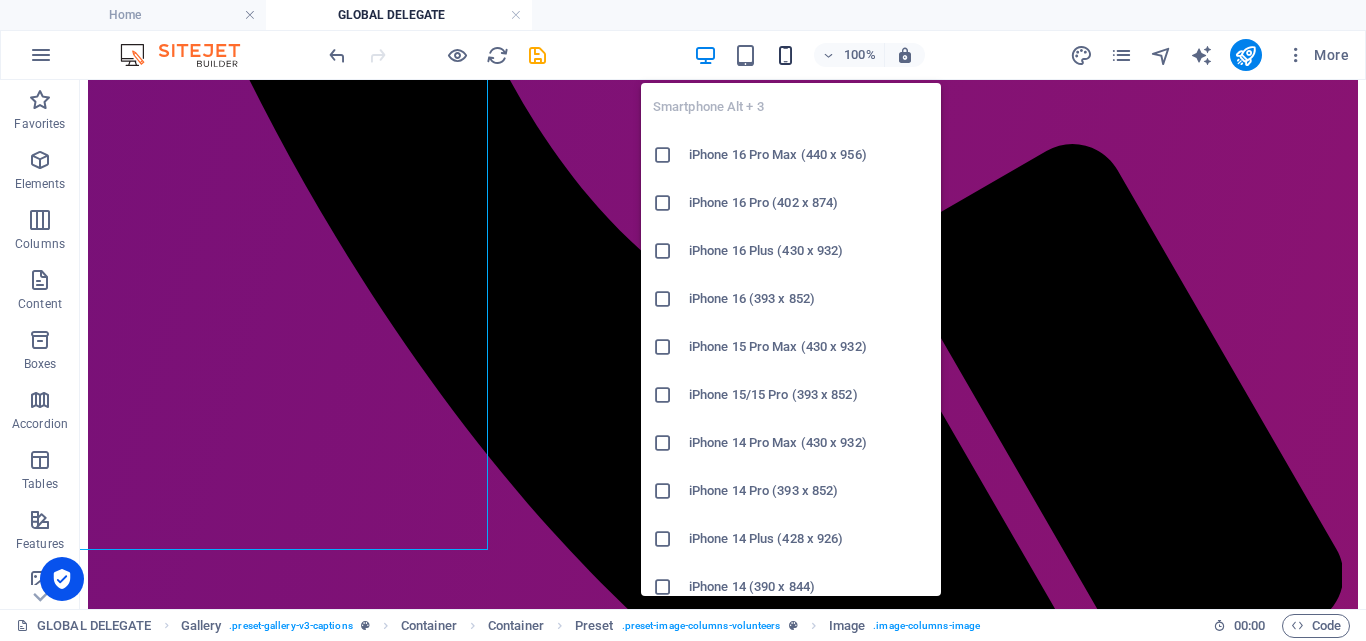 click at bounding box center [785, 55] 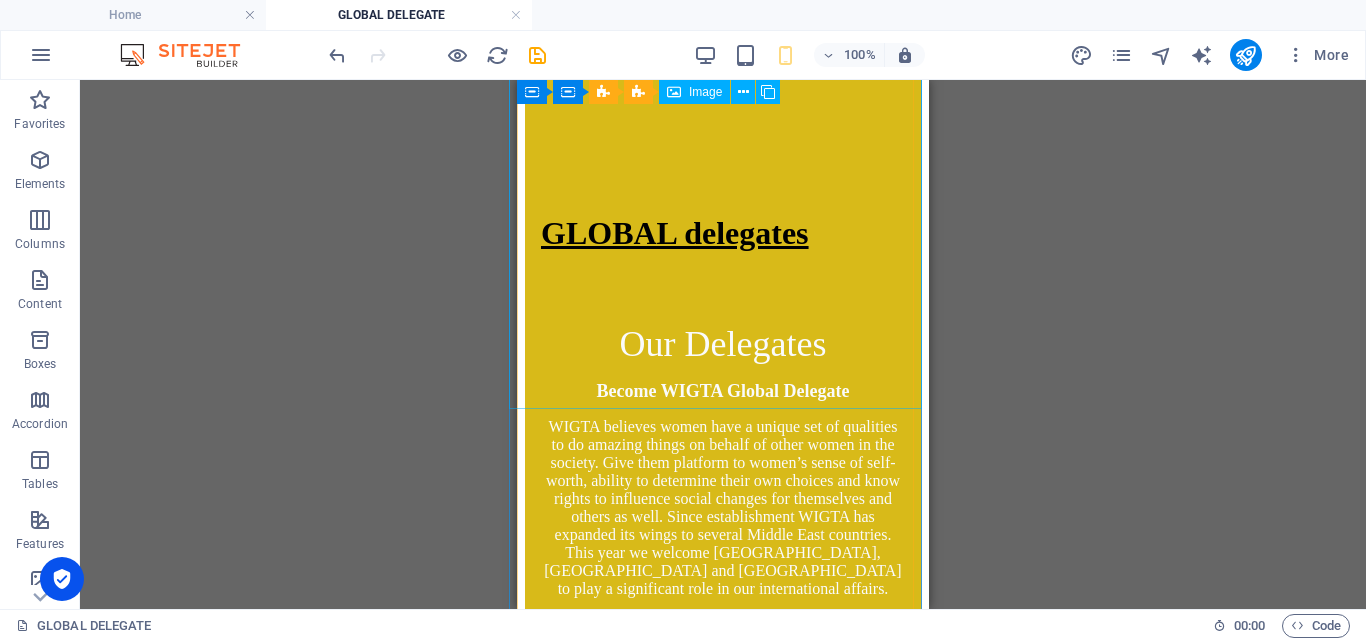 scroll, scrollTop: 1226, scrollLeft: 0, axis: vertical 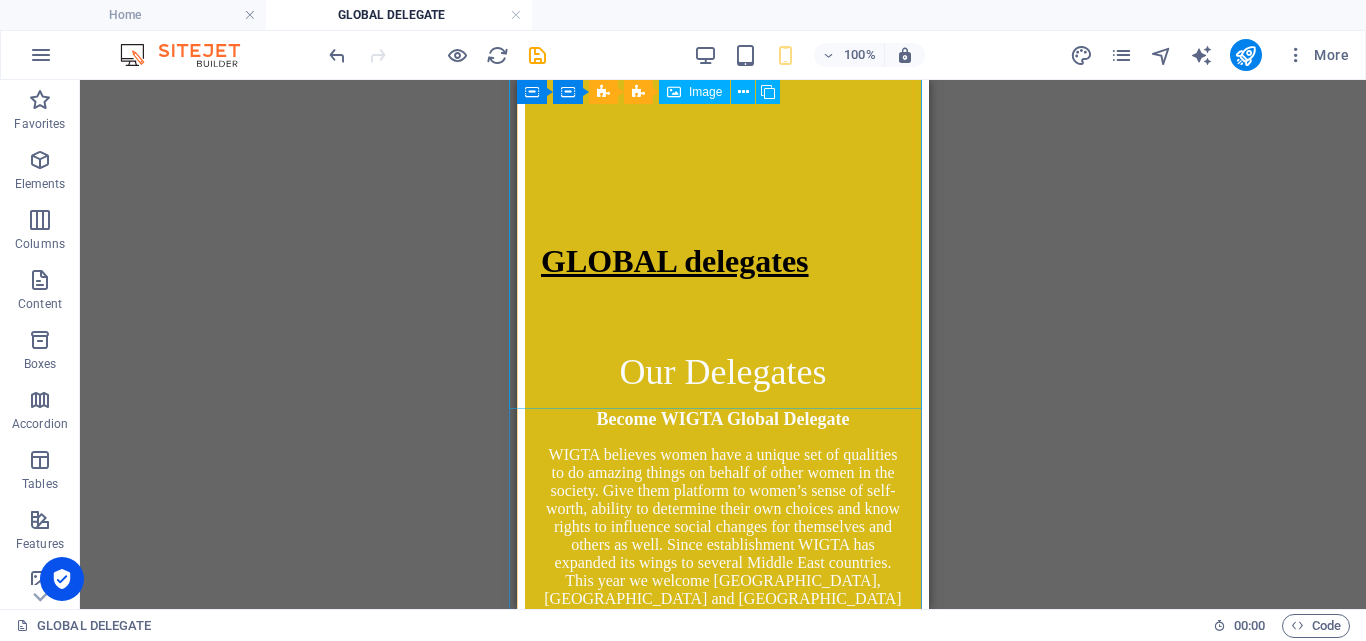 click on "Siti" at bounding box center (723, 1153) 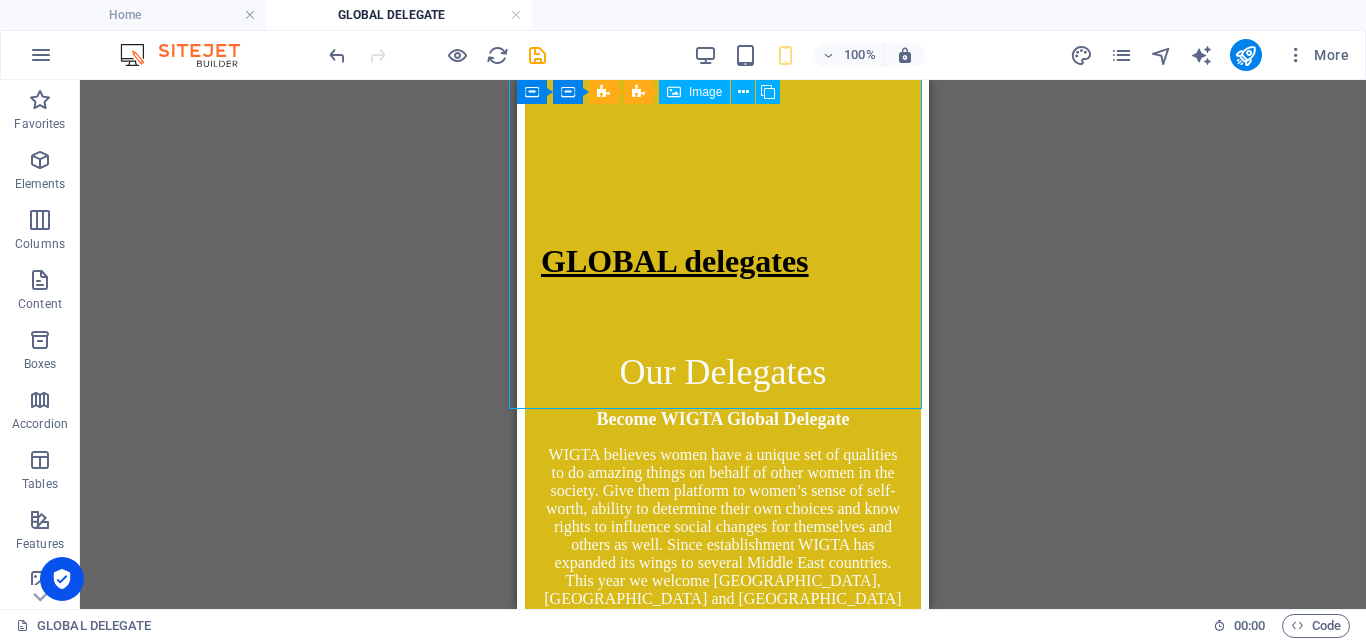 click on "Siti" at bounding box center [723, 1153] 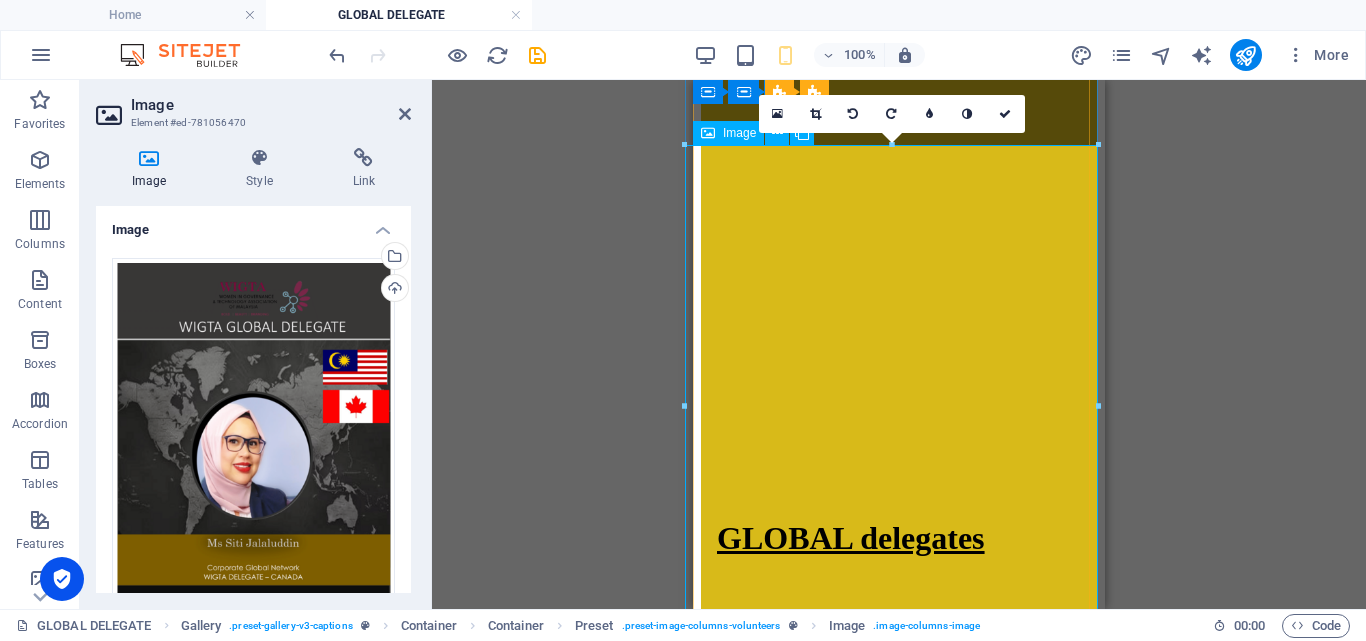 scroll, scrollTop: 826, scrollLeft: 0, axis: vertical 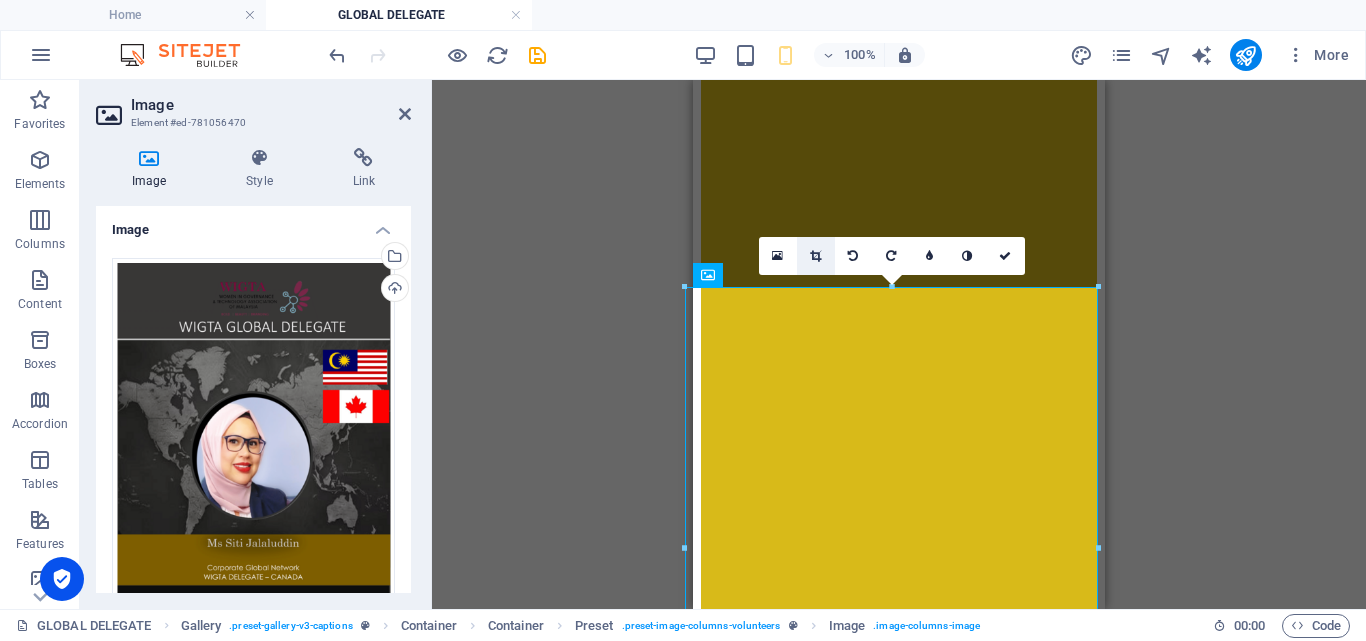 click at bounding box center (815, 256) 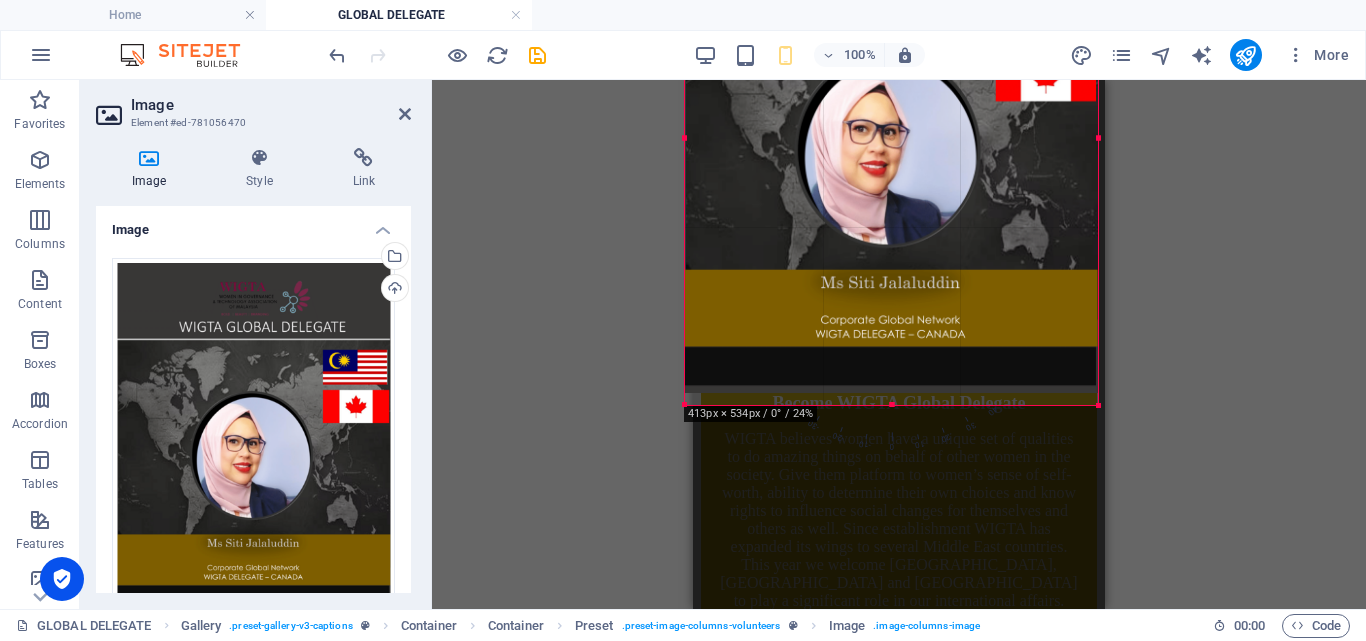 scroll, scrollTop: 1226, scrollLeft: 0, axis: vertical 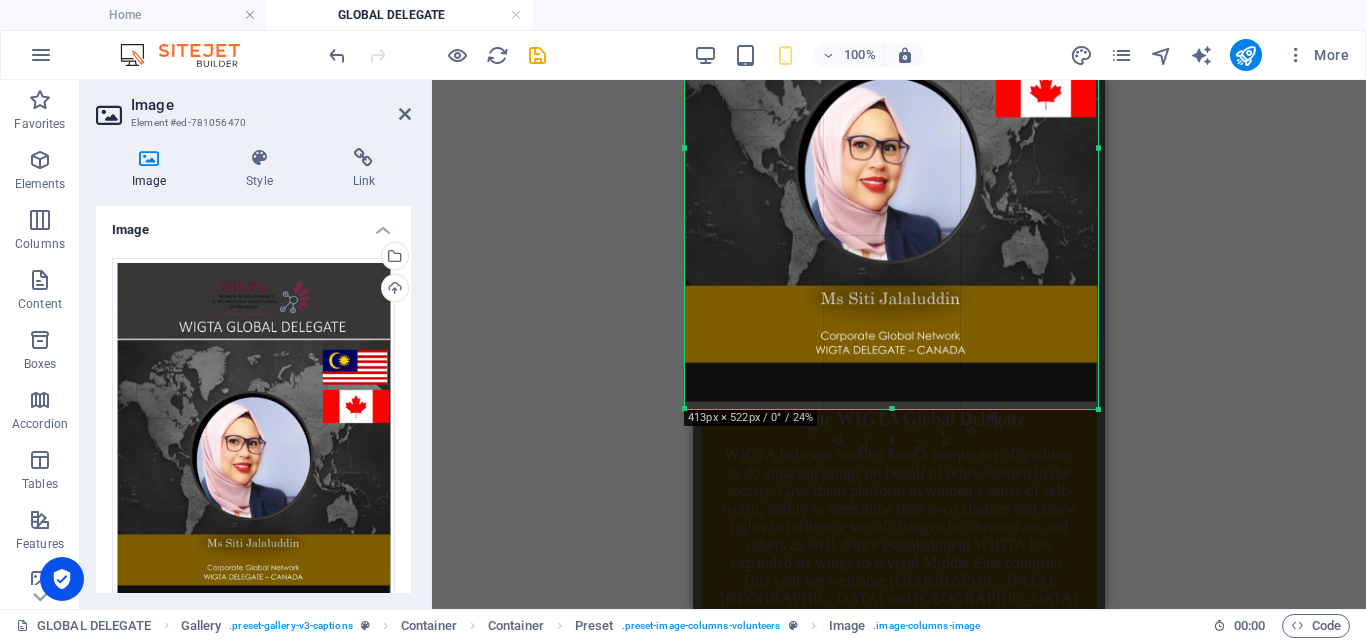 click at bounding box center [891, 409] 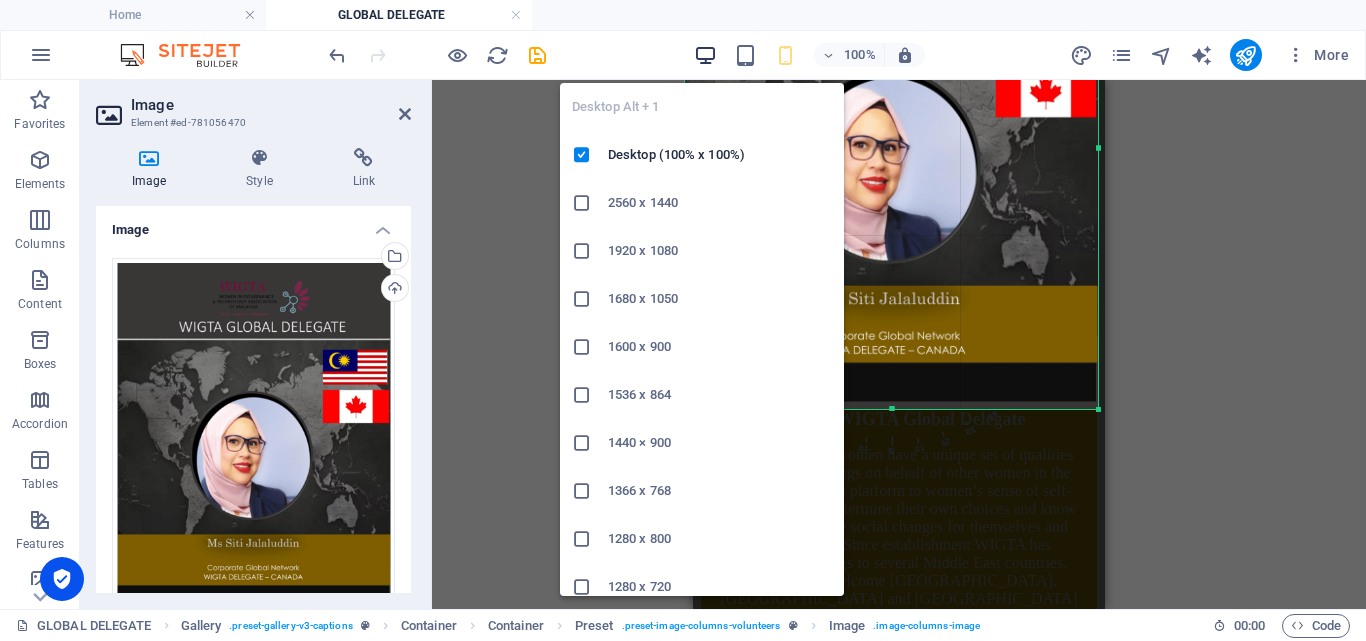 click at bounding box center (705, 55) 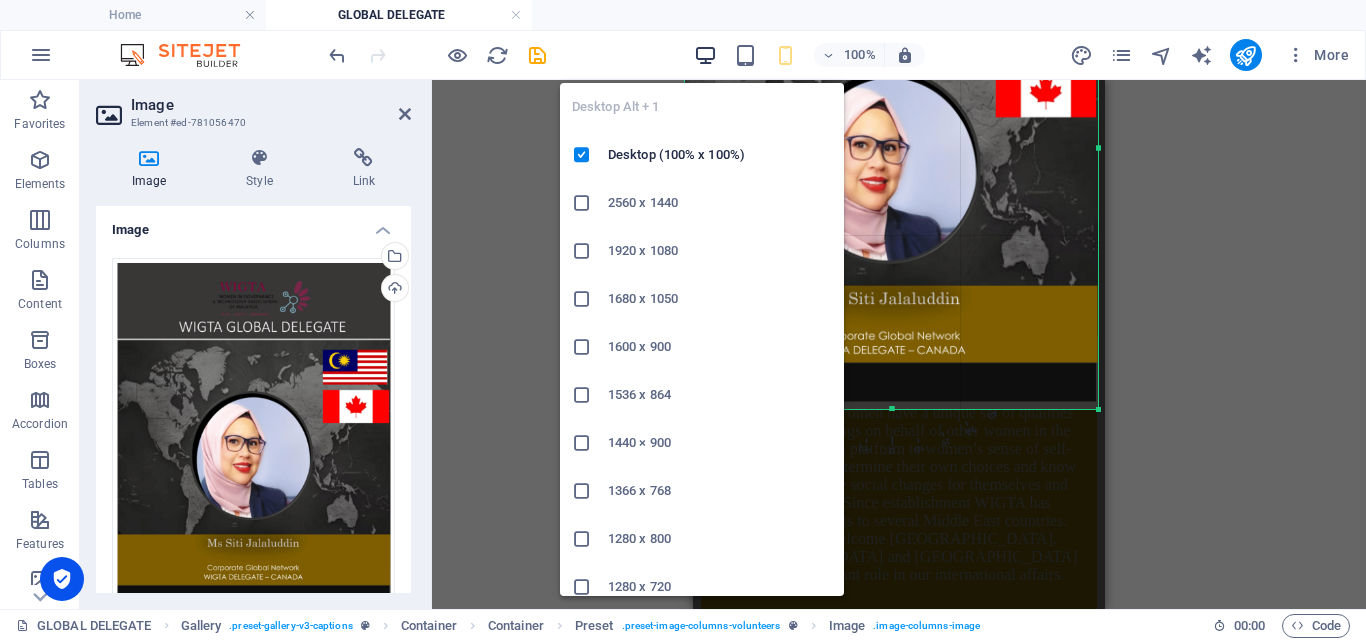 scroll, scrollTop: 1058, scrollLeft: 0, axis: vertical 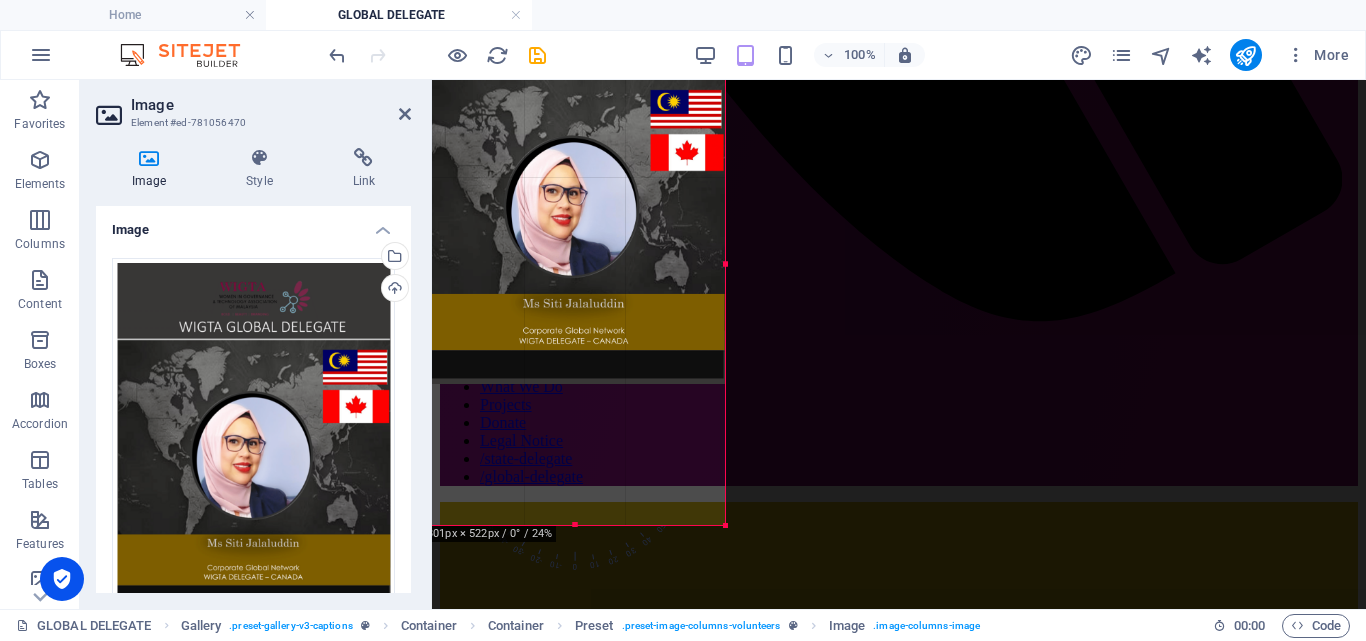 click at bounding box center (574, 189) 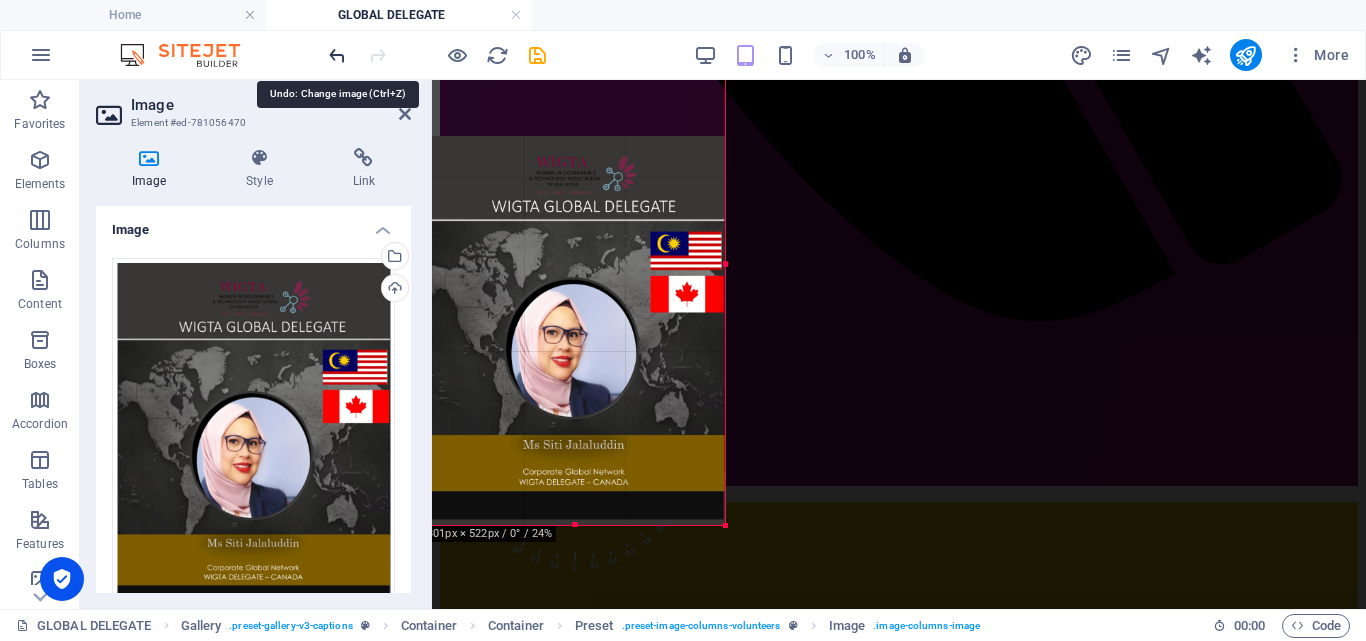 click at bounding box center [337, 55] 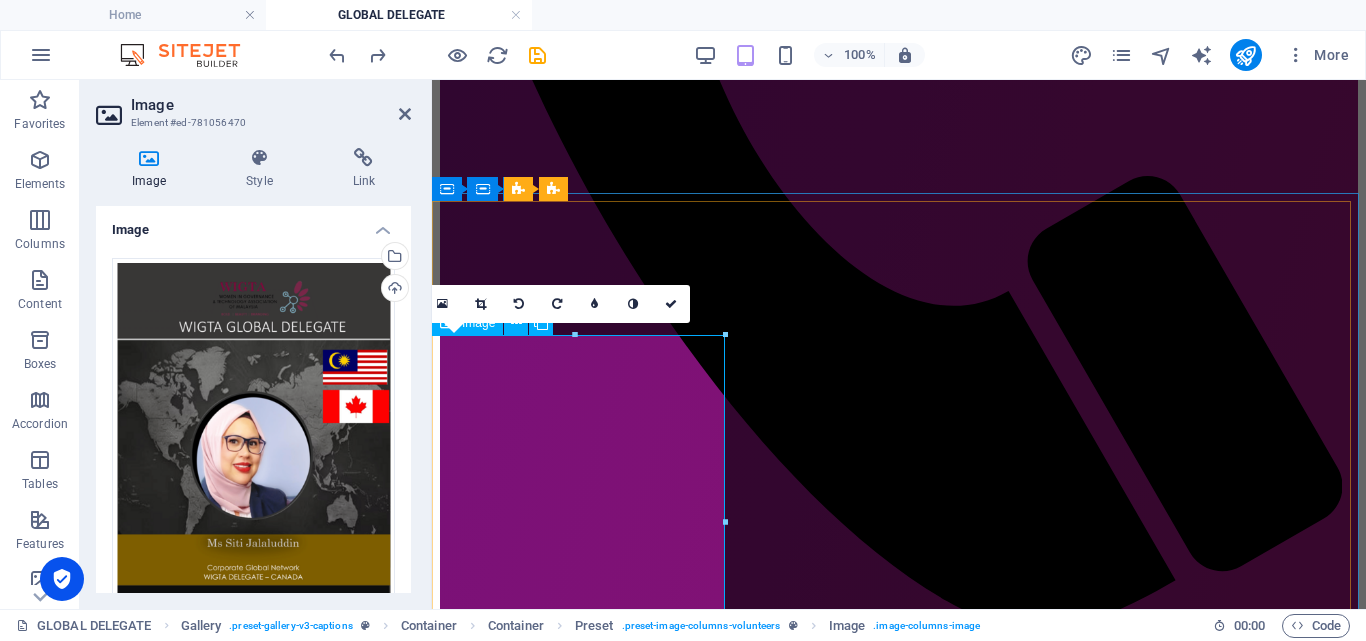 scroll, scrollTop: 926, scrollLeft: 0, axis: vertical 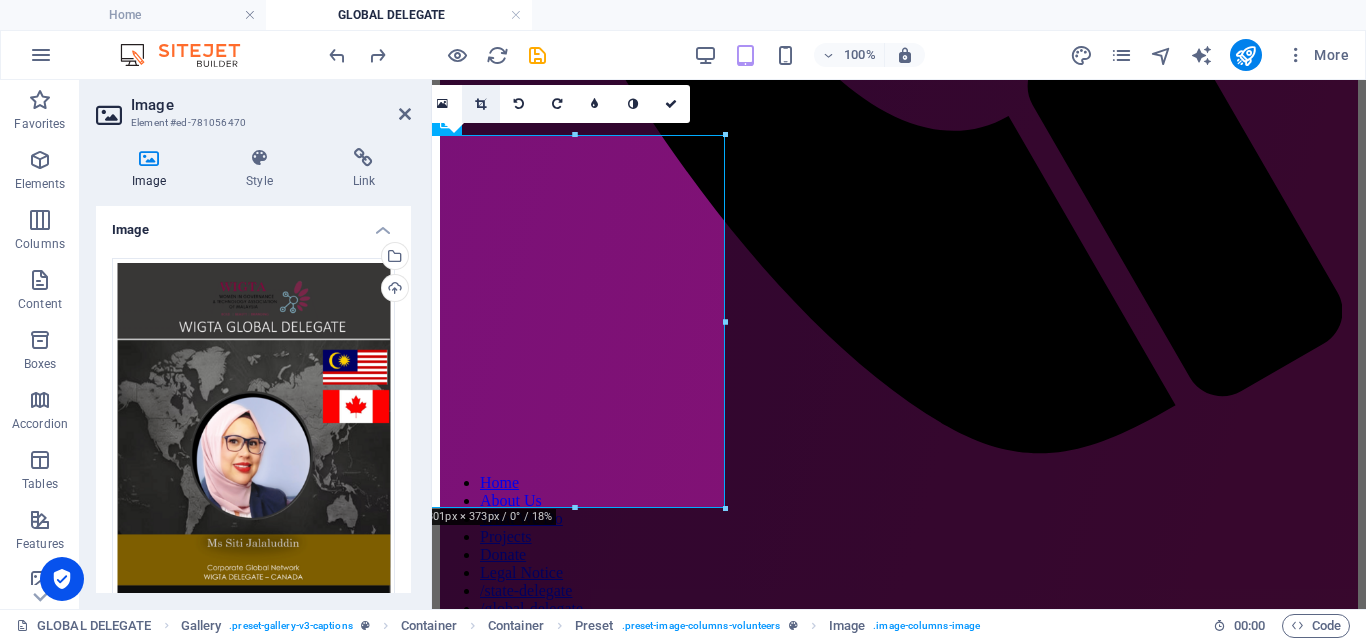 click at bounding box center (480, 104) 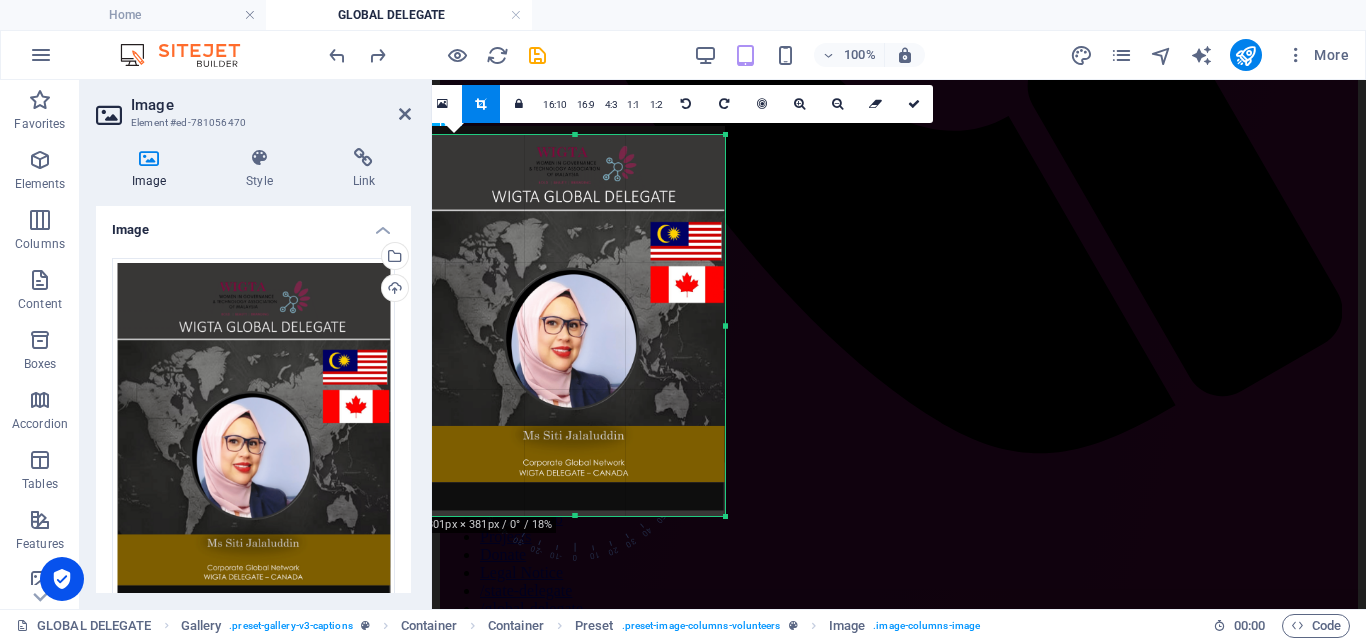 click at bounding box center [574, 516] 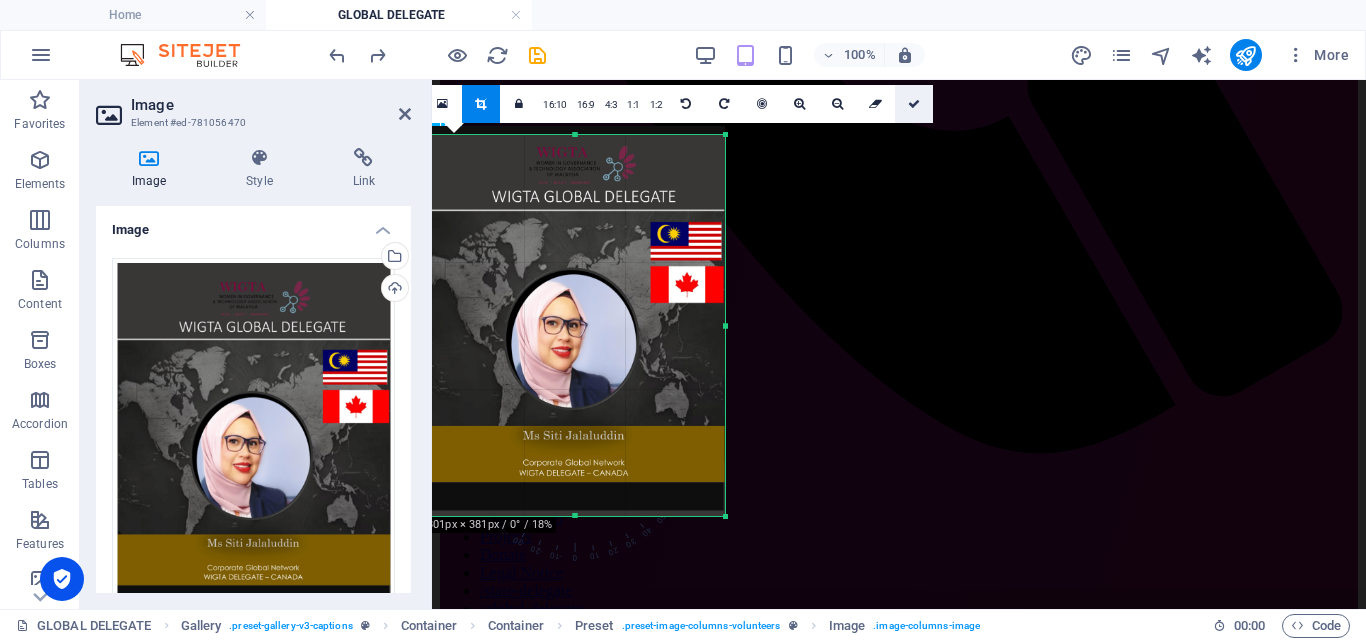 click at bounding box center [914, 104] 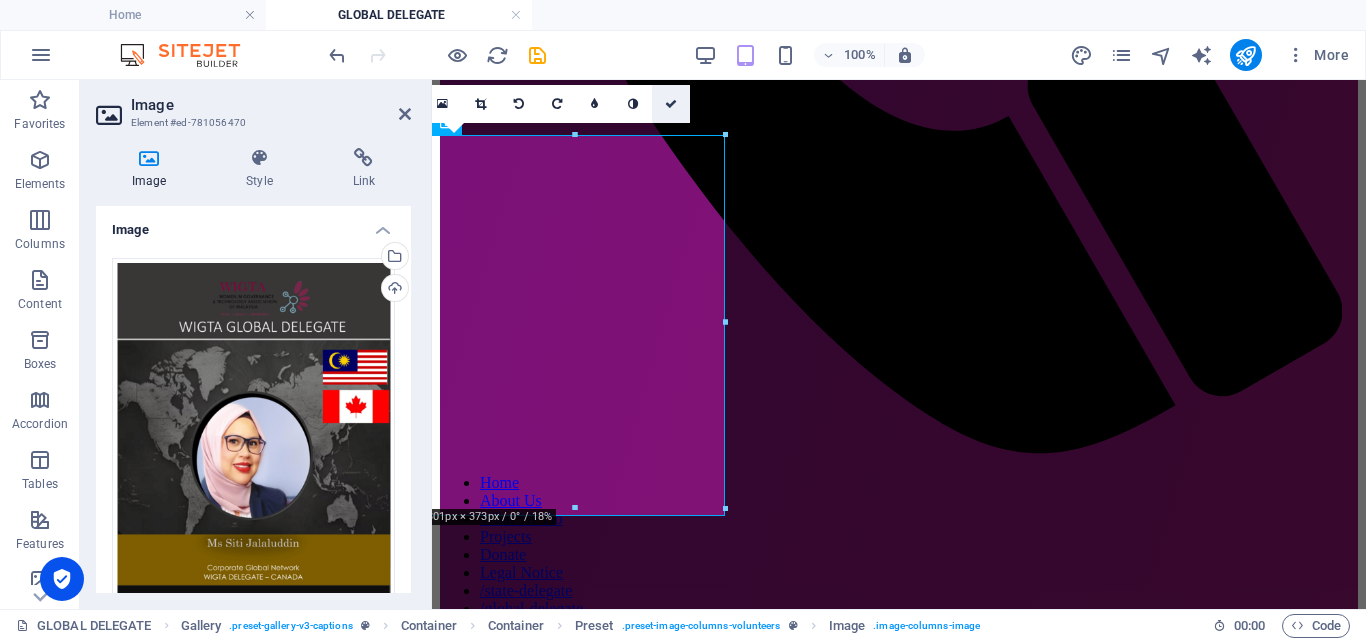 click at bounding box center [671, 104] 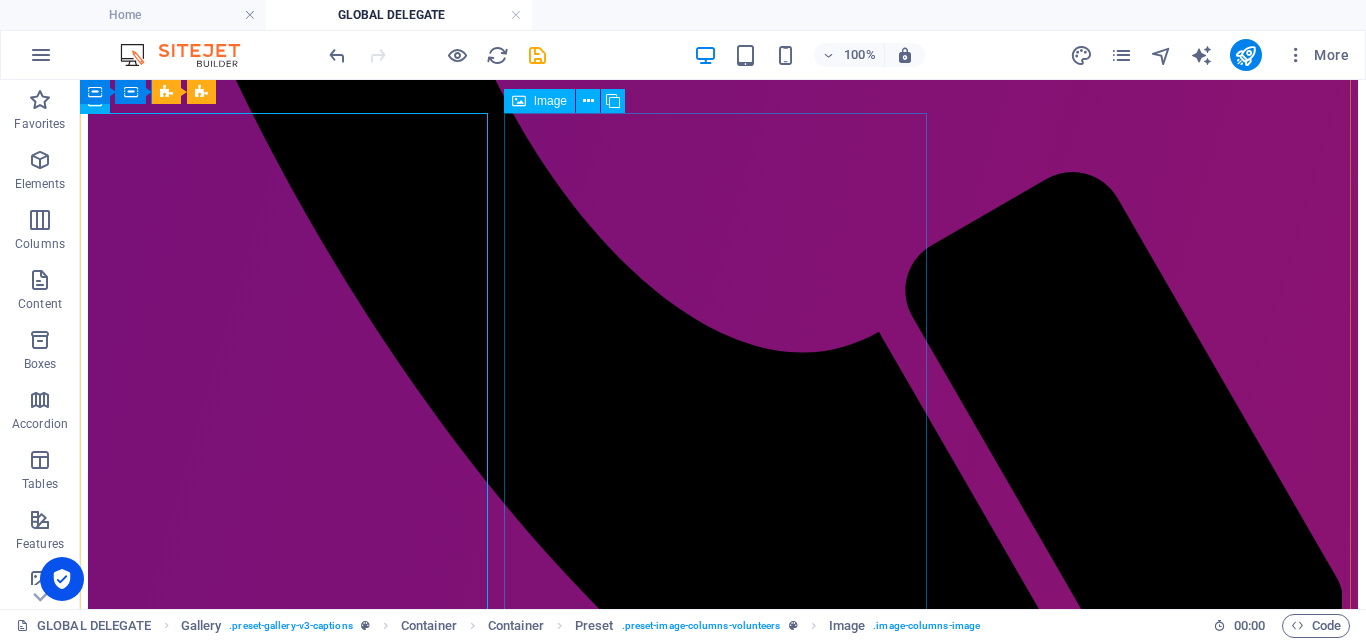 scroll, scrollTop: 1074, scrollLeft: 0, axis: vertical 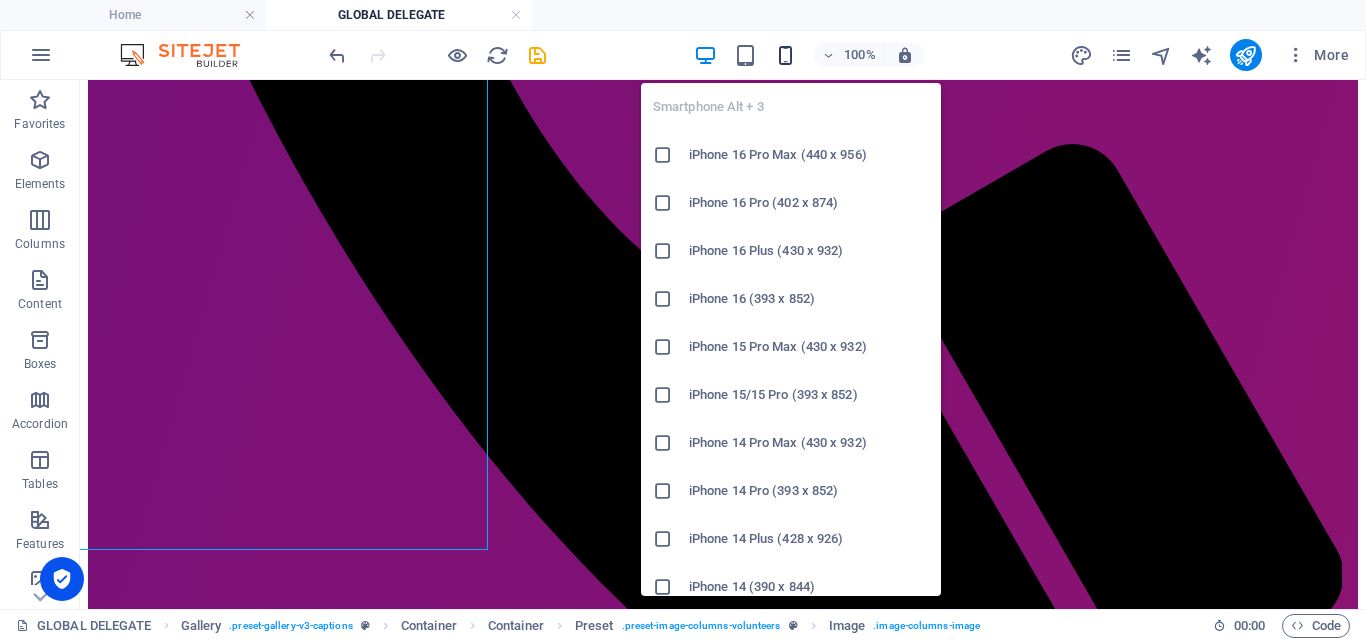 click at bounding box center [785, 55] 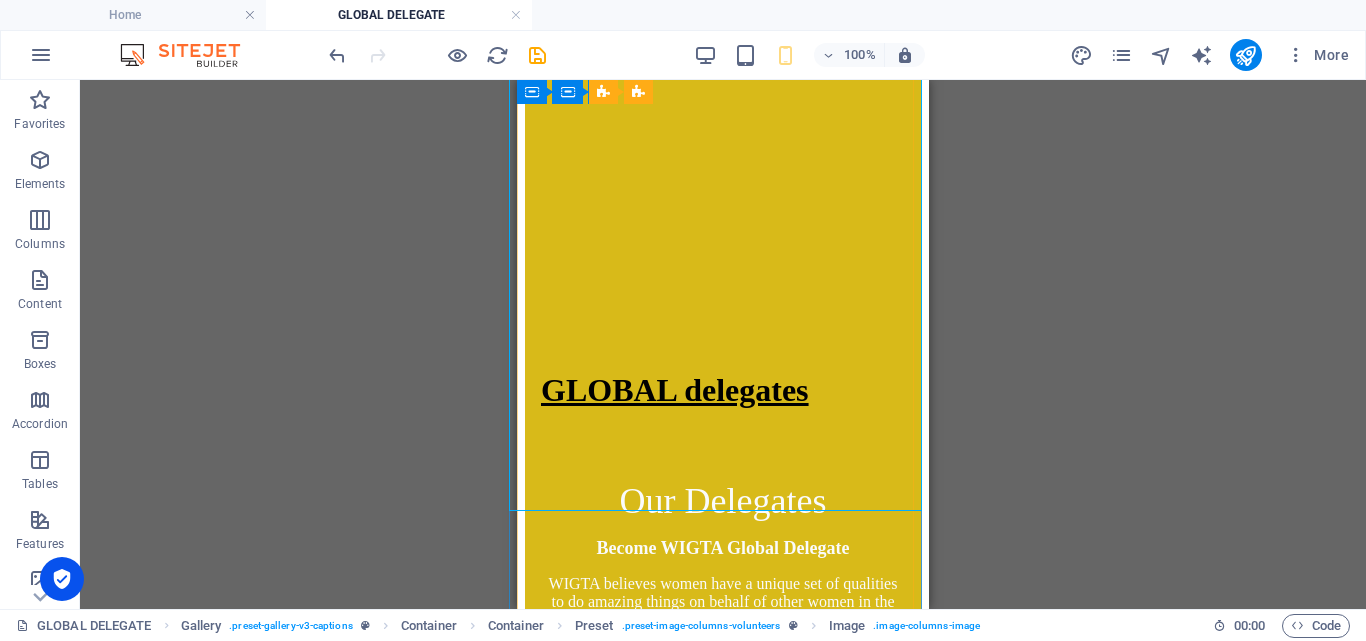 scroll, scrollTop: 1126, scrollLeft: 0, axis: vertical 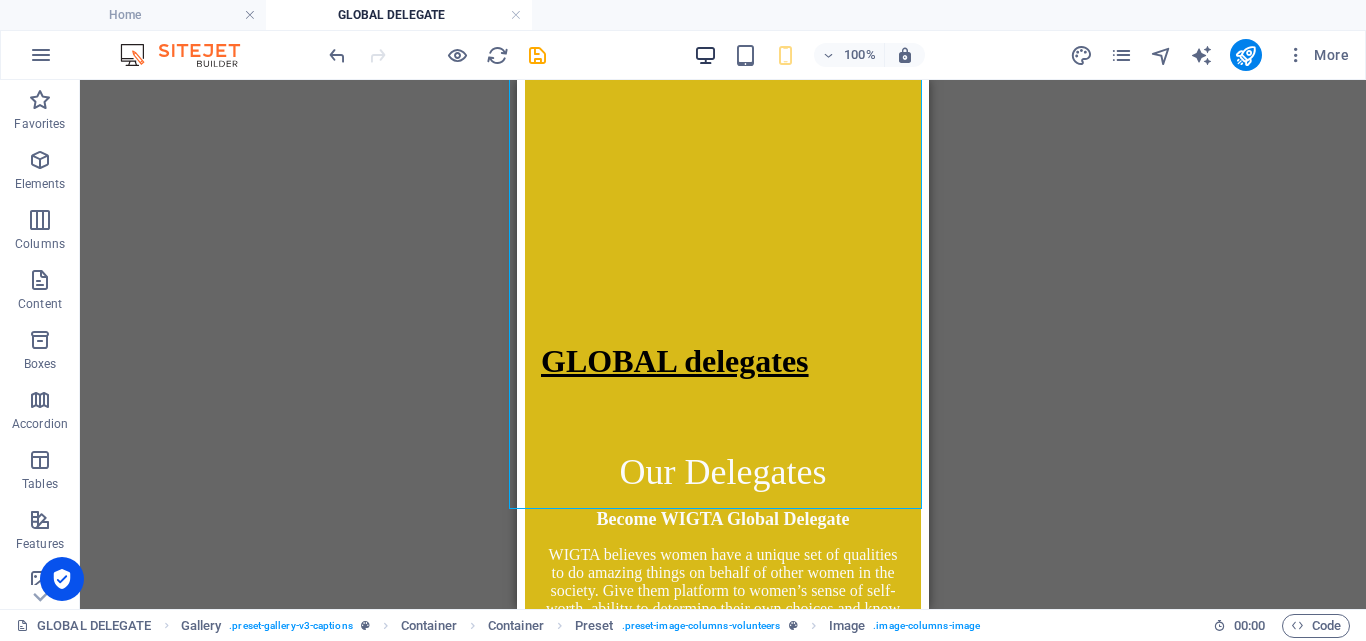 click on "Drag here to replace the existing content. Press “Ctrl” if you want to create a new element.
H1   Container   Banner   Banner   Container   Banner   Container   Reference   Text   Spacer   Placeholder   Gallery   Gallery   Container   Container   Gallery   Container   Container   Container   Gallery   Preset   Container   Container   Preset   Gallery   Container   Image   Container   Container   Preset   Gallery   Image   Spacer   Image" at bounding box center (723, 344) 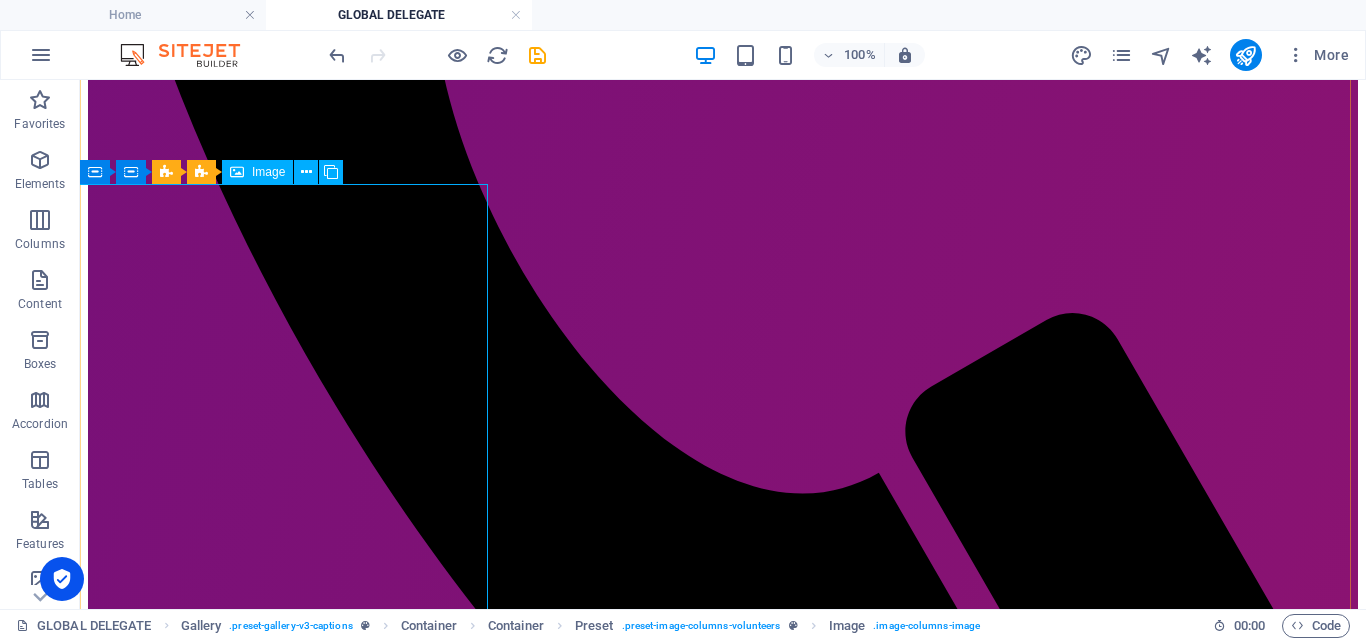 scroll, scrollTop: 904, scrollLeft: 0, axis: vertical 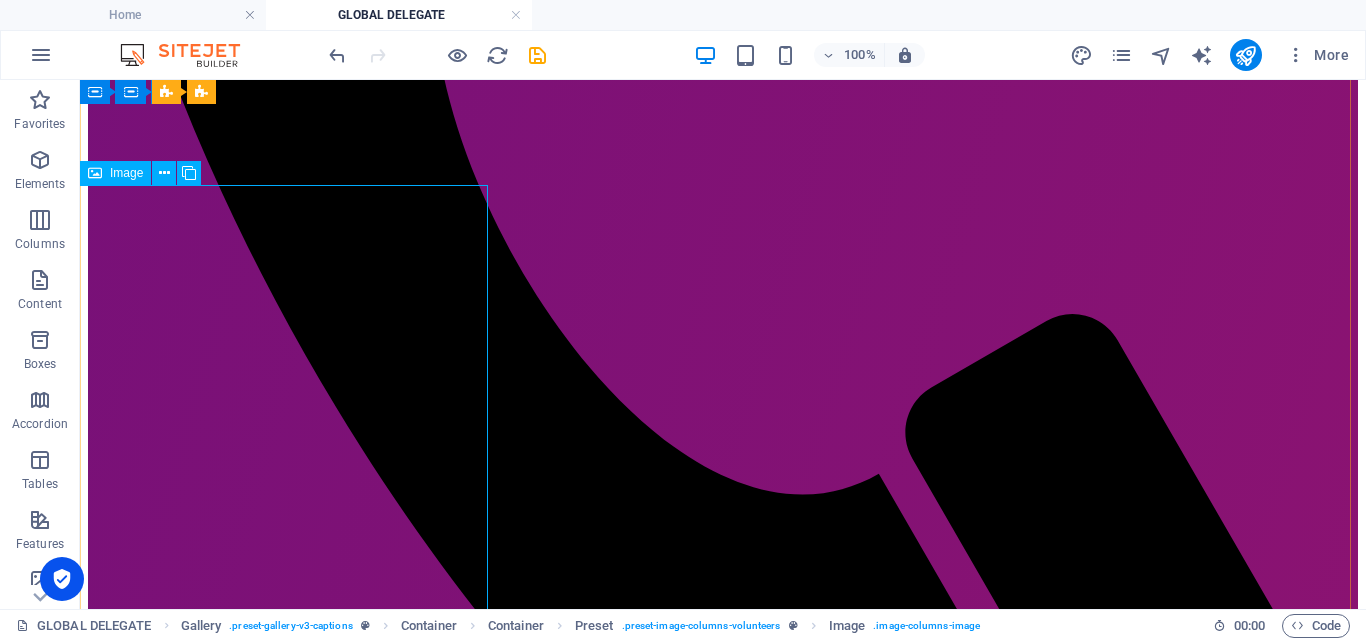 click on "Siti" at bounding box center (723, 3014) 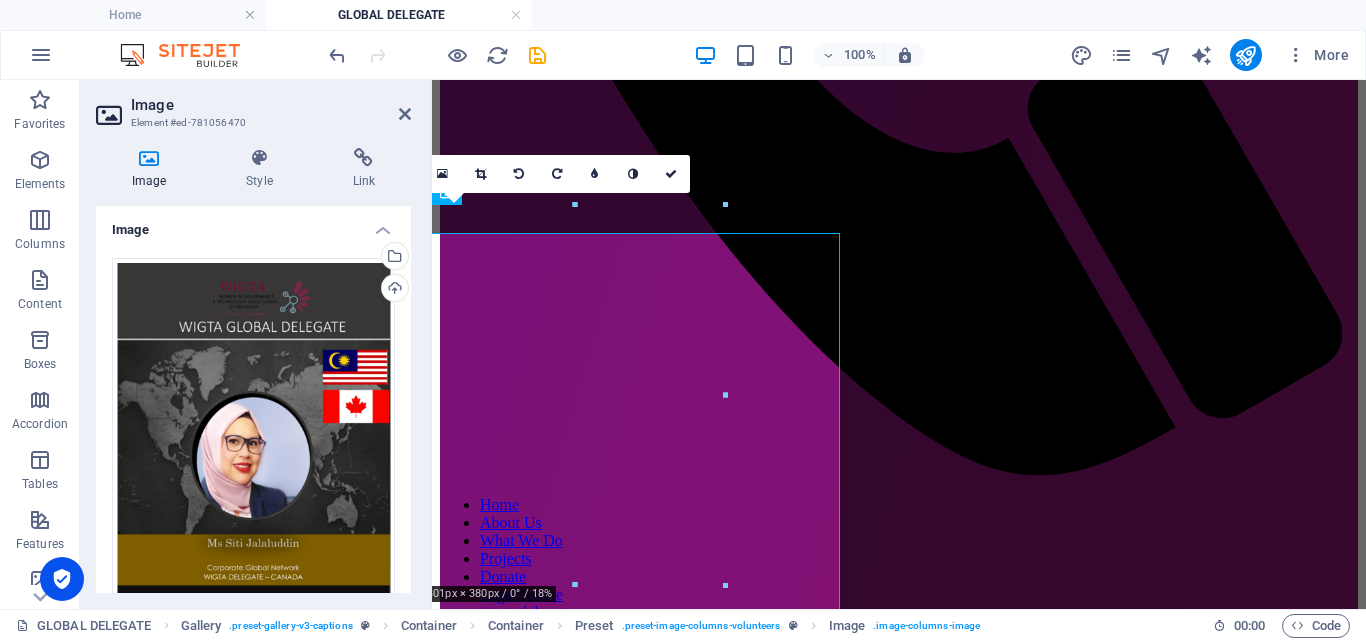 scroll, scrollTop: 856, scrollLeft: 0, axis: vertical 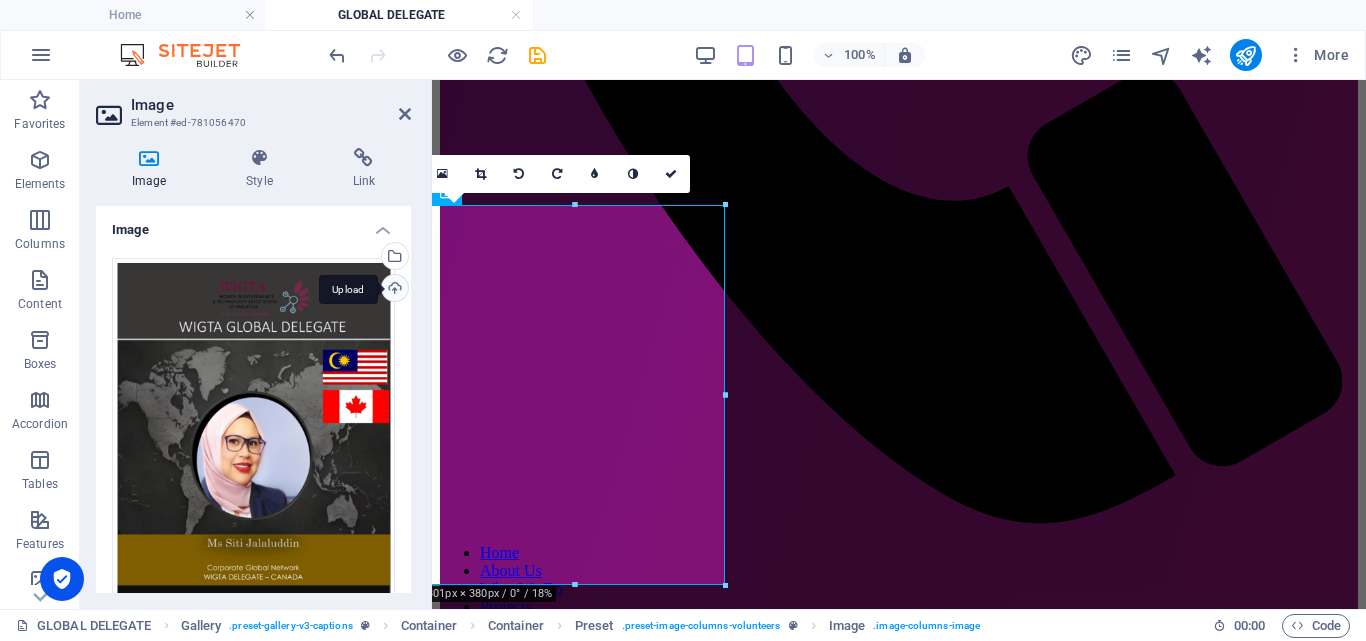 click on "Upload" at bounding box center [393, 290] 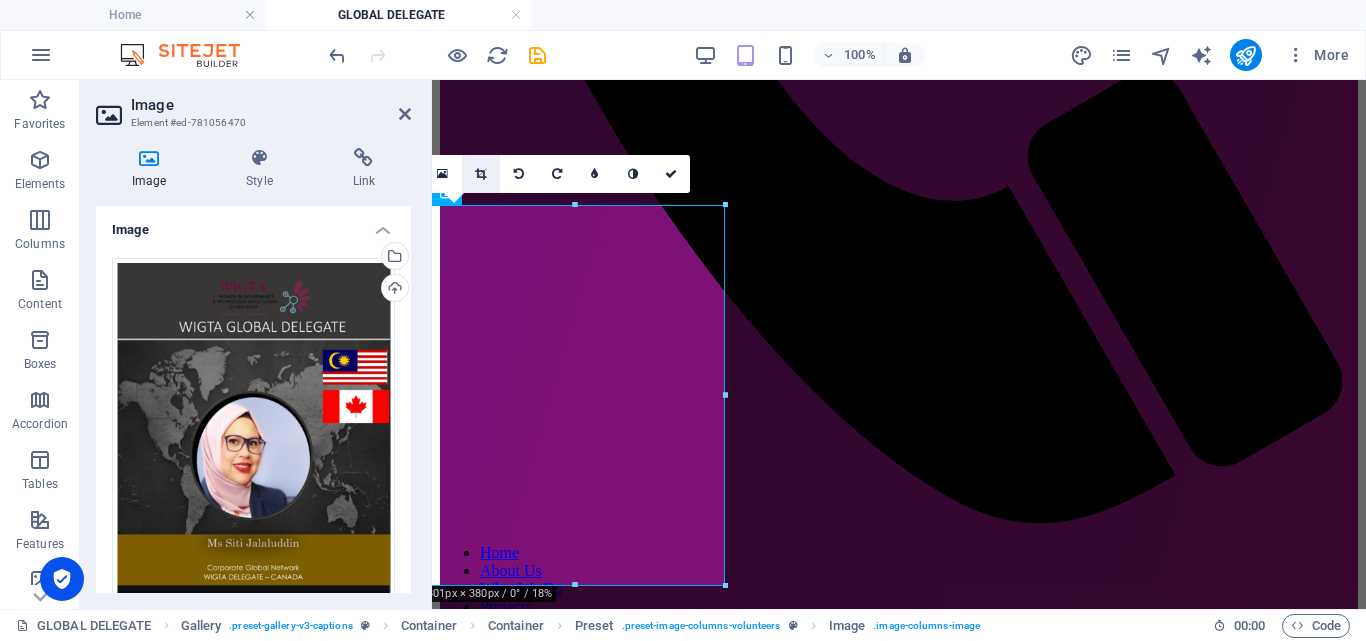 click at bounding box center [480, 174] 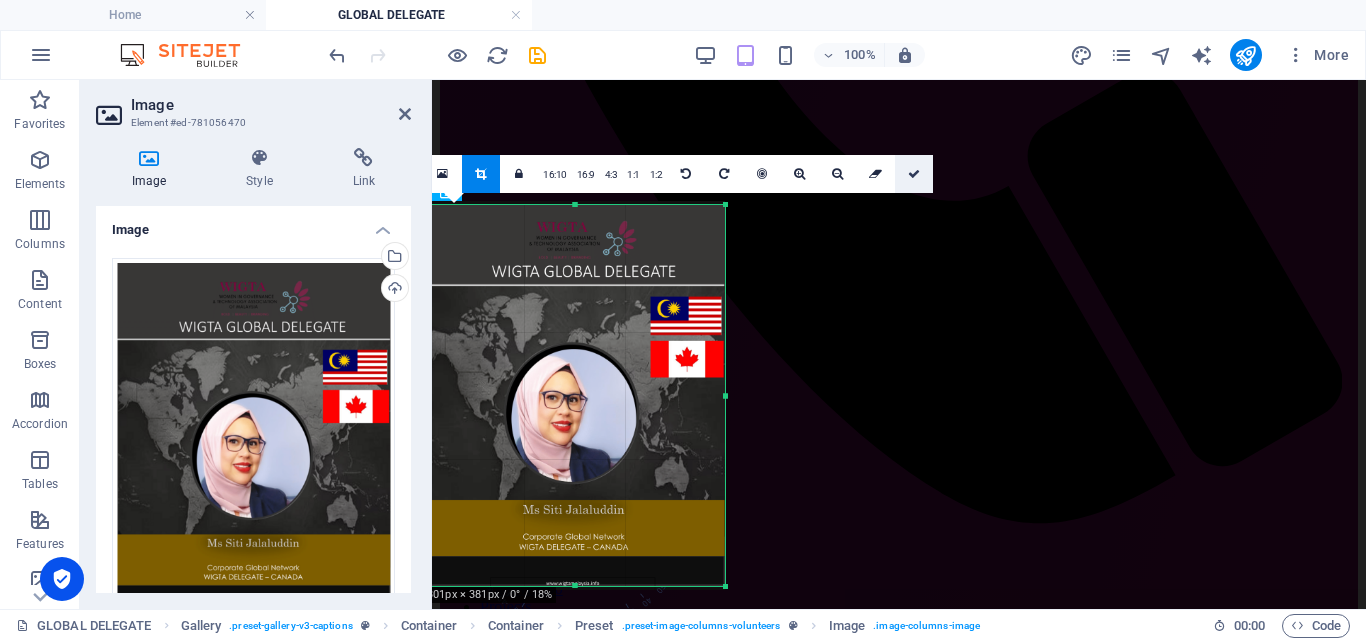 click at bounding box center [914, 174] 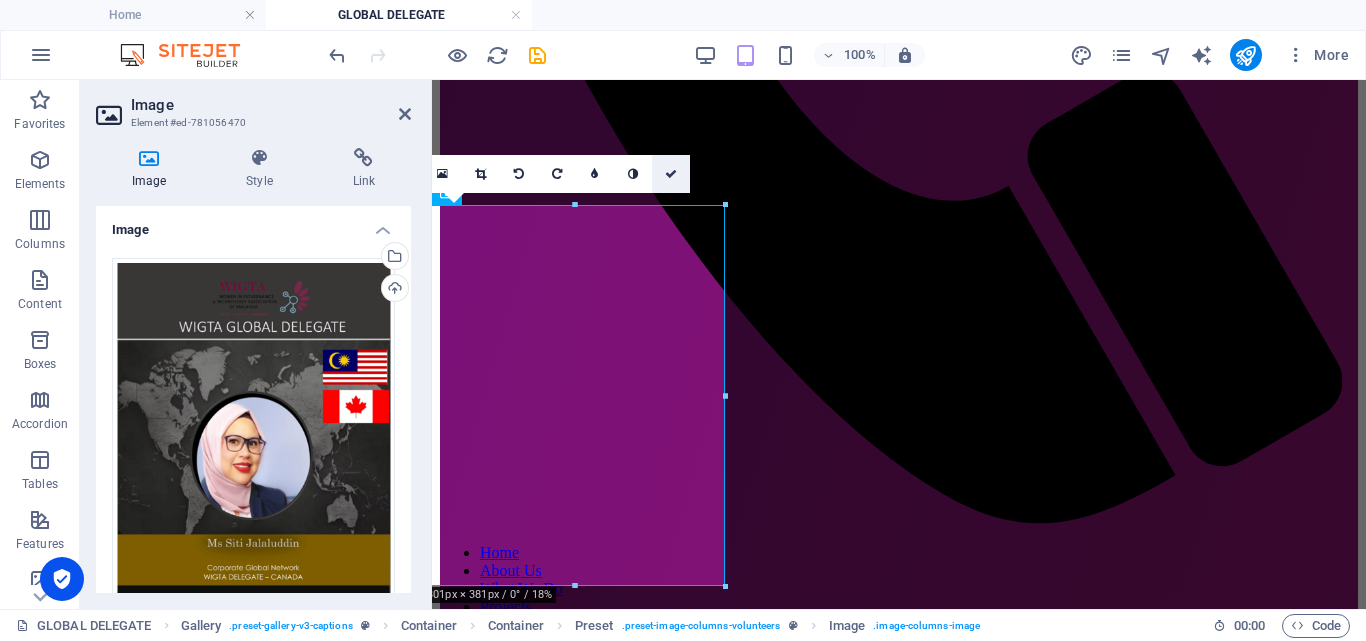 click at bounding box center [671, 174] 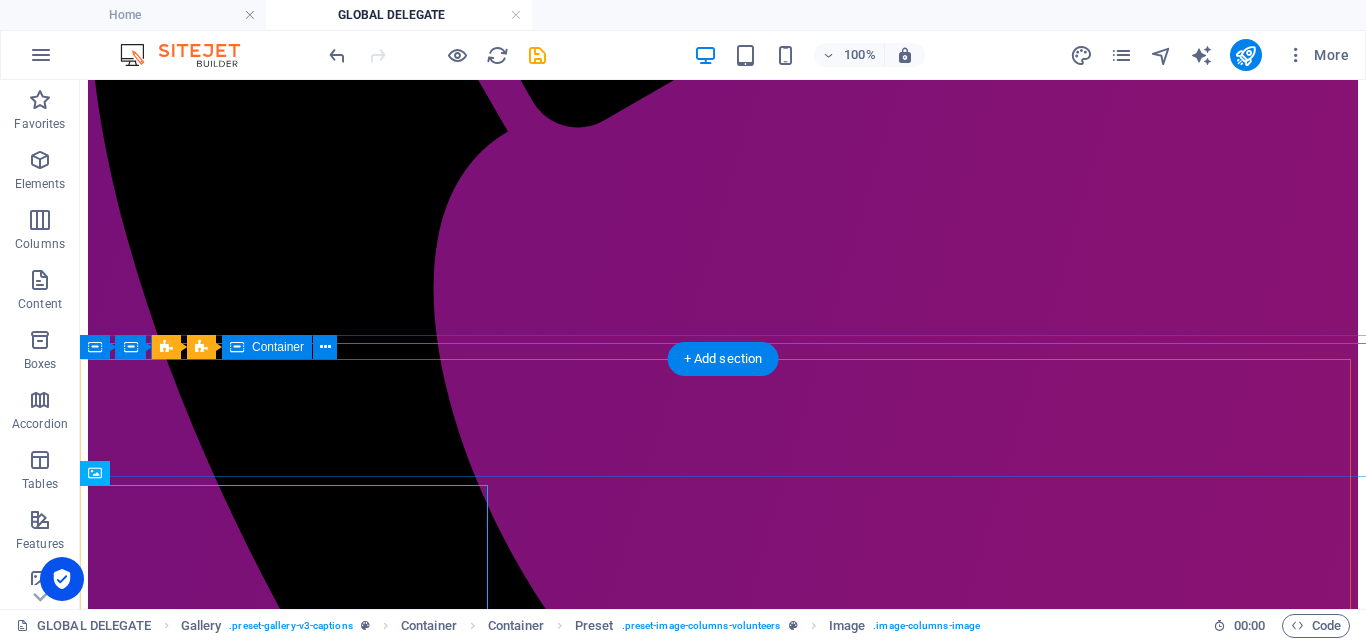 scroll, scrollTop: 704, scrollLeft: 0, axis: vertical 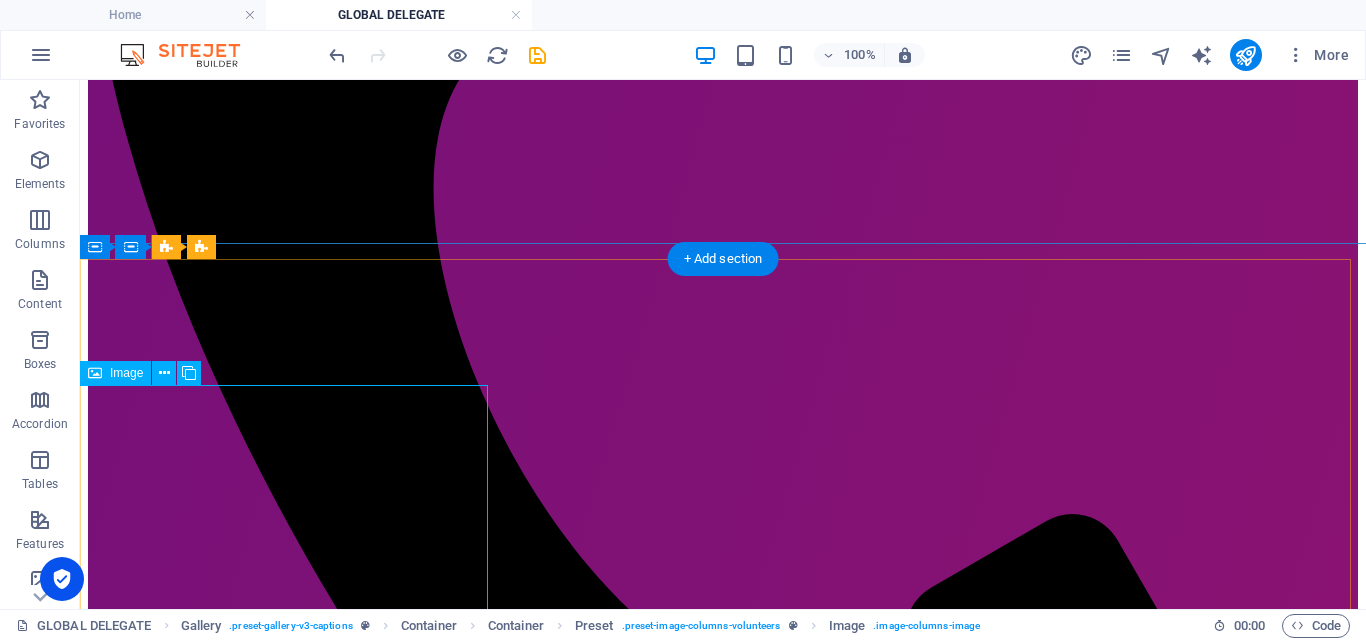 click on "Siti" at bounding box center (723, 3214) 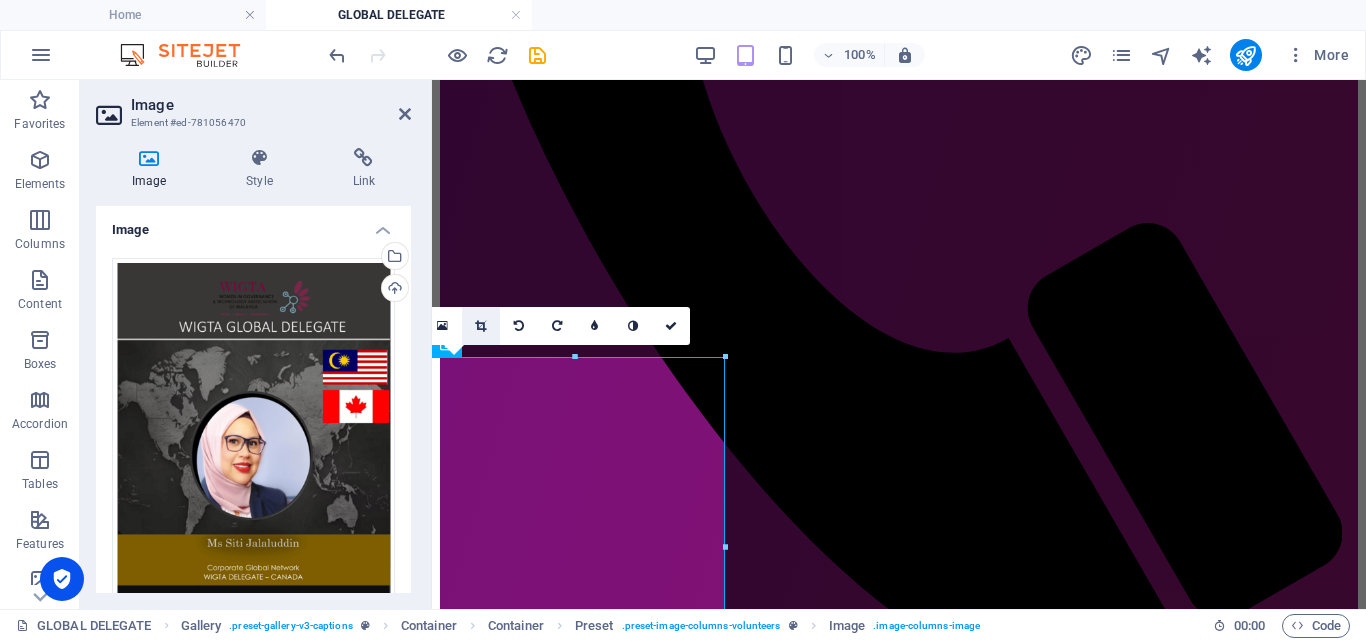 click at bounding box center [480, 326] 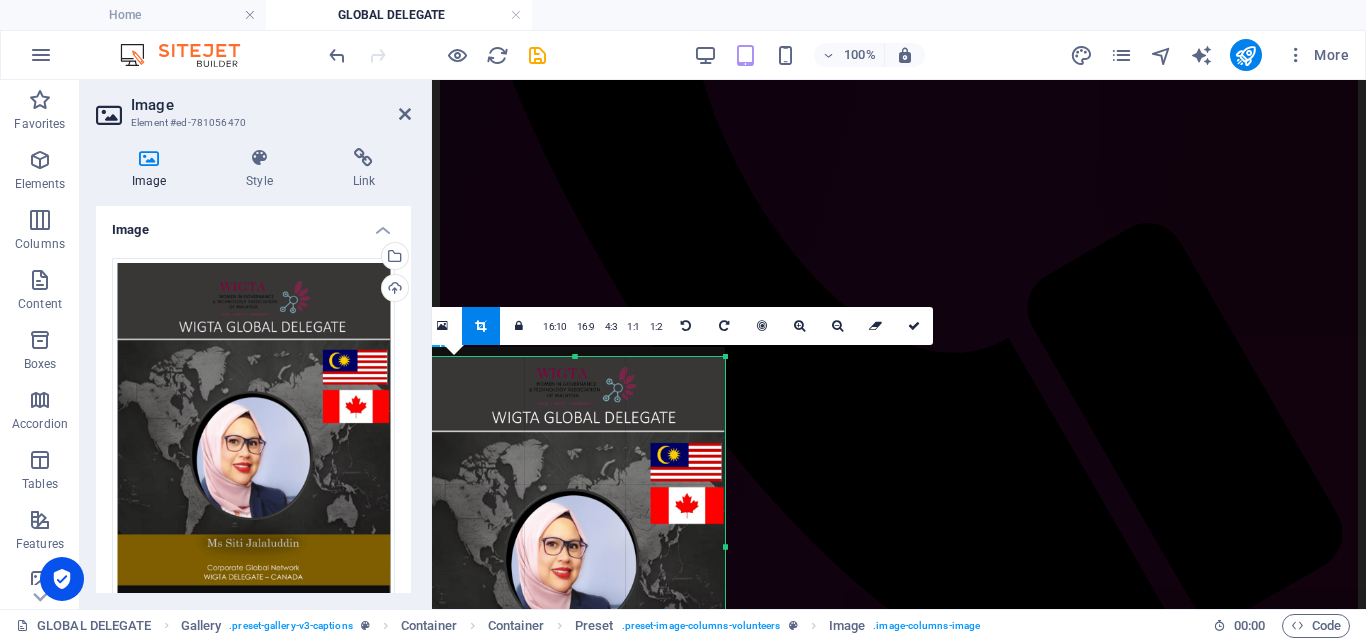 drag, startPoint x: 577, startPoint y: 437, endPoint x: 630, endPoint y: 430, distance: 53.460266 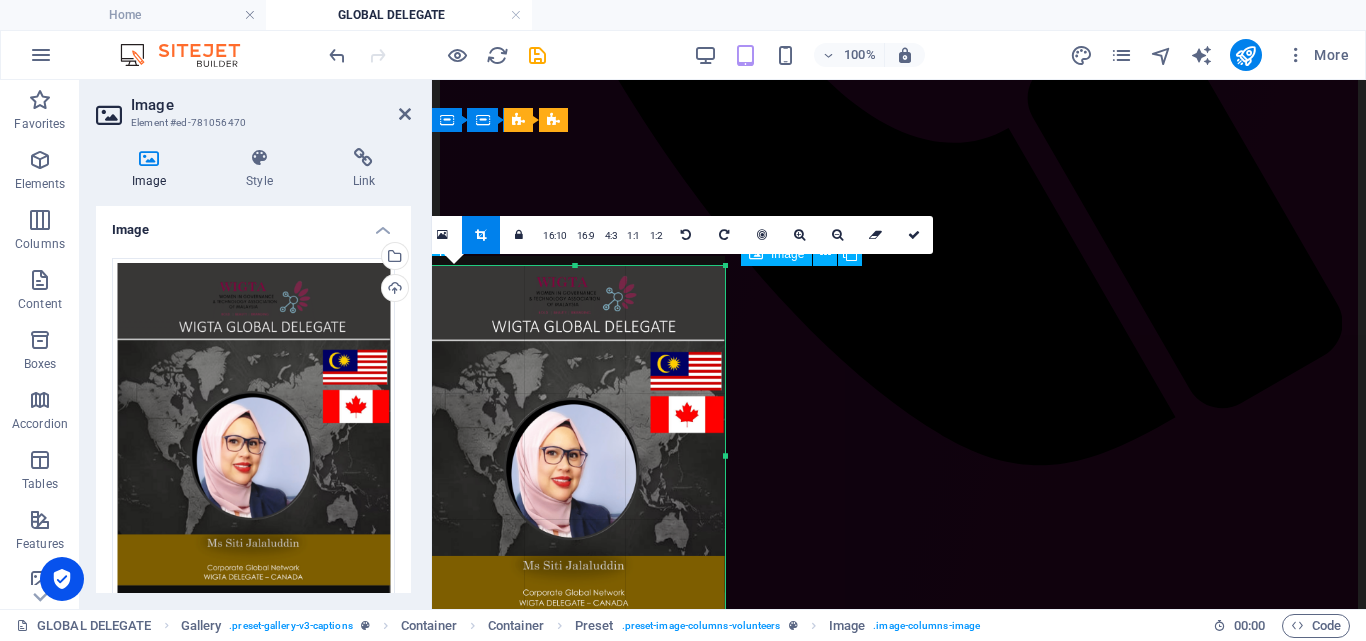 scroll, scrollTop: 926, scrollLeft: 0, axis: vertical 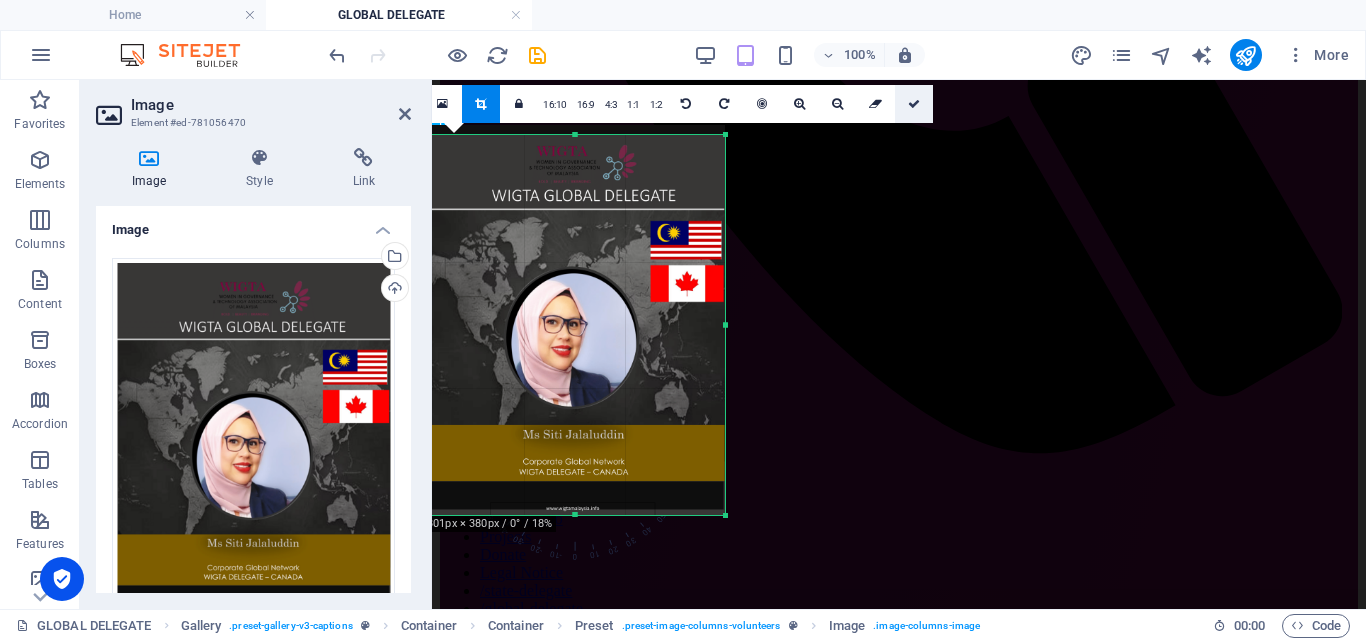 click at bounding box center [914, 104] 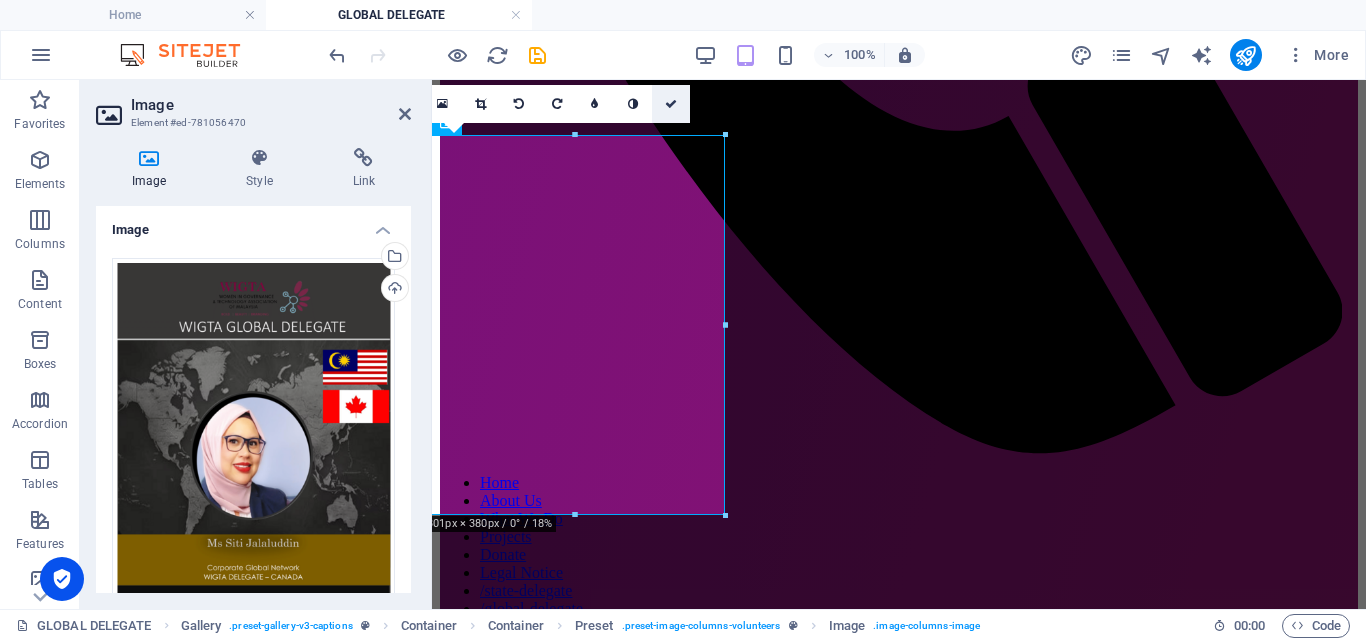 click at bounding box center [671, 104] 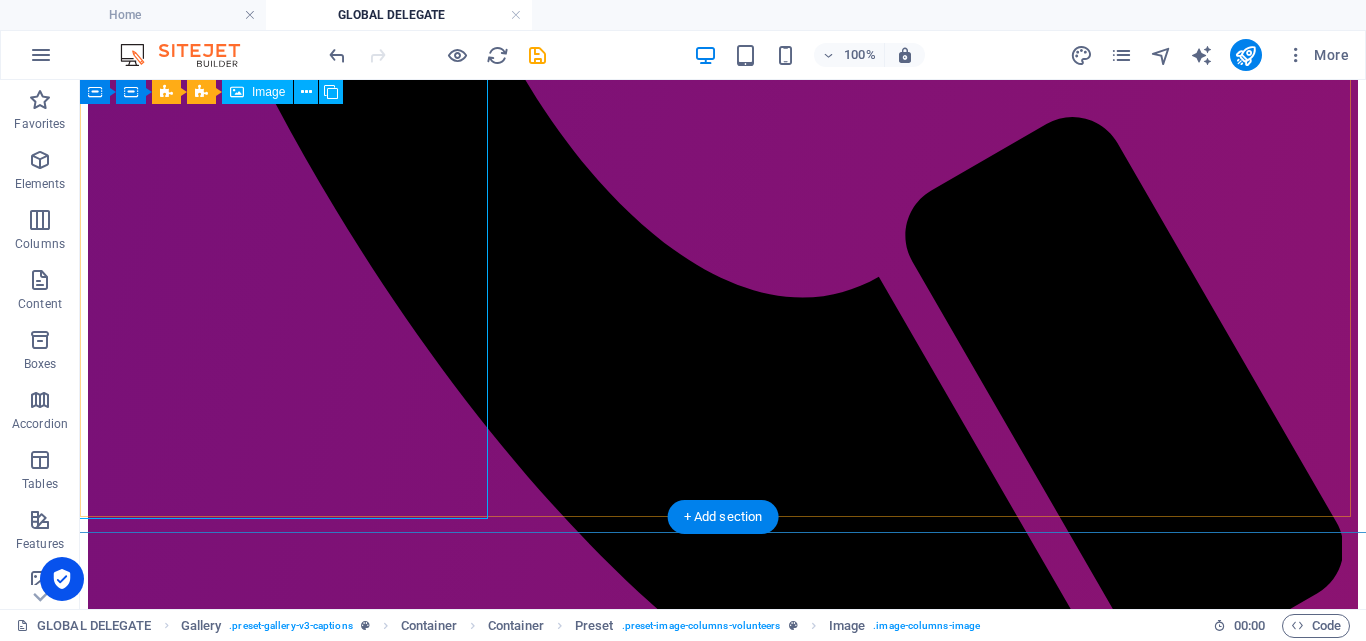 scroll, scrollTop: 1104, scrollLeft: 0, axis: vertical 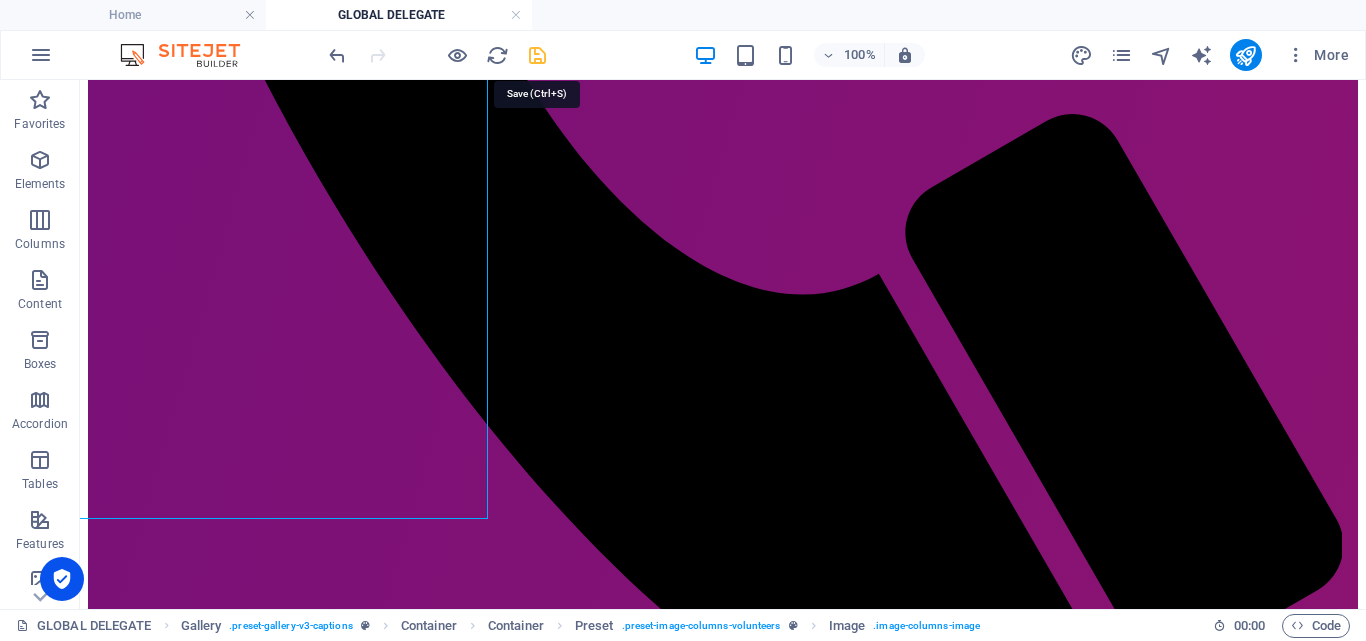 click at bounding box center [537, 55] 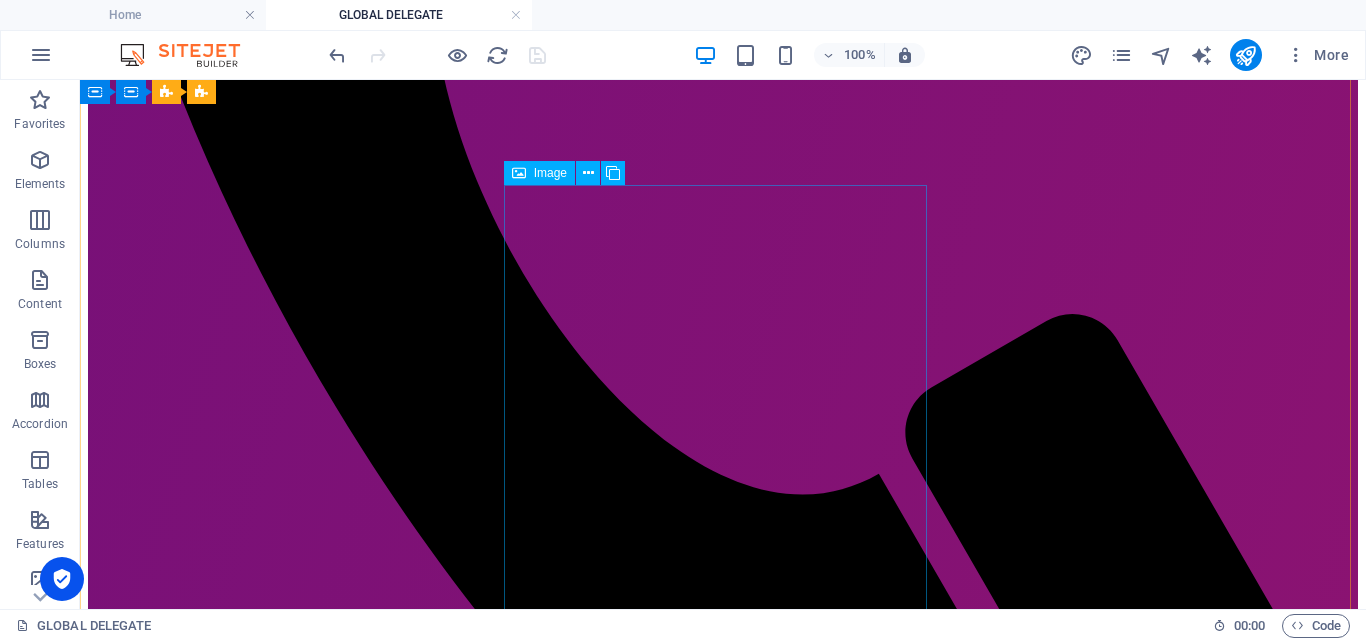 scroll, scrollTop: 1004, scrollLeft: 0, axis: vertical 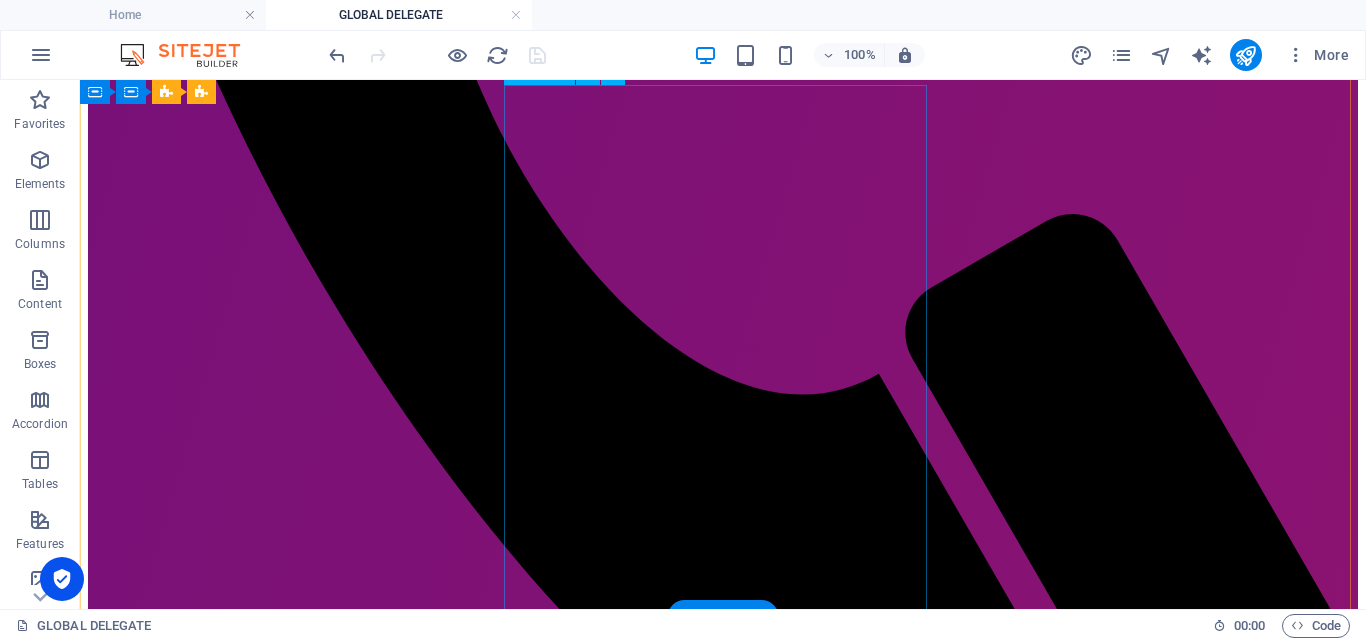 click on "Rumeysa" at bounding box center [723, 4587] 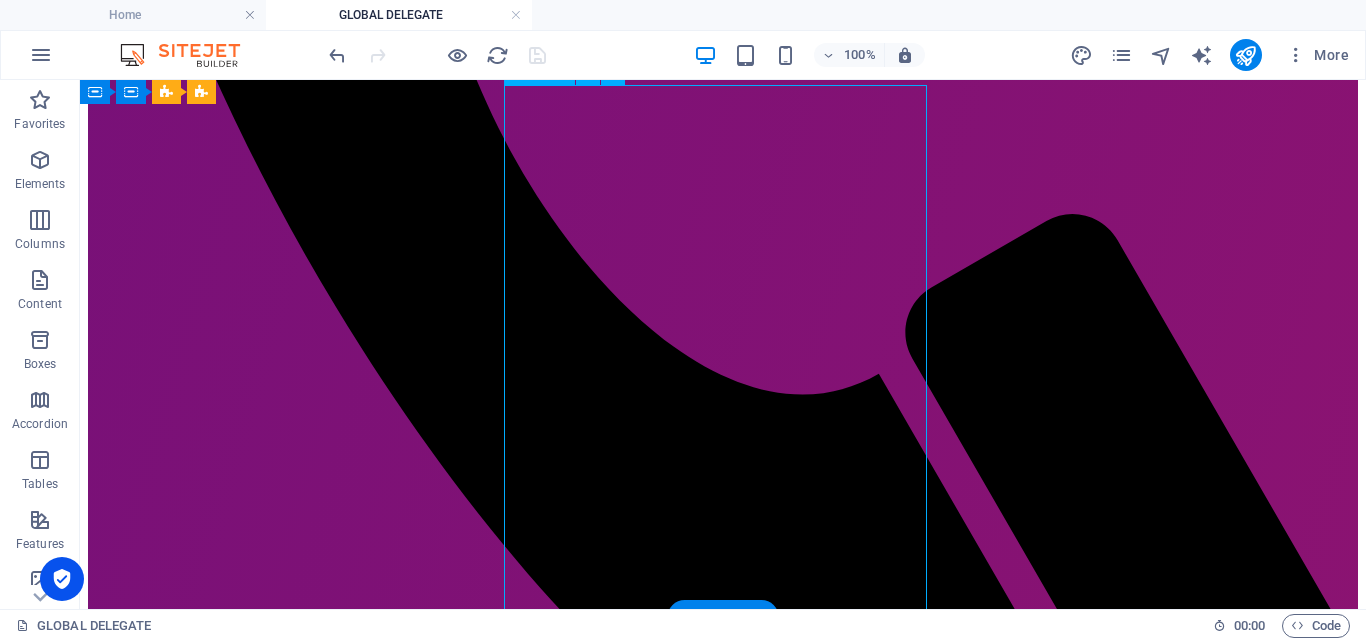 click on "Rumeysa" at bounding box center [723, 4587] 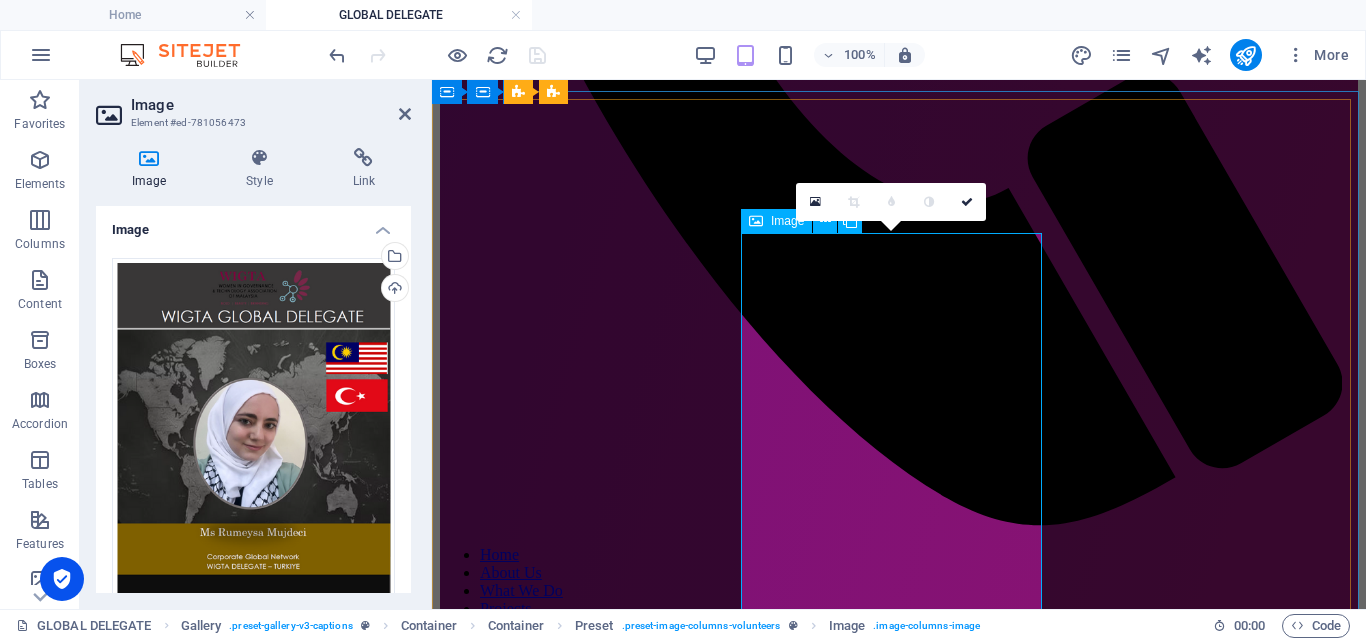 scroll, scrollTop: 826, scrollLeft: 0, axis: vertical 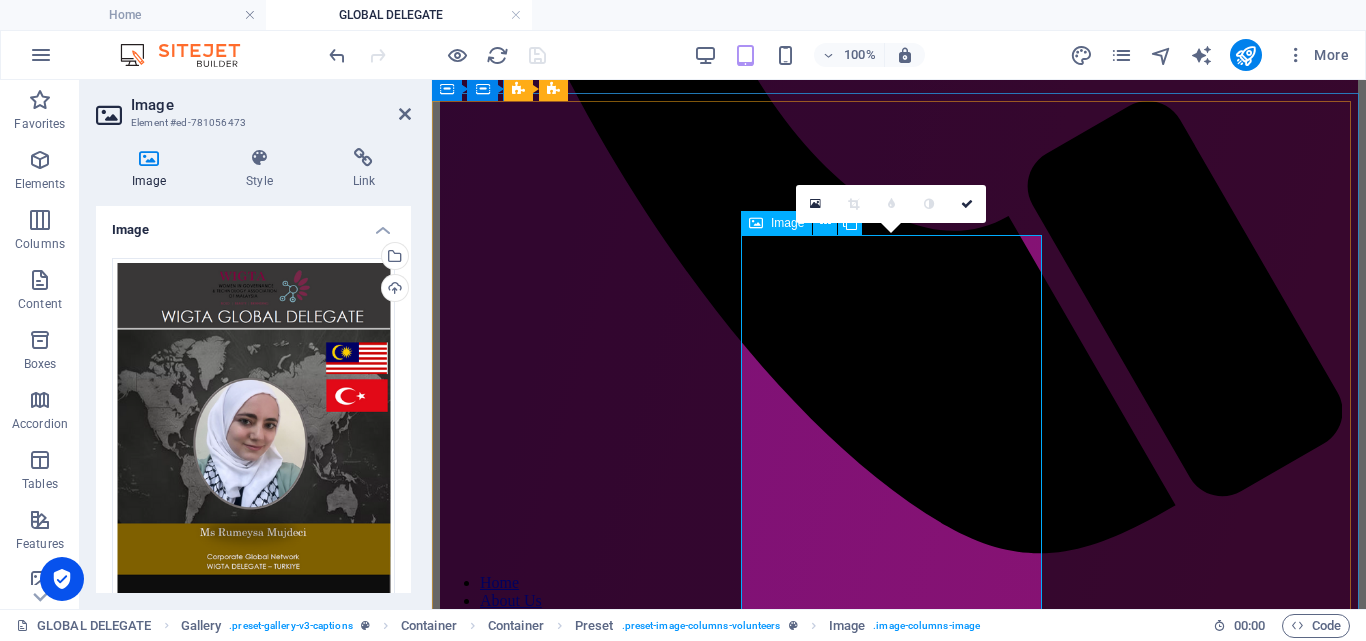 click on "Rumeysa" at bounding box center [899, 3651] 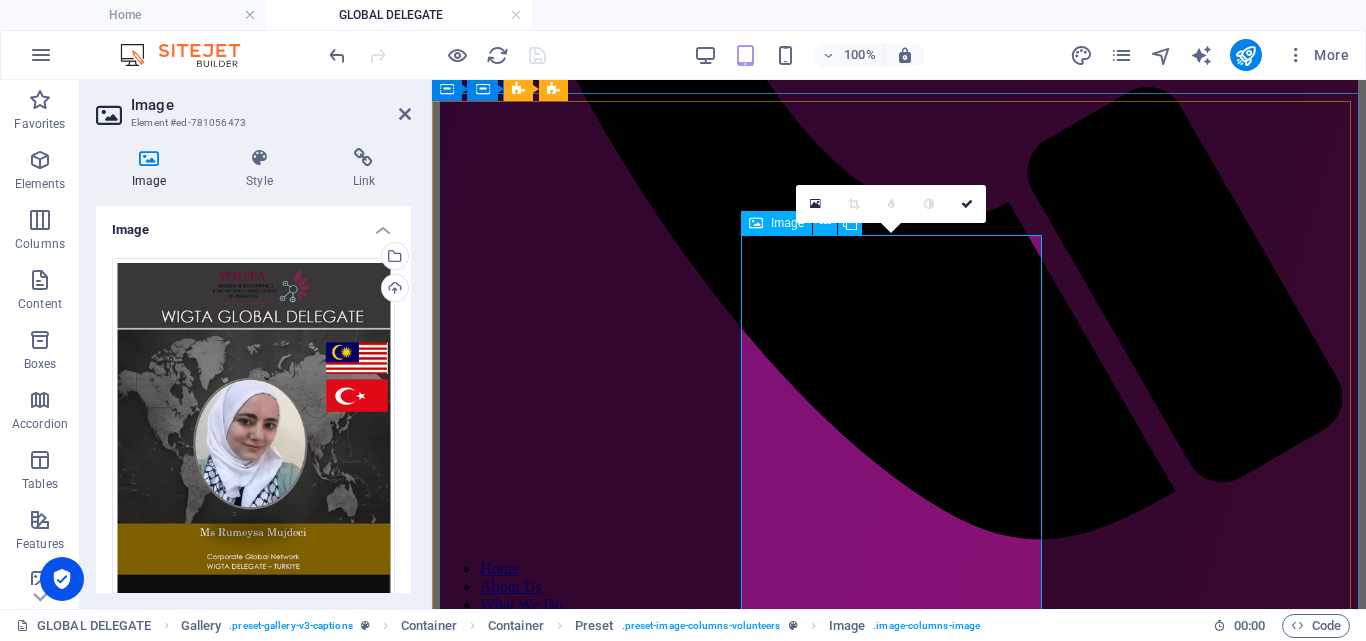 scroll, scrollTop: 926, scrollLeft: 0, axis: vertical 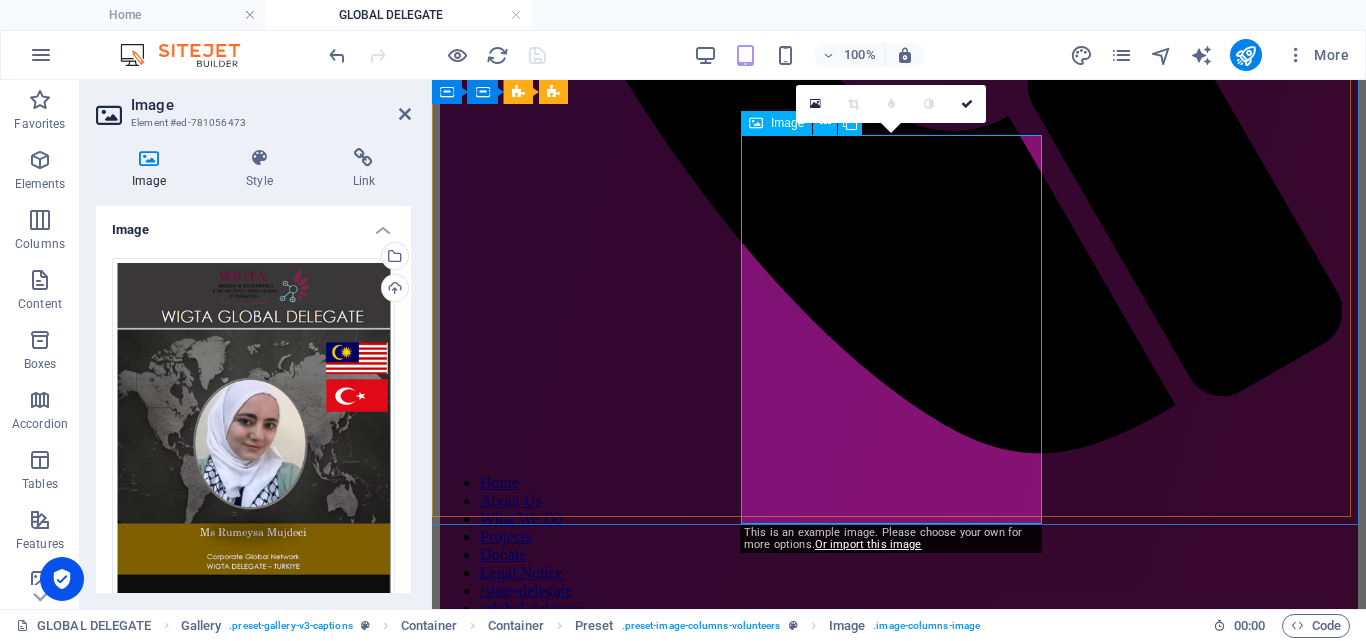 click on "Rumeysa" at bounding box center [899, 3551] 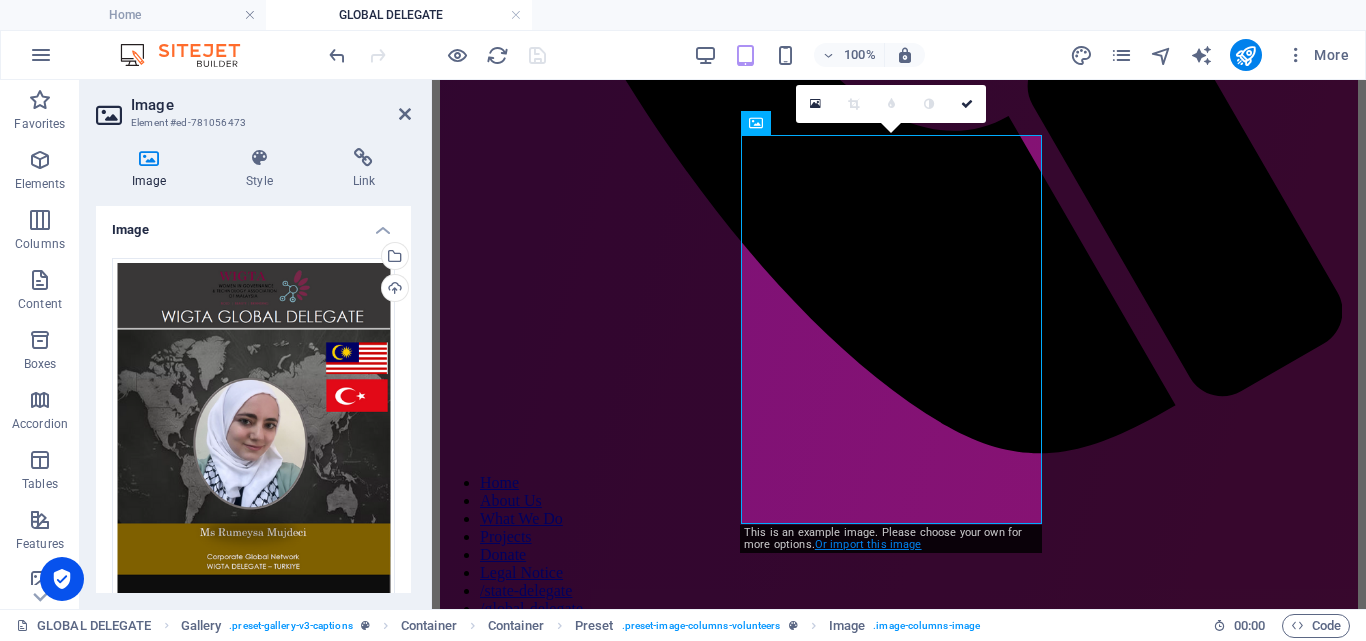 click on "Or import this image" at bounding box center [868, 544] 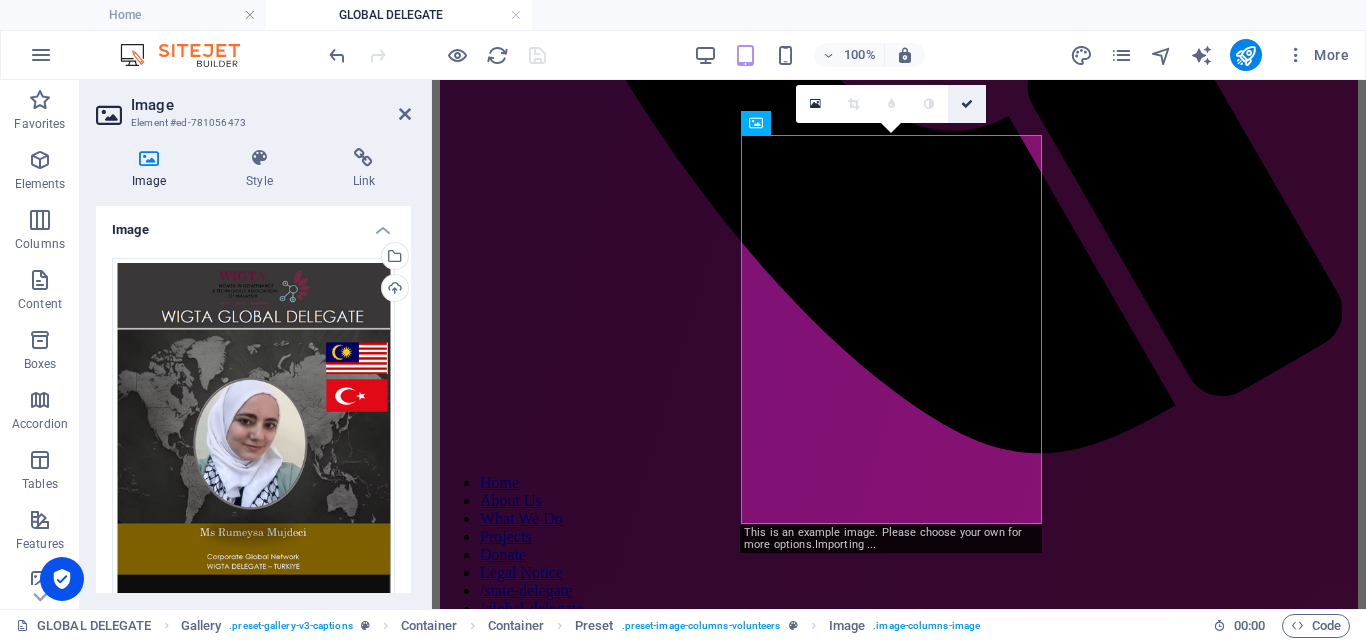 click at bounding box center (967, 104) 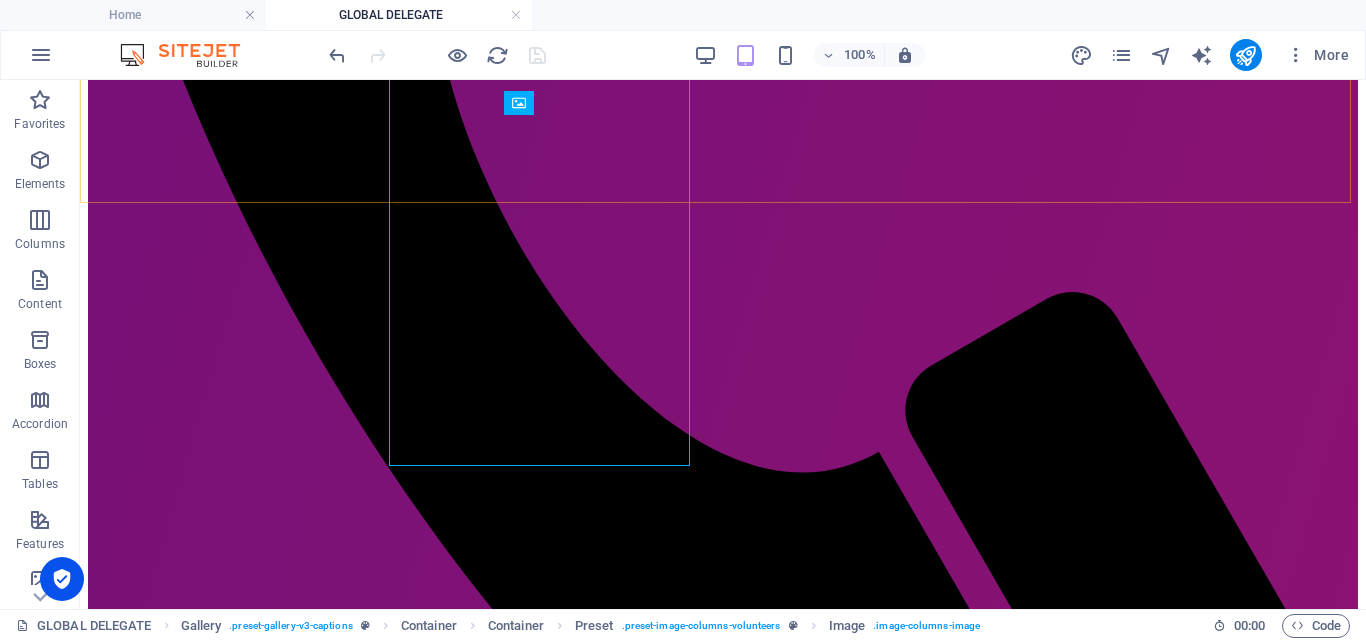 scroll, scrollTop: 974, scrollLeft: 0, axis: vertical 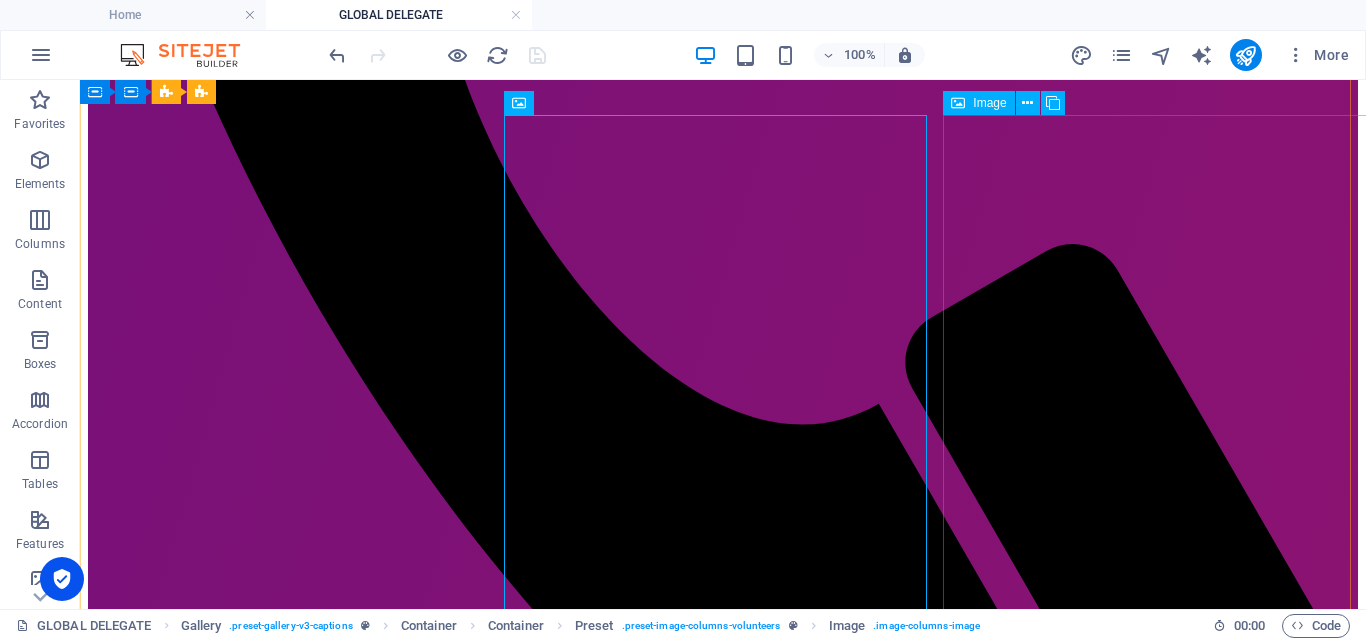 click on "[PERSON_NAME]" at bounding box center [723, 6314] 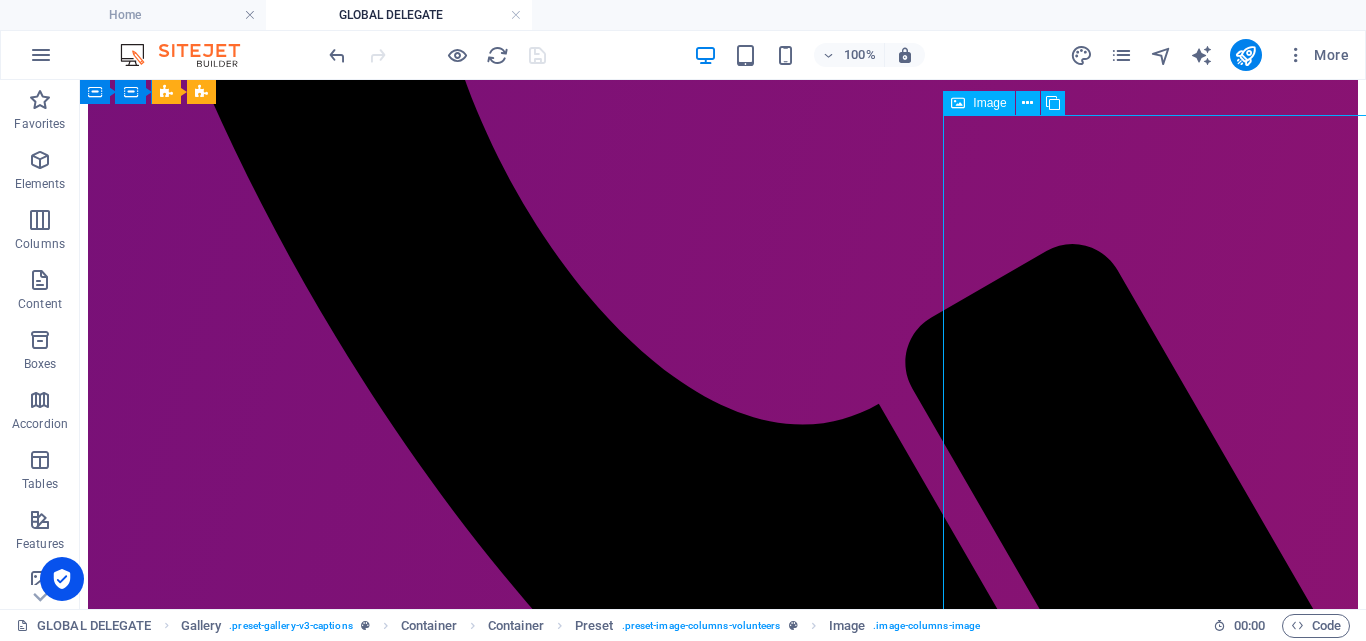 click on "[PERSON_NAME]" at bounding box center [723, 6314] 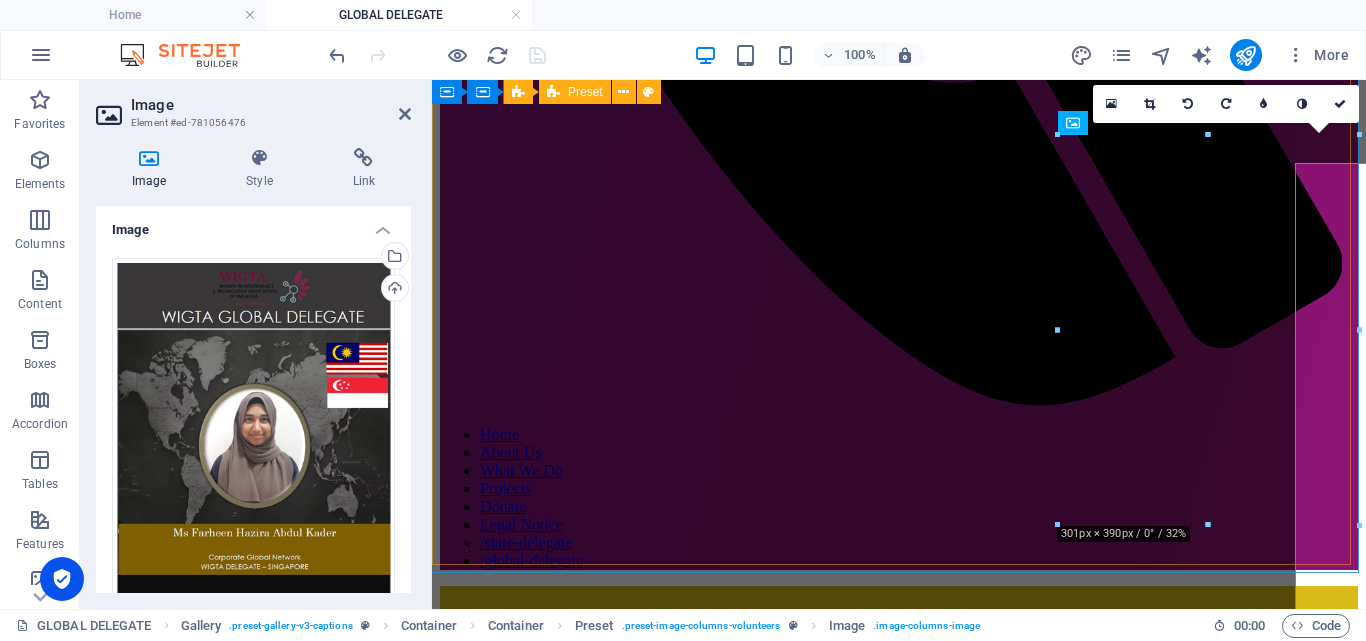 scroll, scrollTop: 926, scrollLeft: 0, axis: vertical 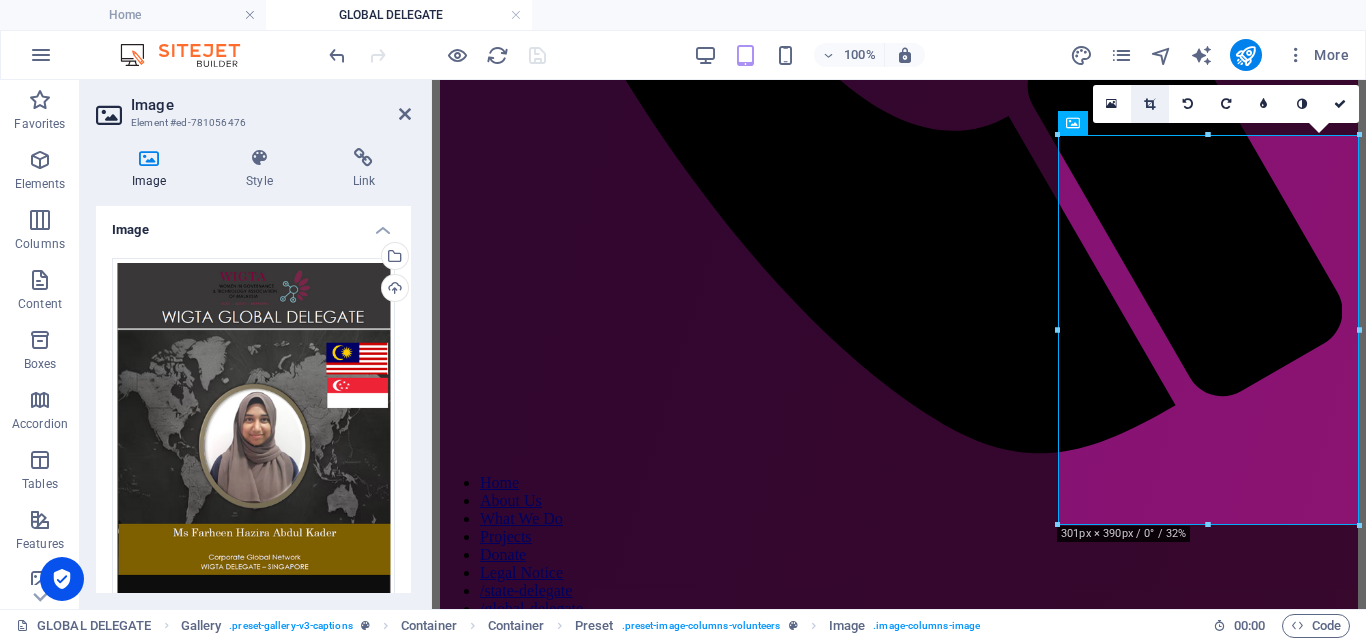 click at bounding box center (1149, 104) 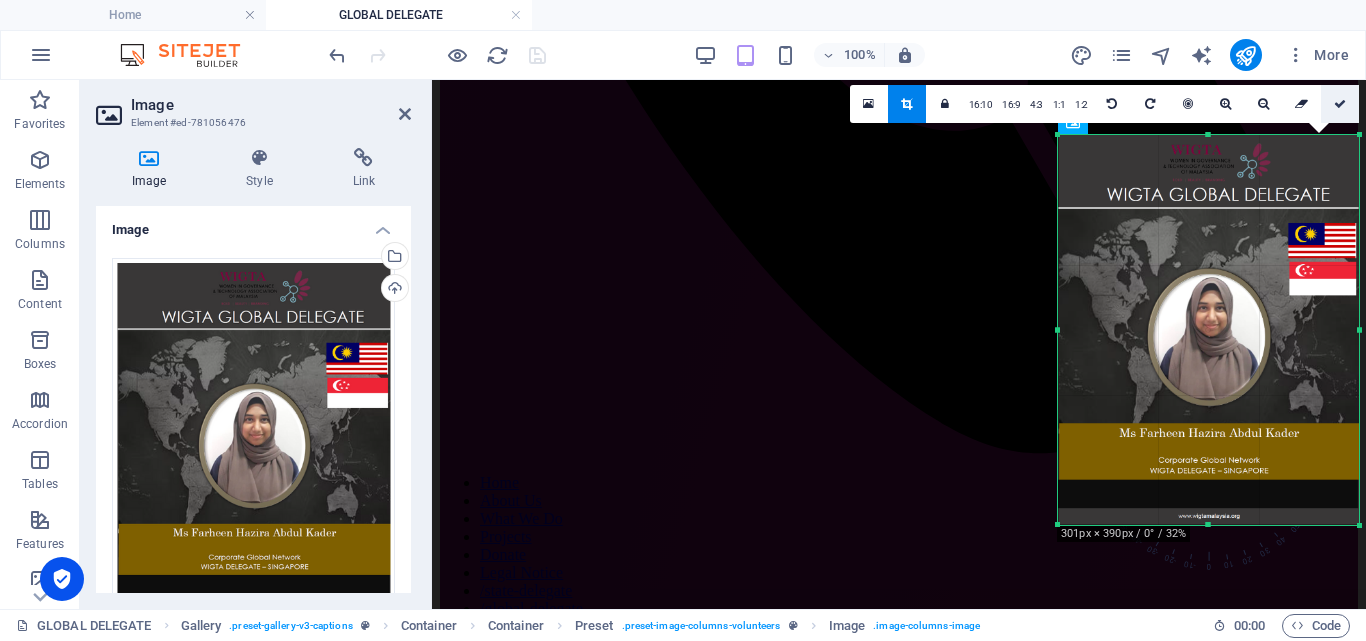 click at bounding box center [1340, 104] 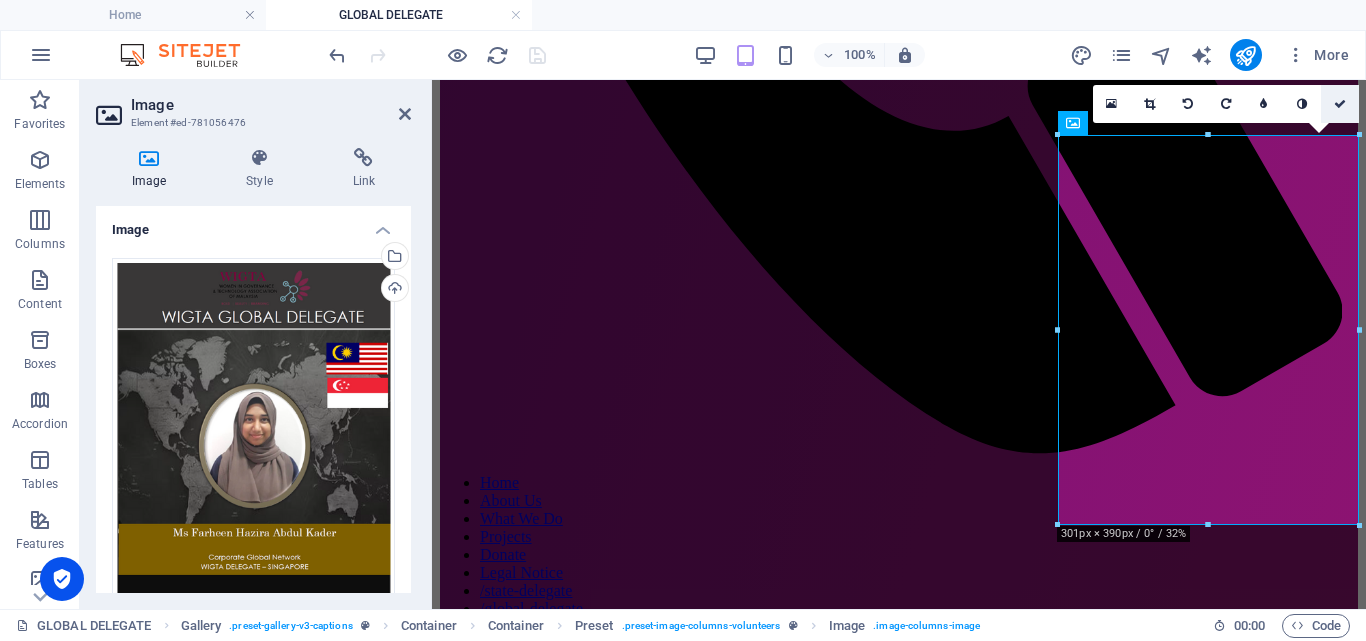 click at bounding box center (1340, 104) 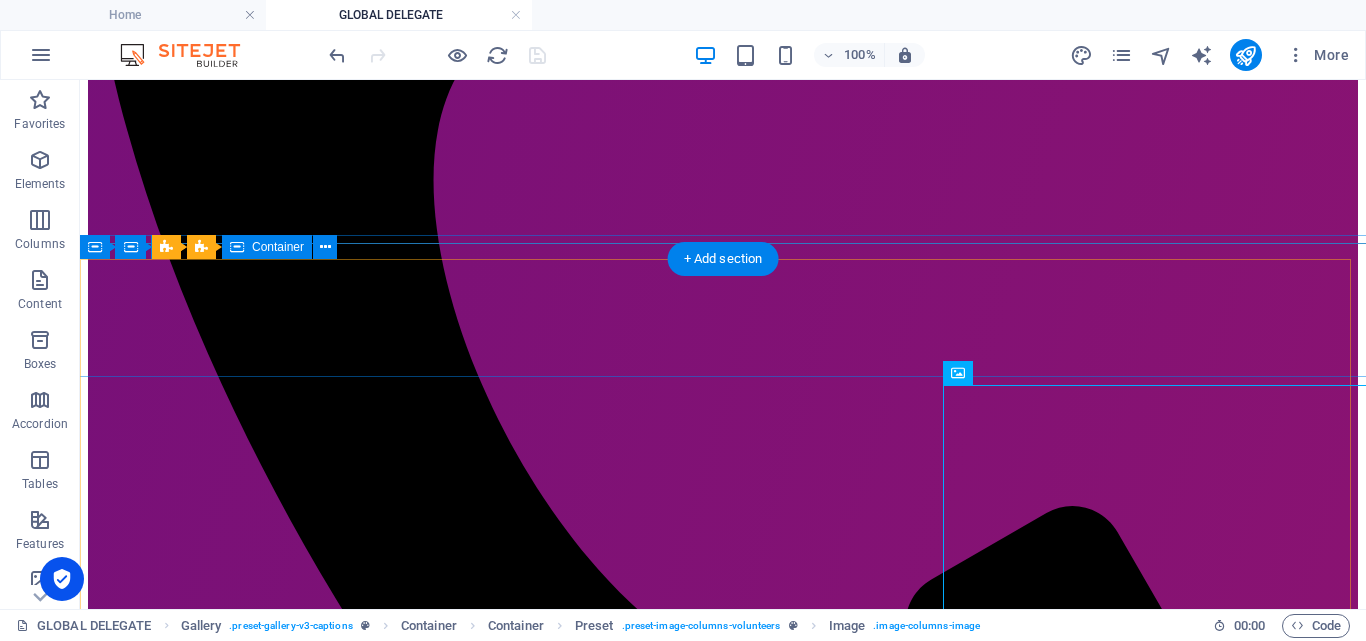 scroll, scrollTop: 704, scrollLeft: 0, axis: vertical 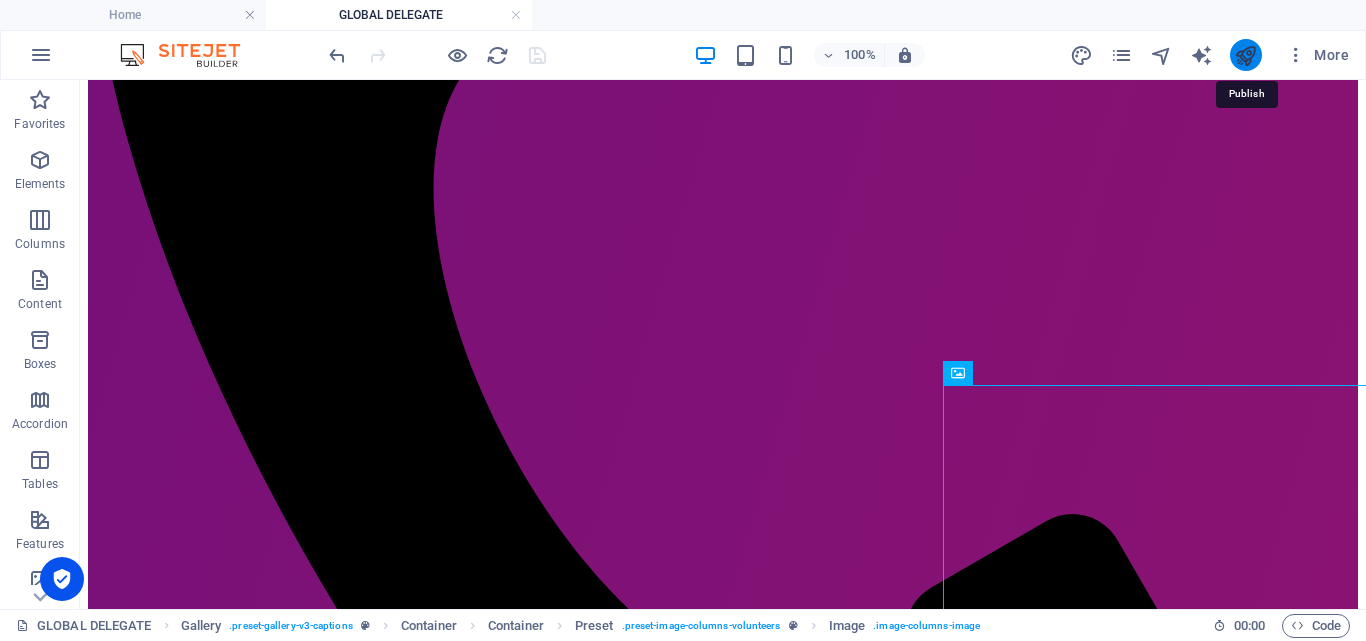 click at bounding box center (1245, 55) 